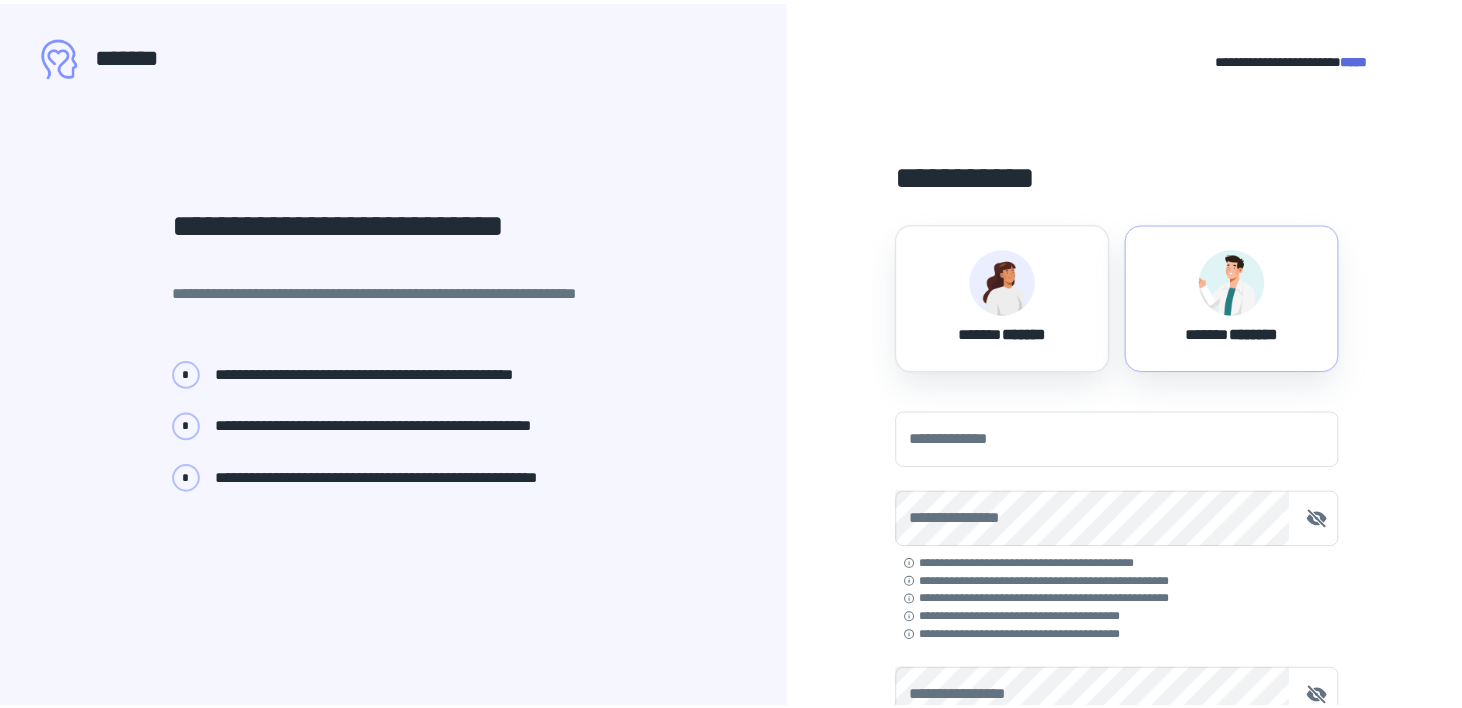 scroll, scrollTop: 0, scrollLeft: 0, axis: both 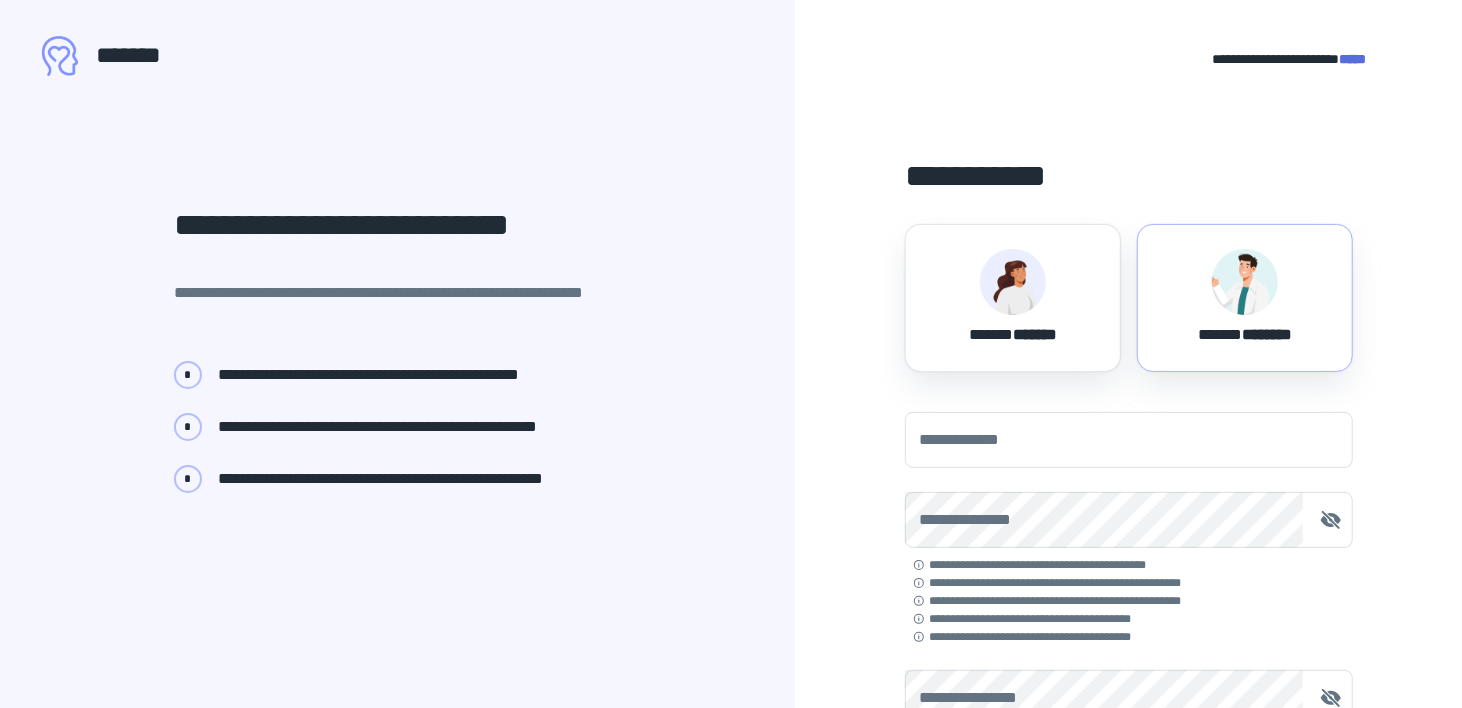 click at bounding box center [1013, 282] 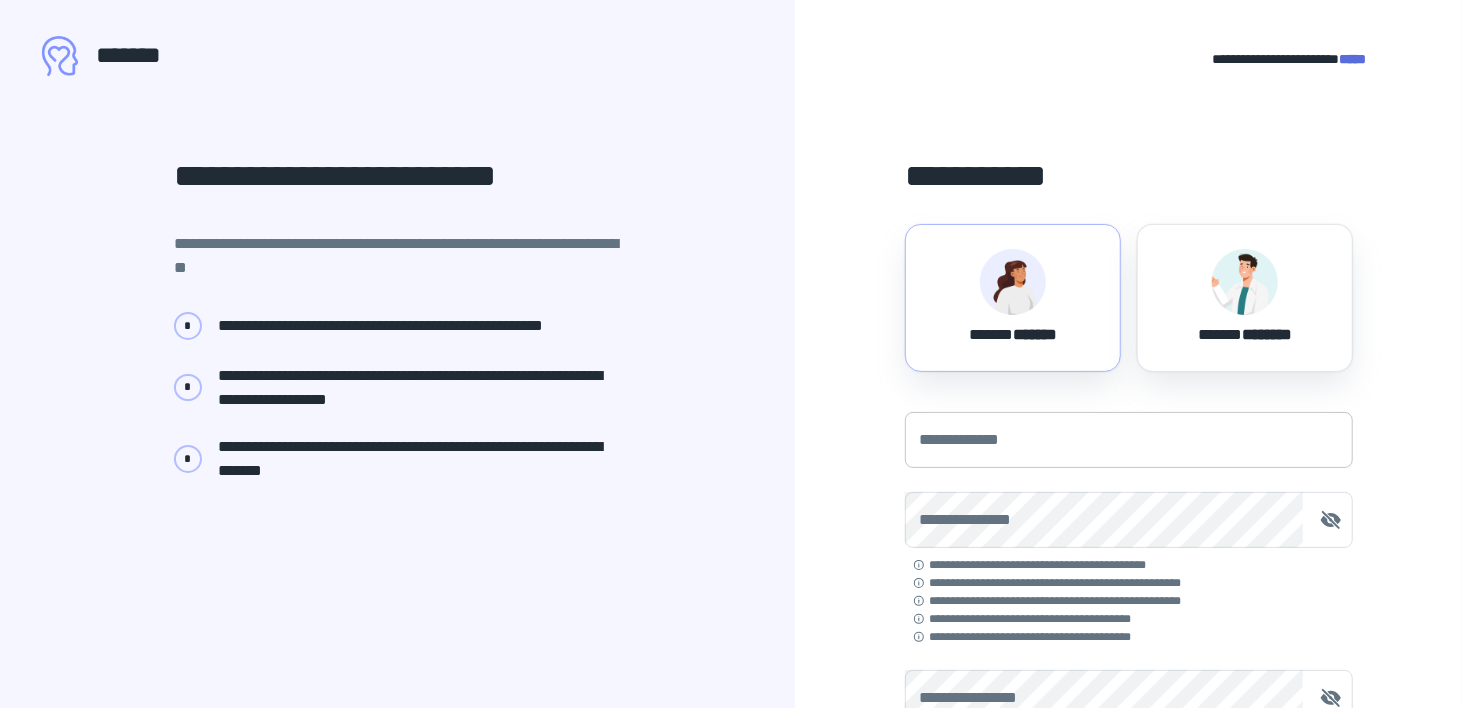 click on "**********" at bounding box center (1129, 440) 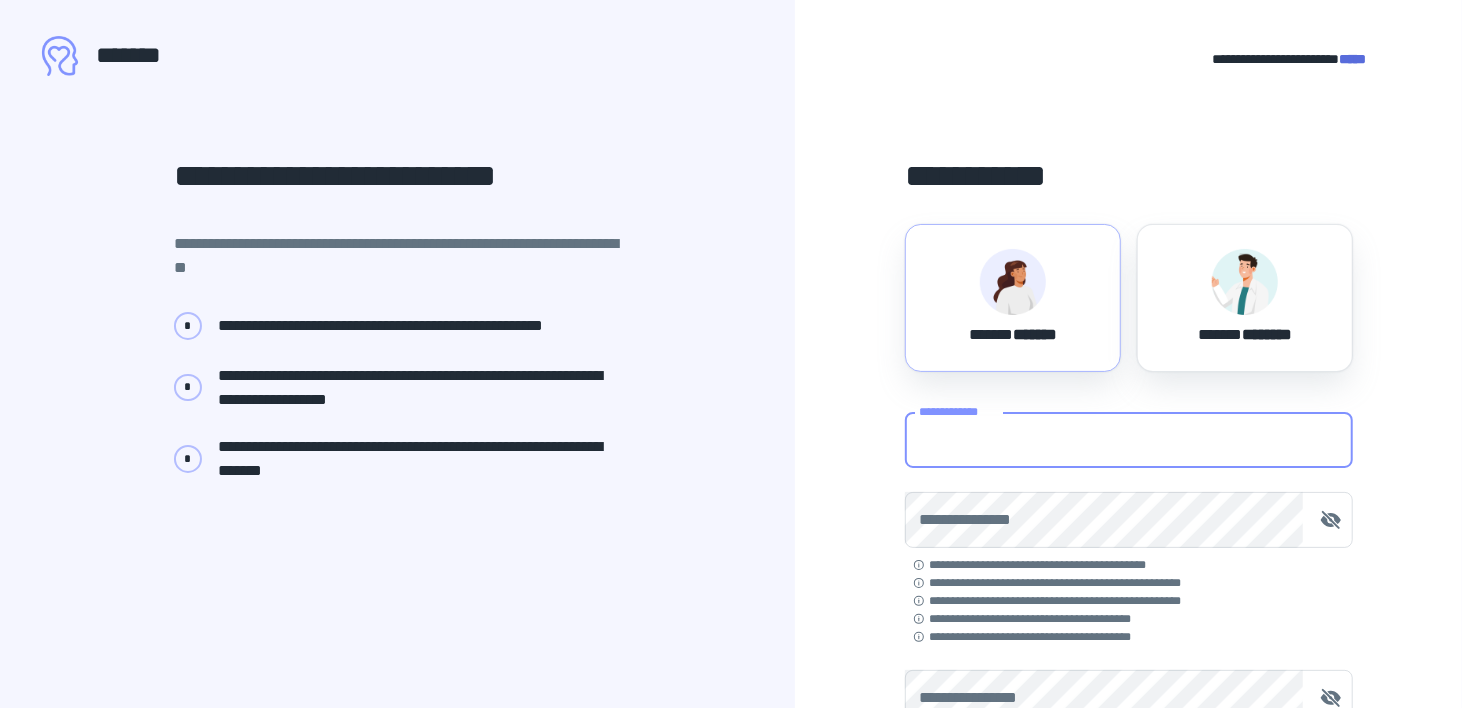 type on "**********" 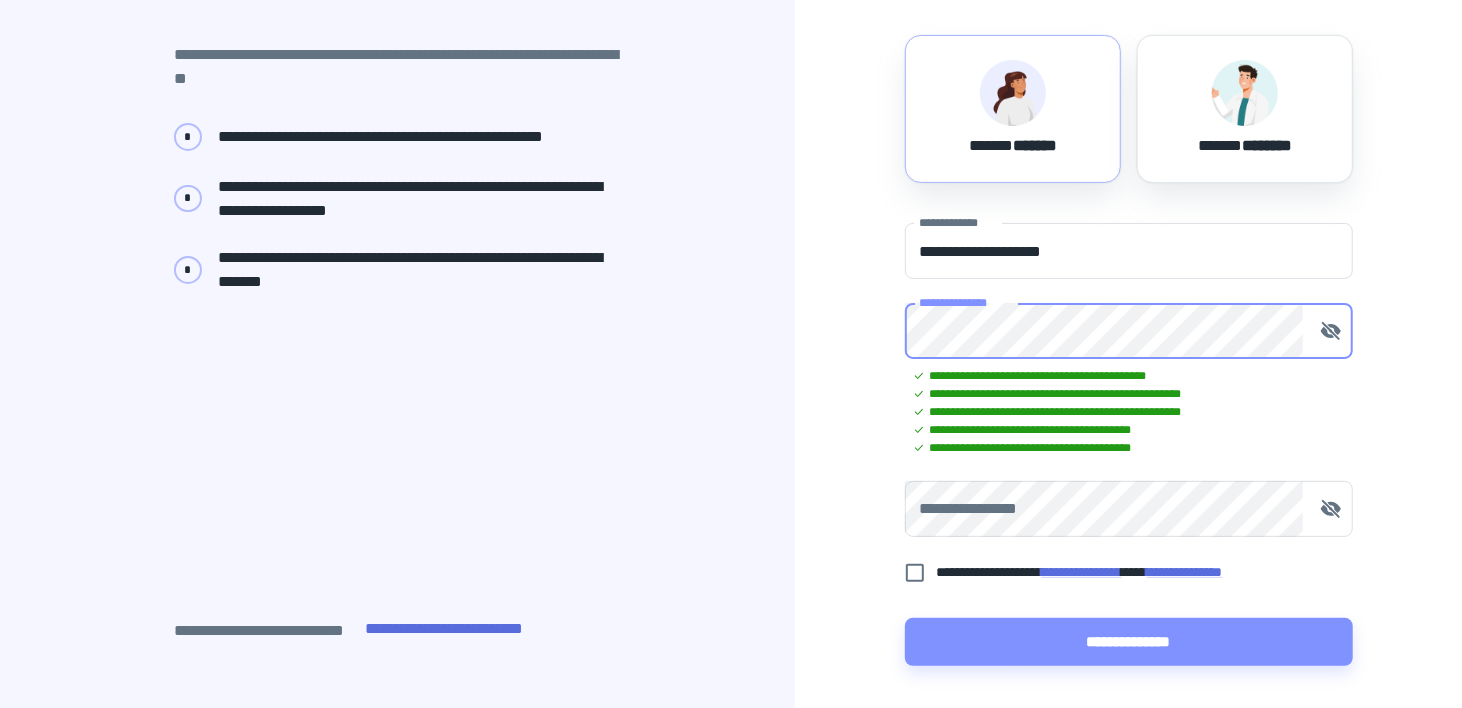scroll, scrollTop: 193, scrollLeft: 0, axis: vertical 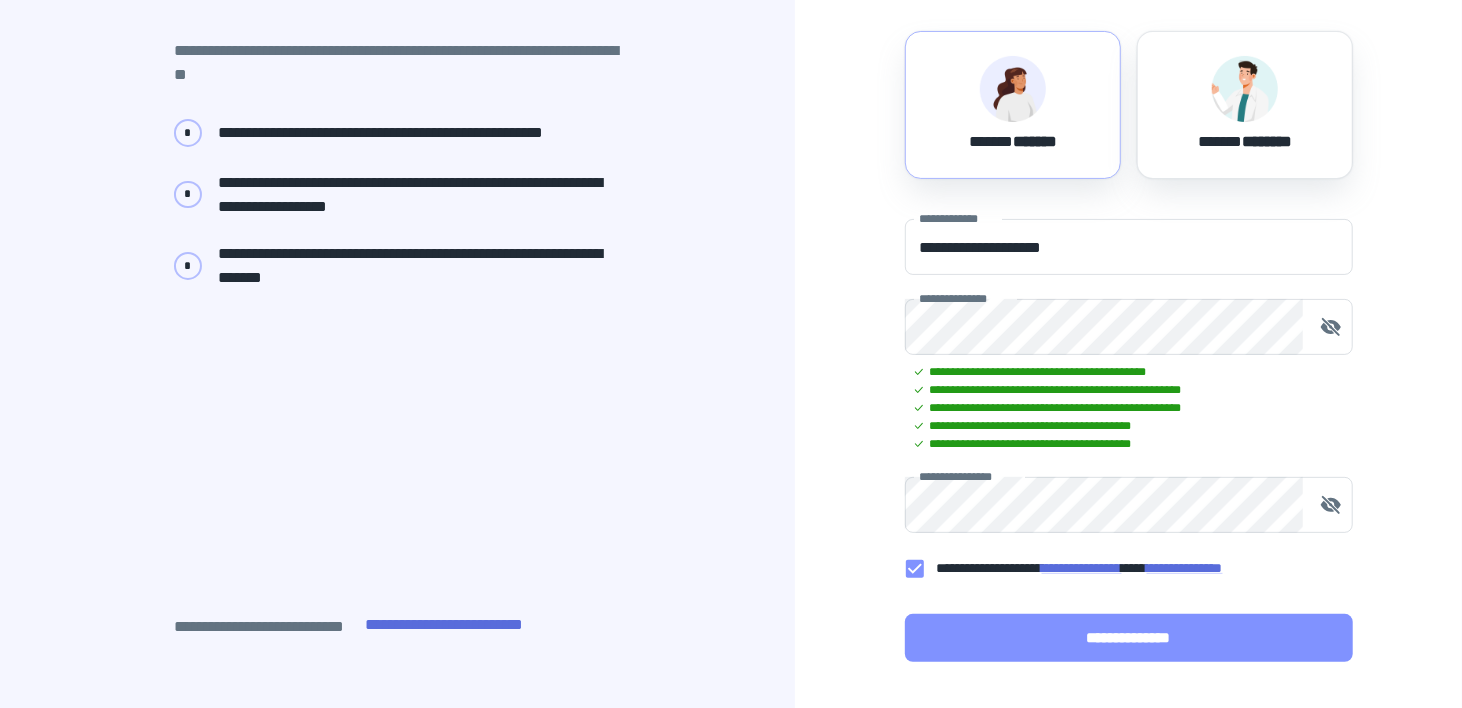 click on "**********" at bounding box center (1129, 638) 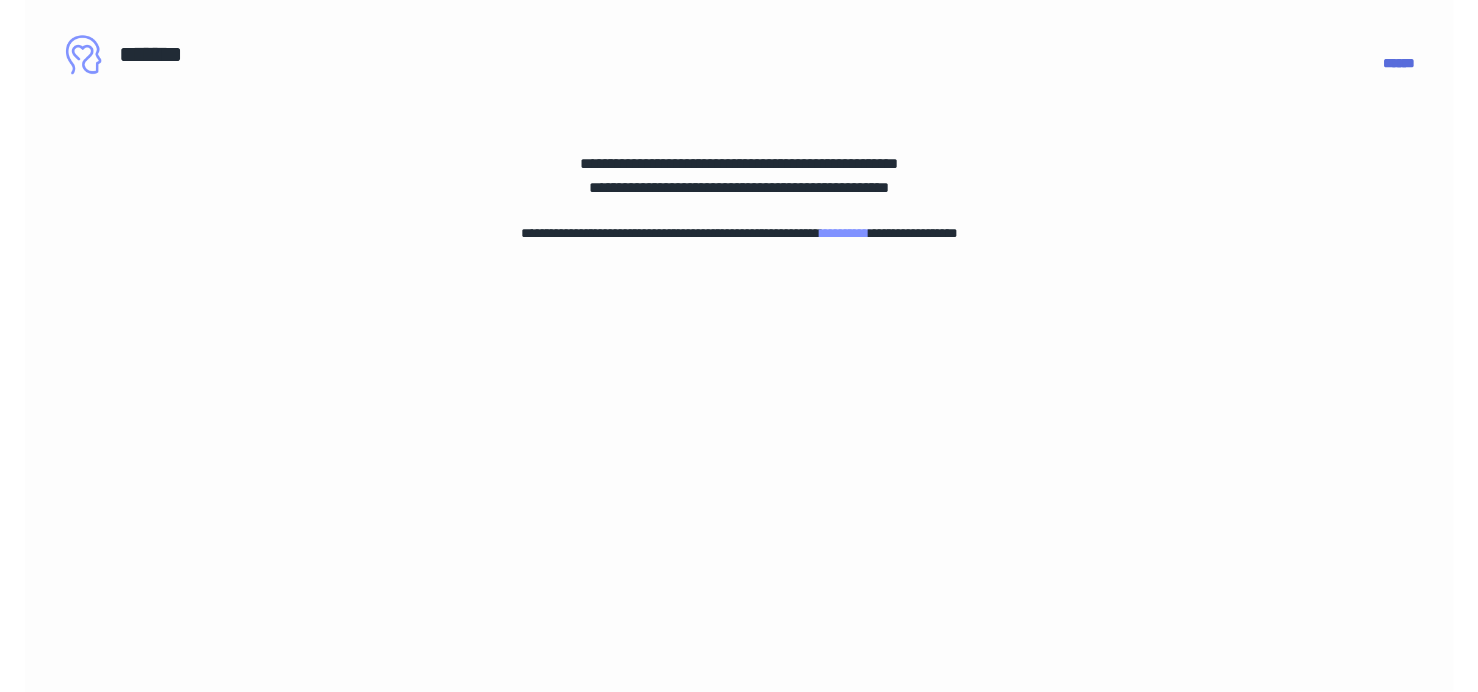 scroll, scrollTop: 0, scrollLeft: 0, axis: both 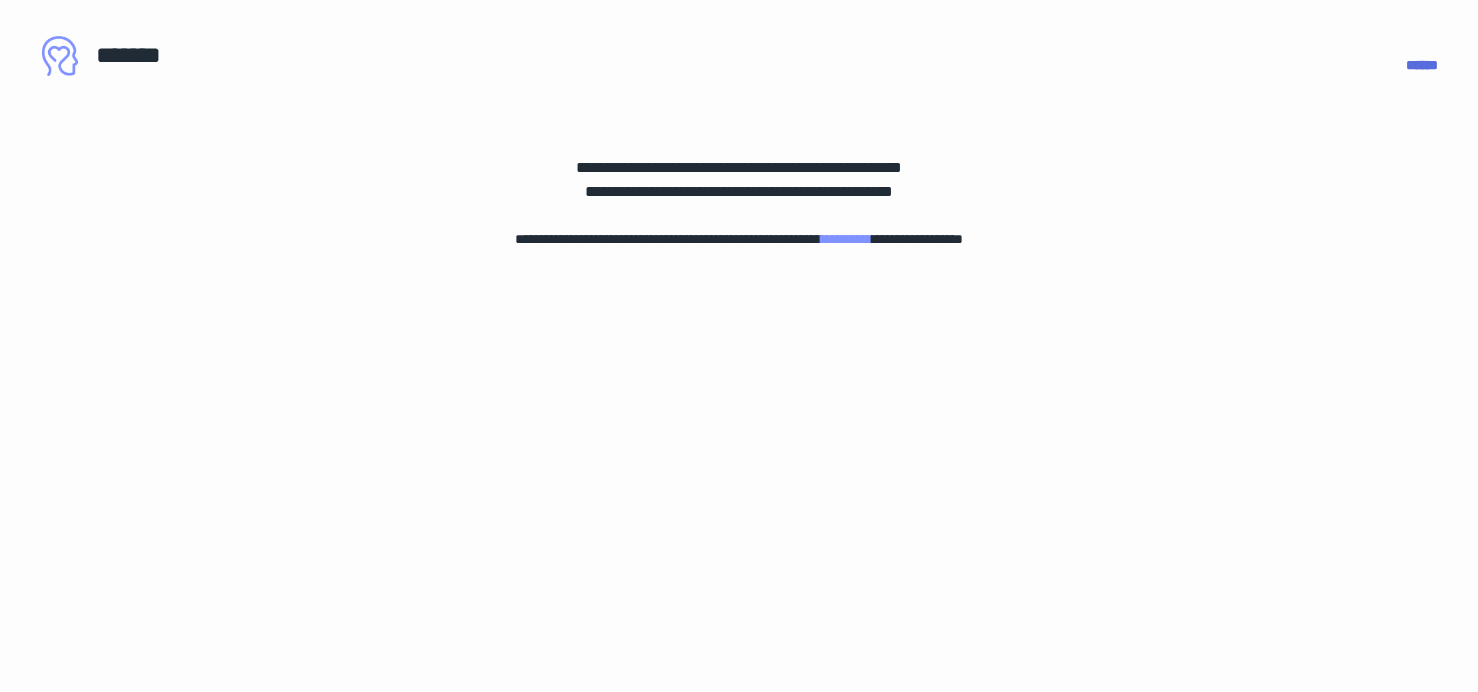 click on "**********" at bounding box center [846, 239] 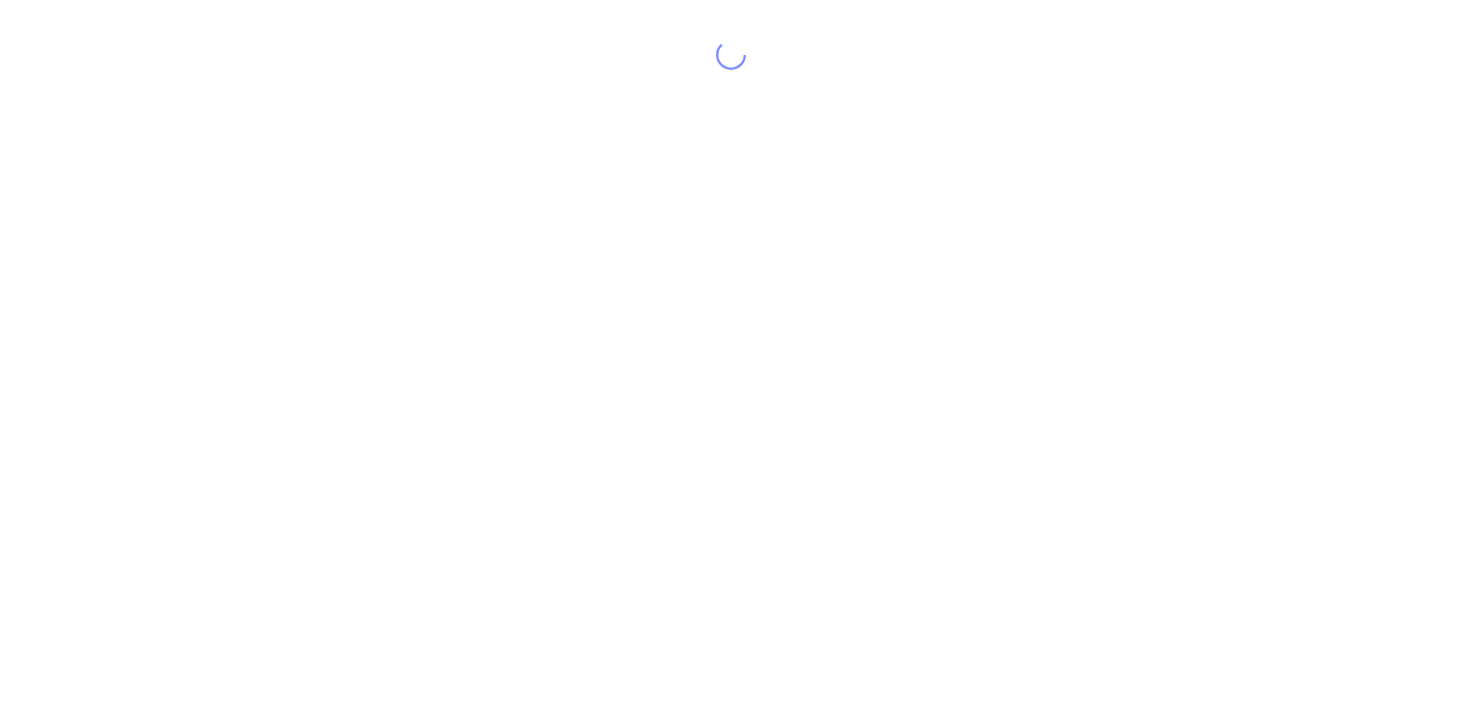 scroll, scrollTop: 0, scrollLeft: 0, axis: both 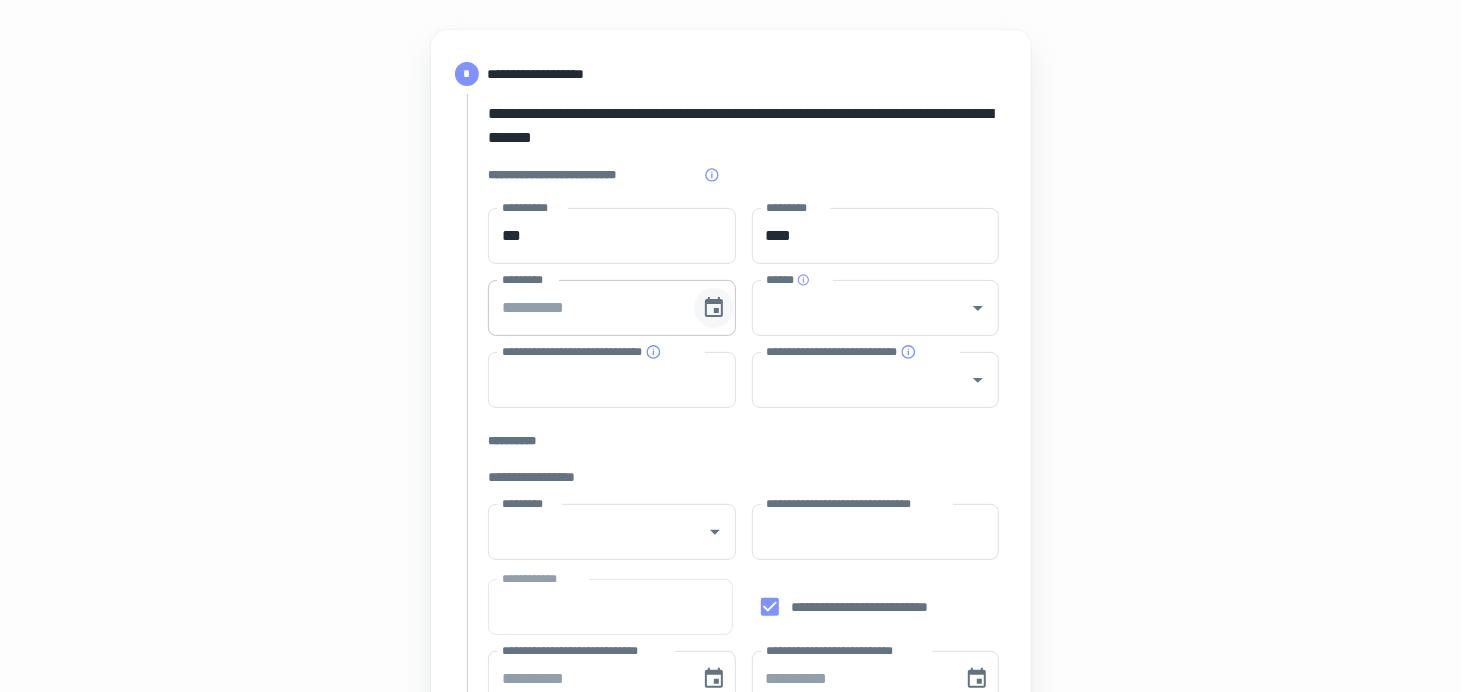 click 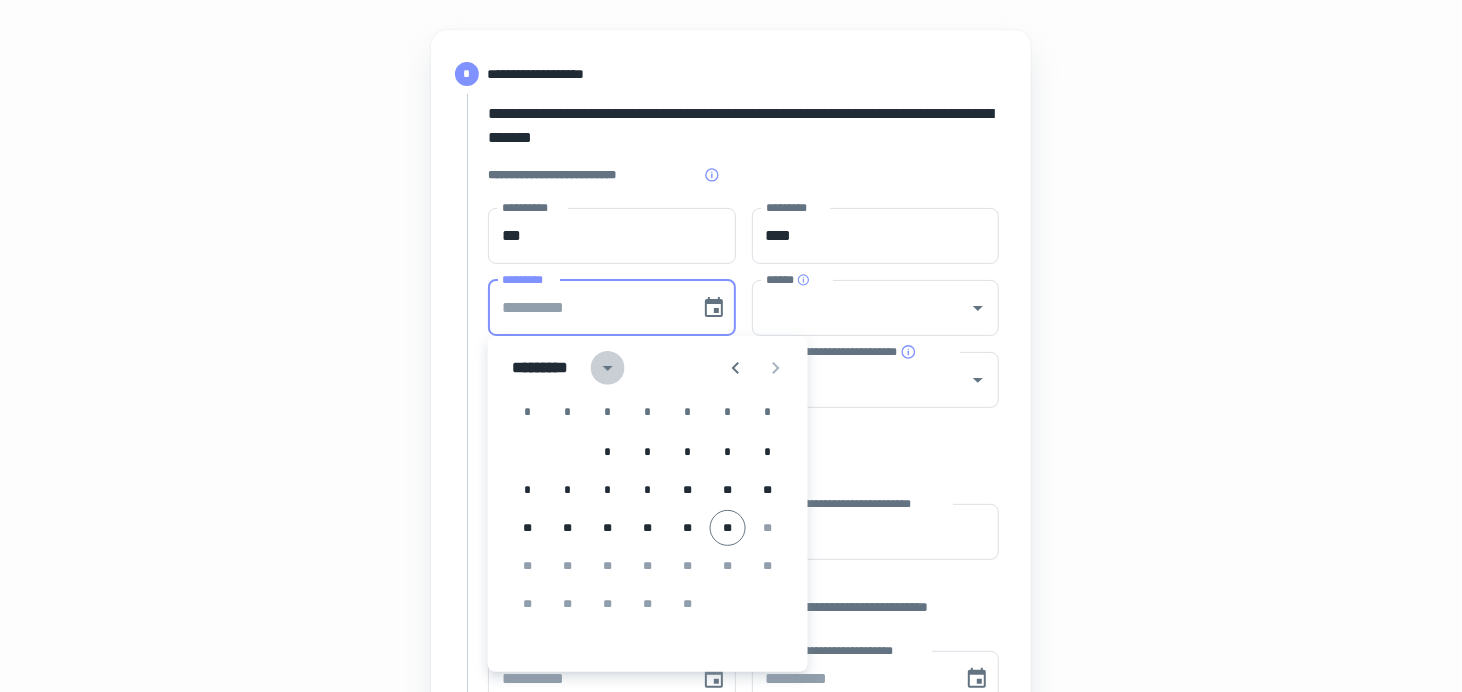 click 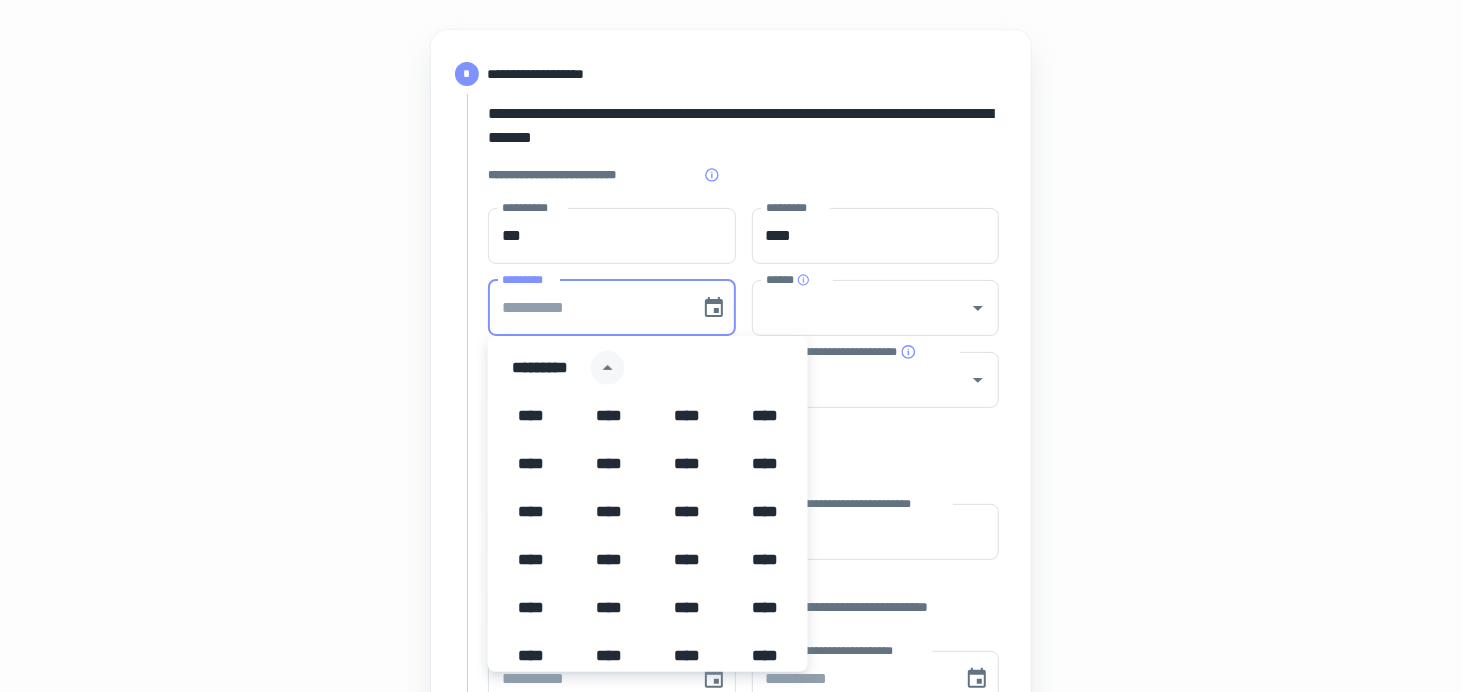 scroll, scrollTop: 1256, scrollLeft: 0, axis: vertical 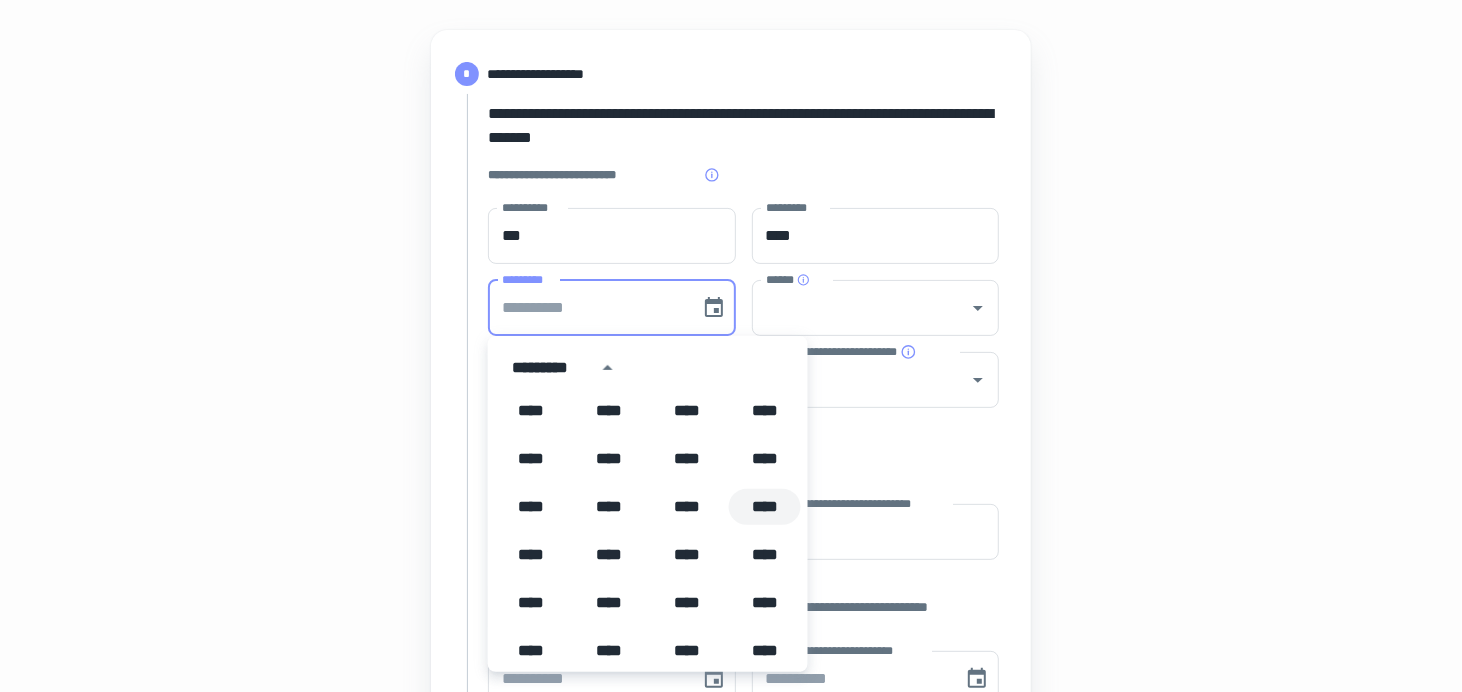 click on "****" at bounding box center [765, 507] 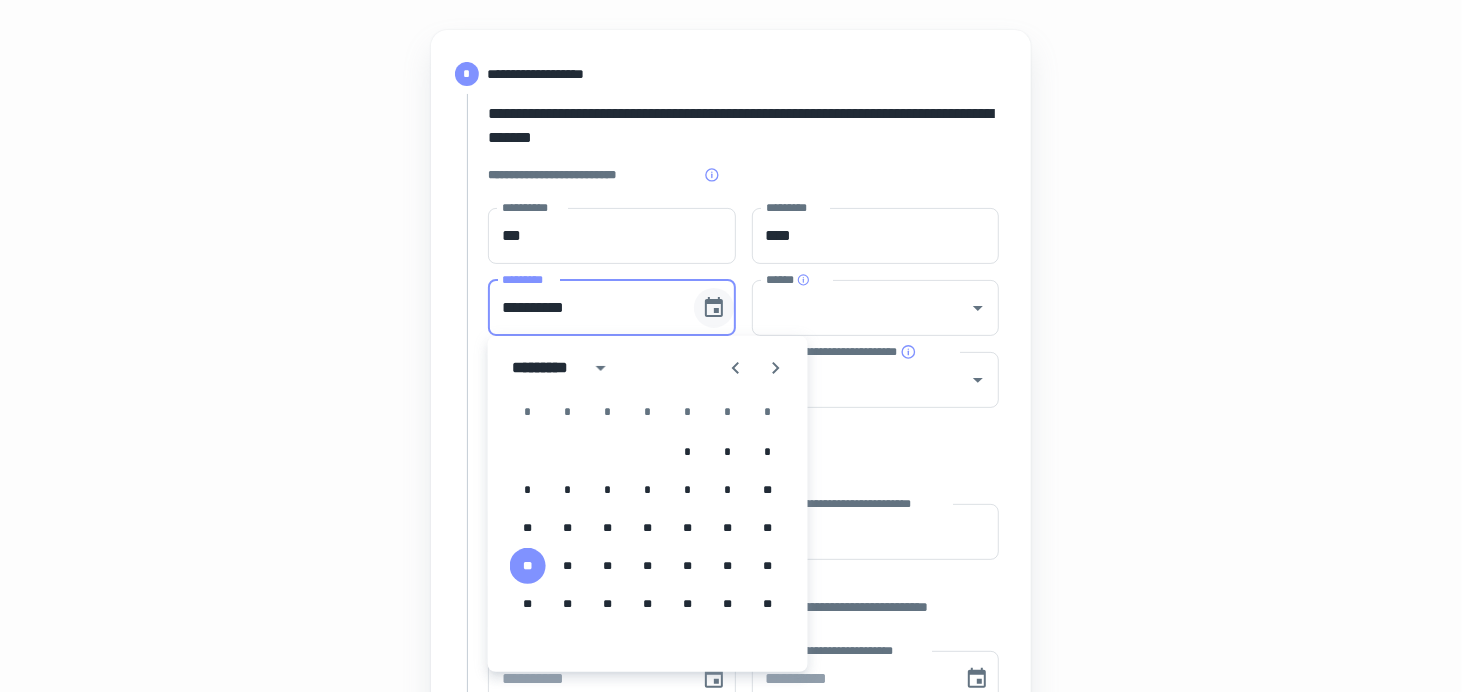 click at bounding box center [714, 308] 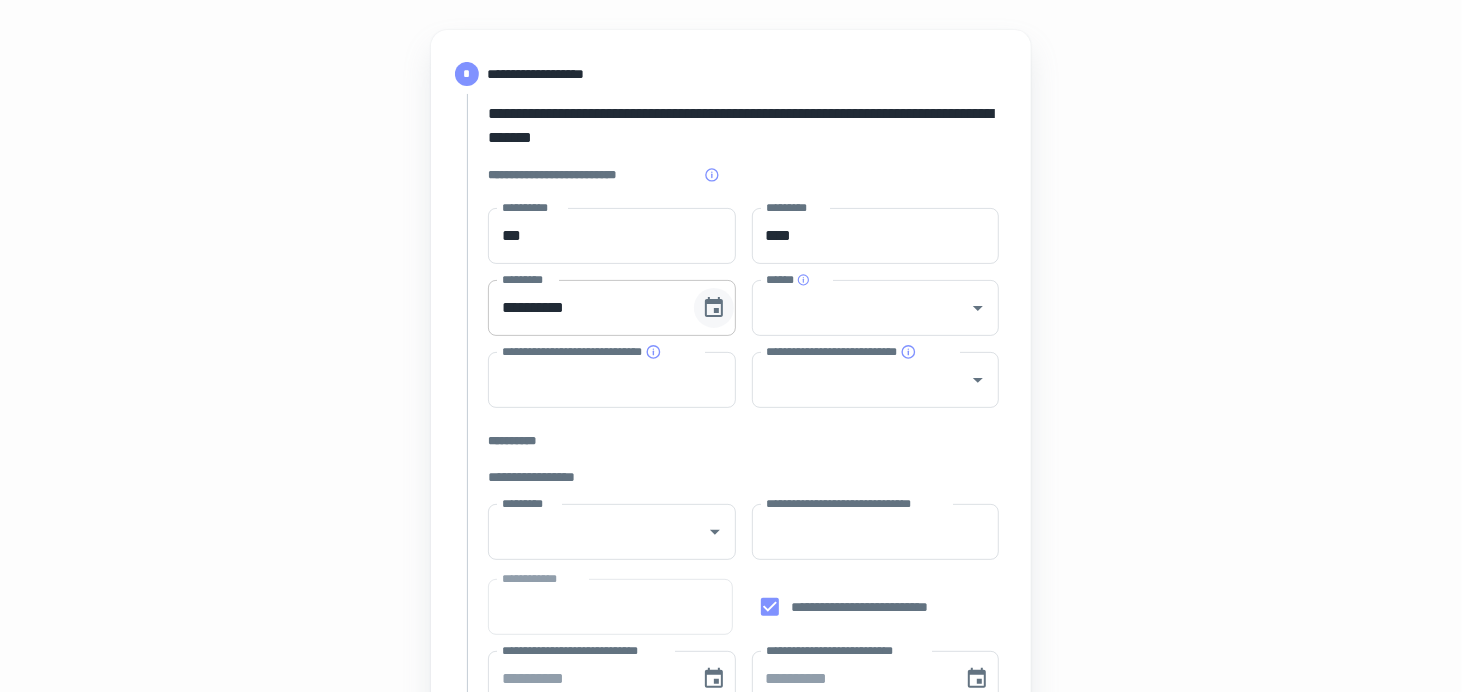 click 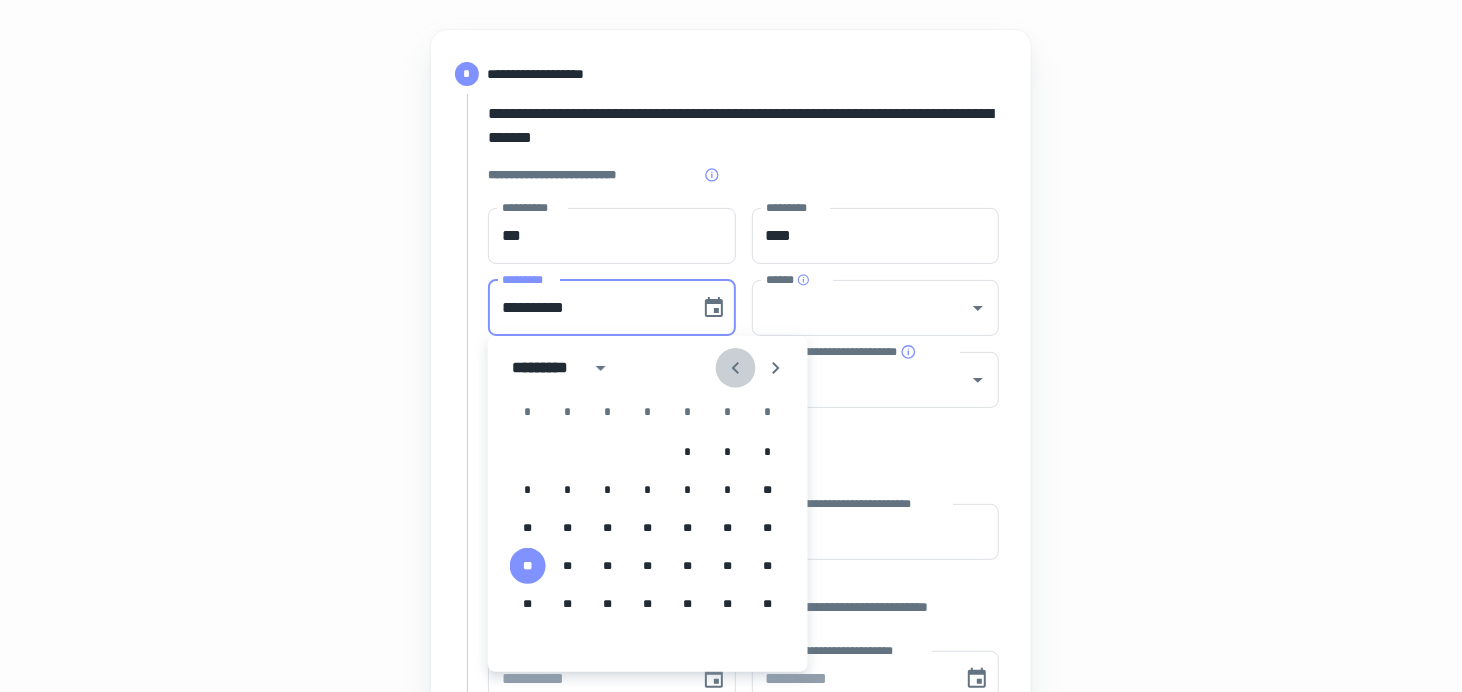 click 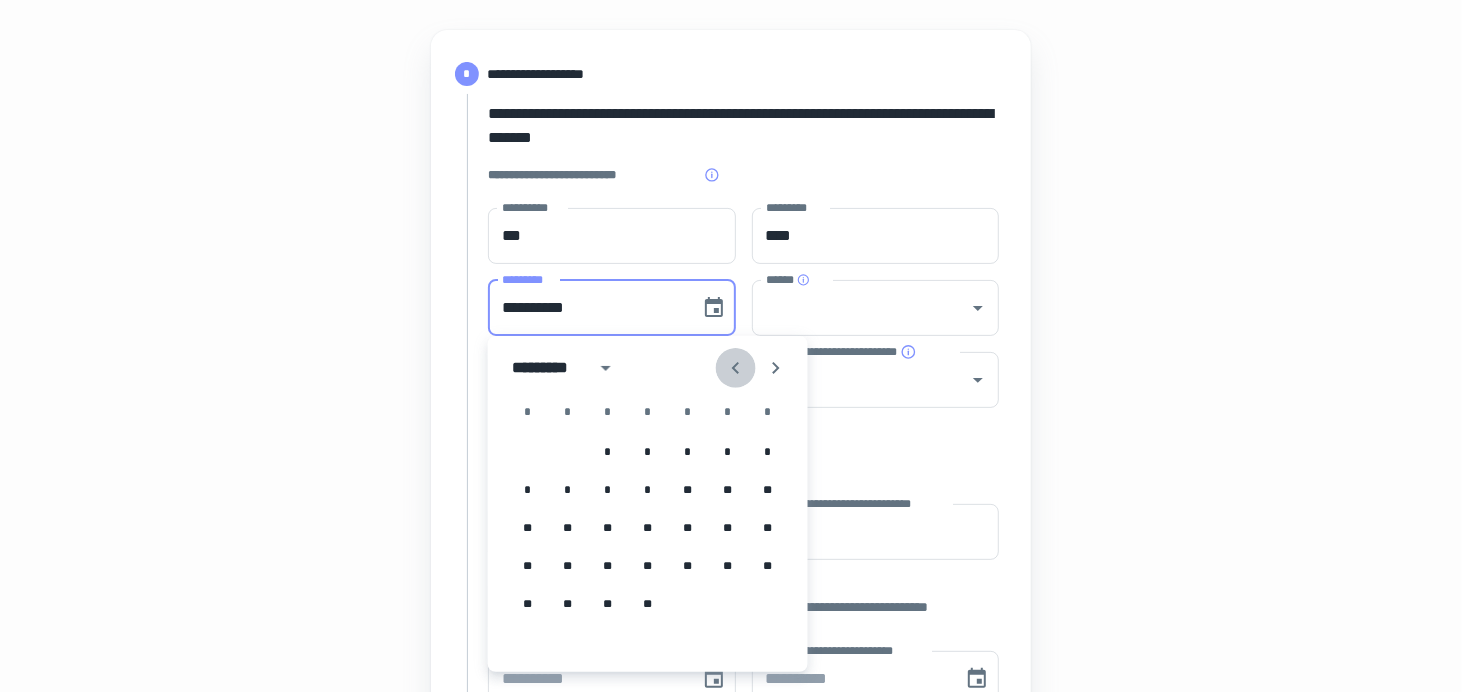 click 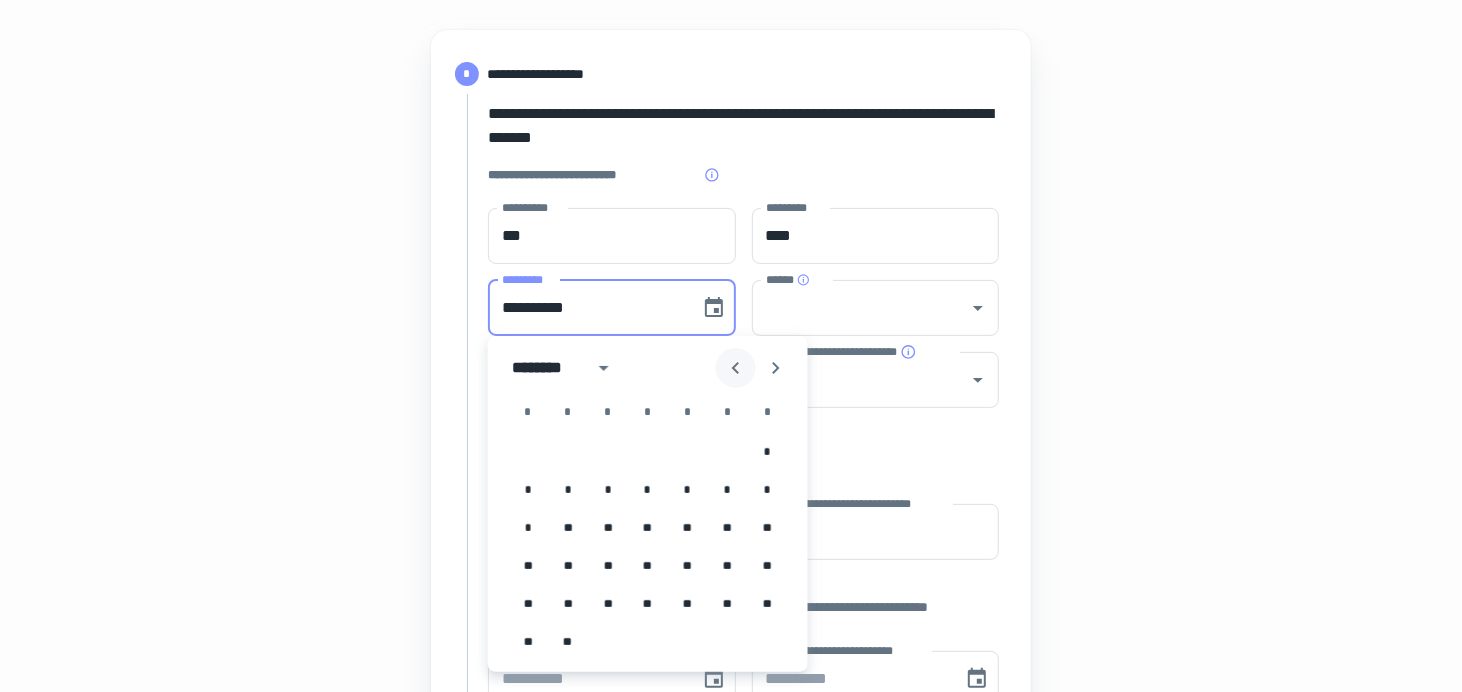 click 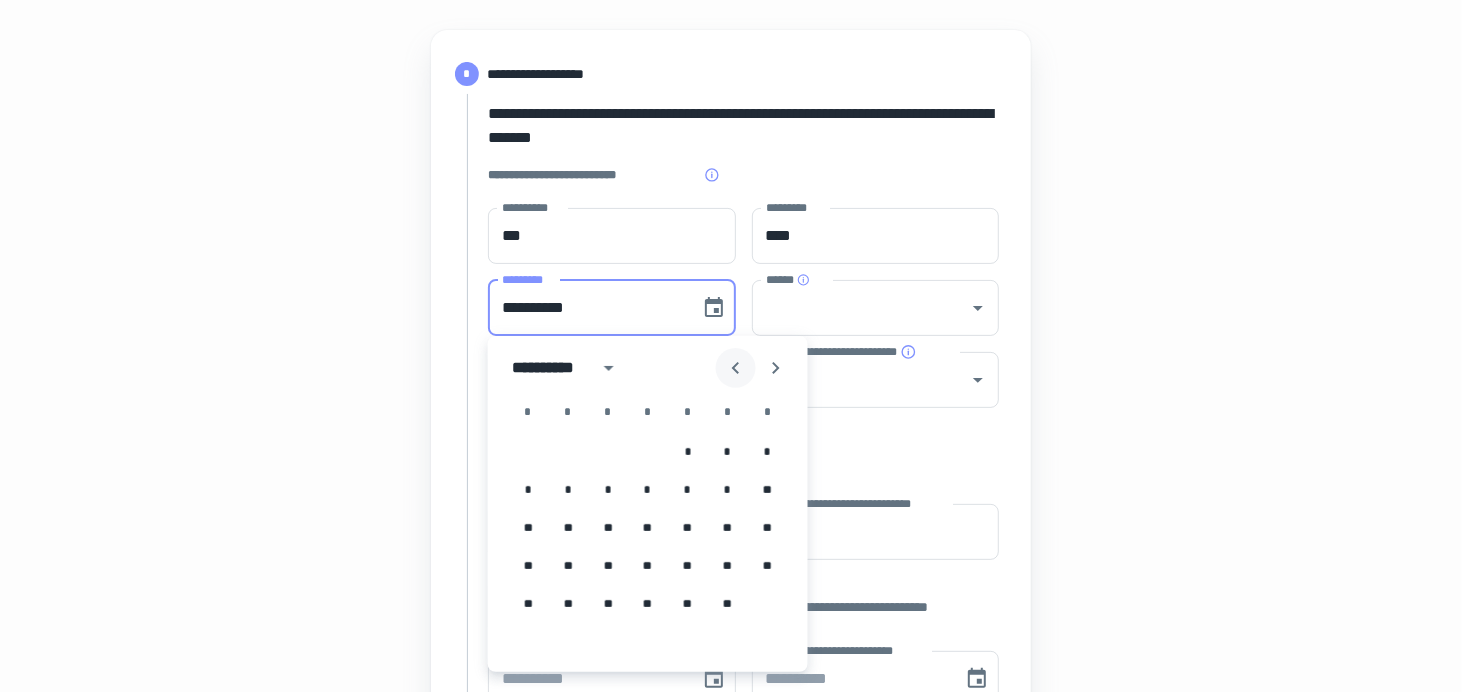 click 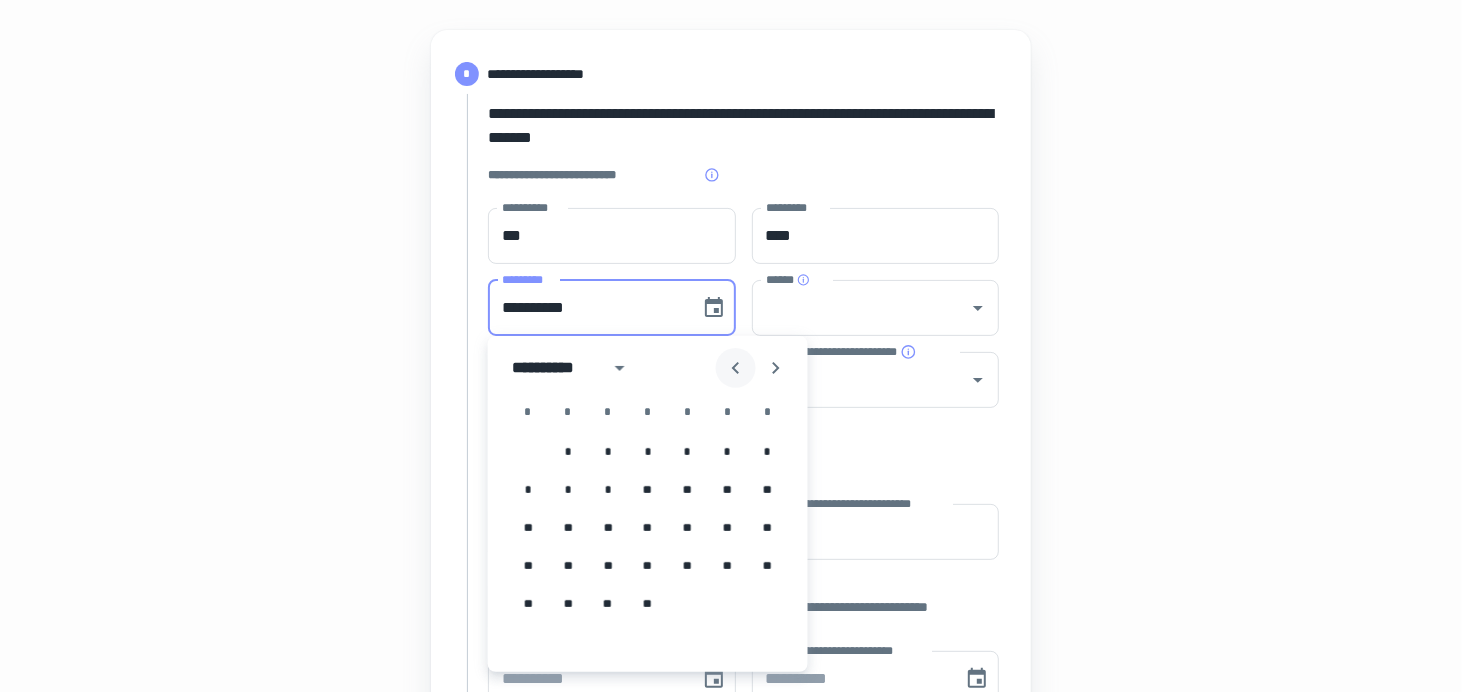 click 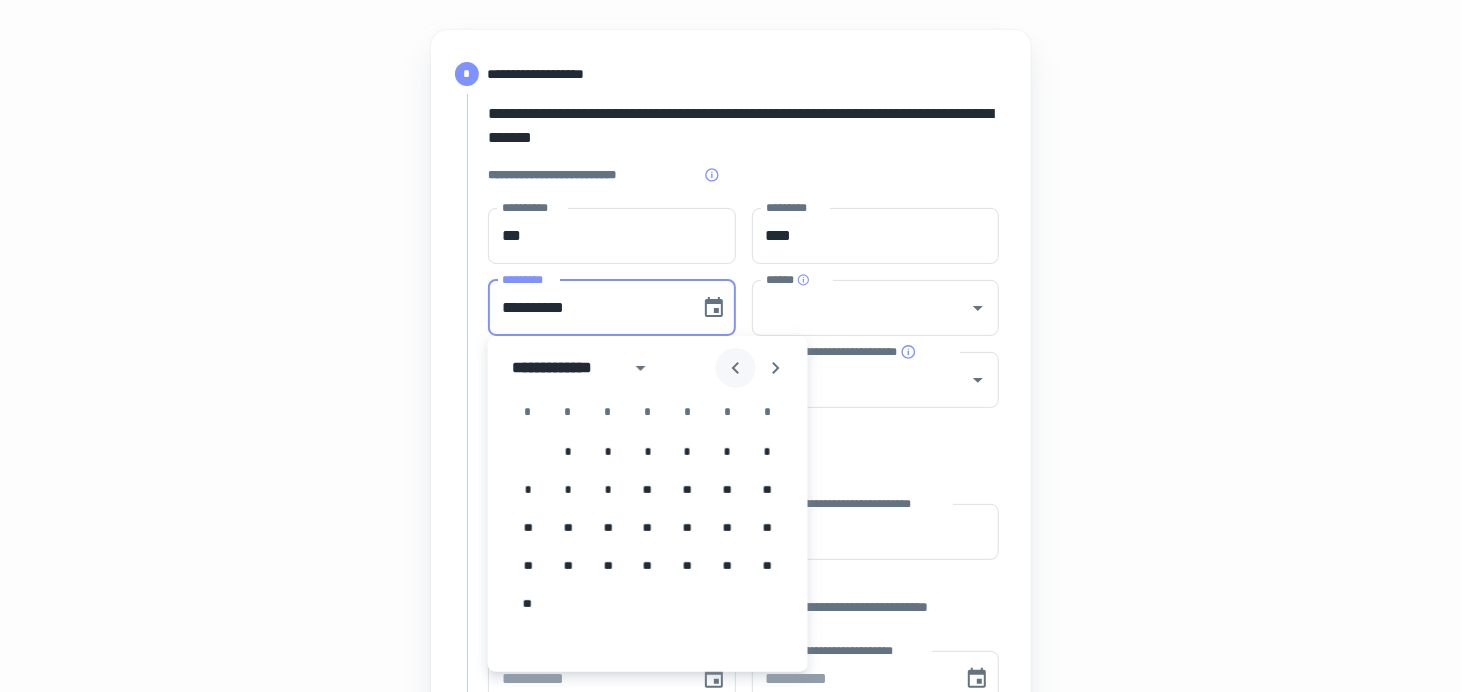 click 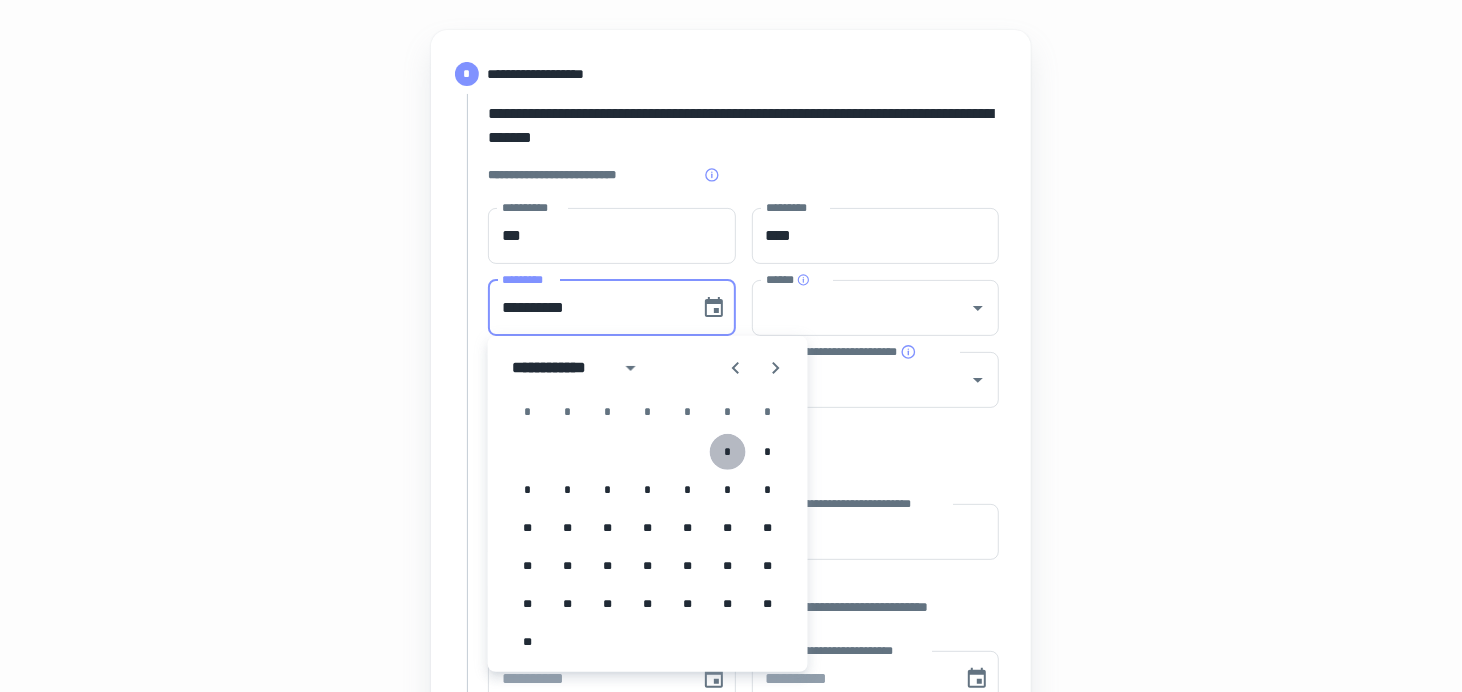 click on "*" at bounding box center (728, 452) 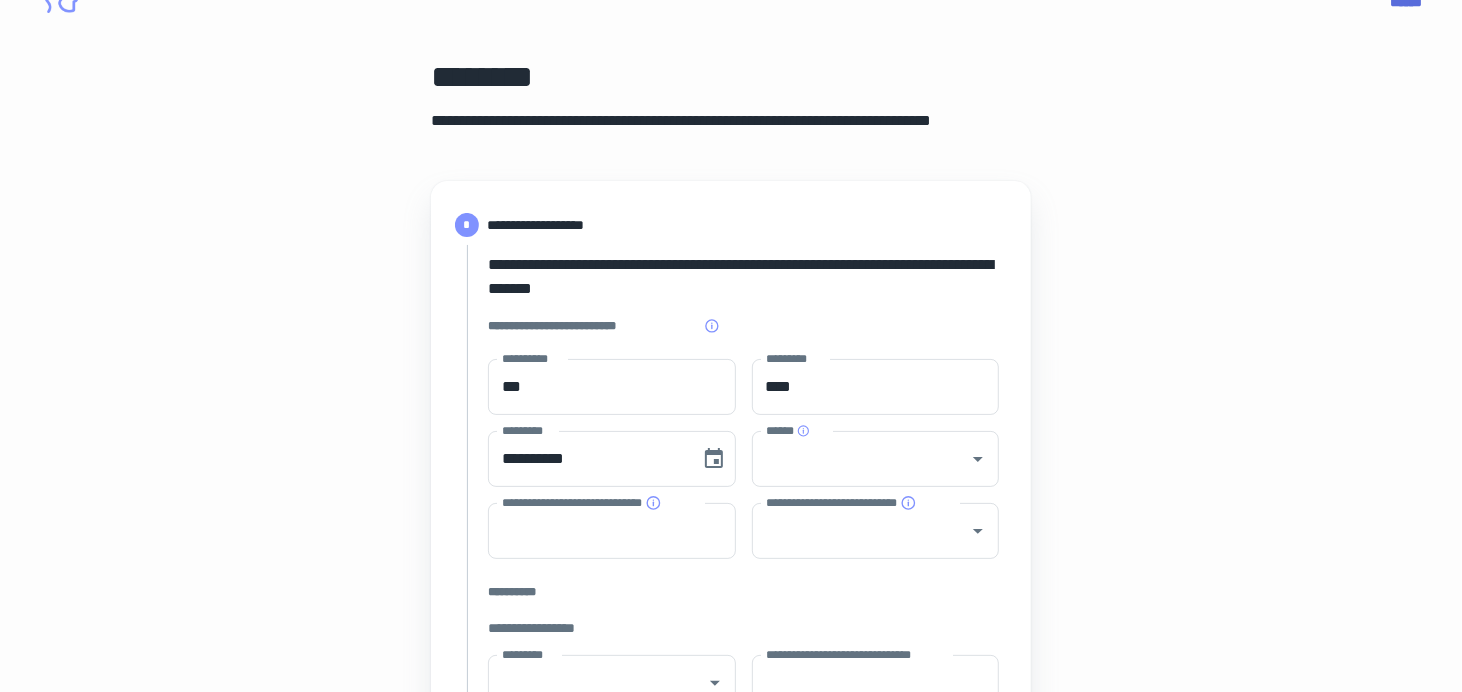 scroll, scrollTop: 57, scrollLeft: 0, axis: vertical 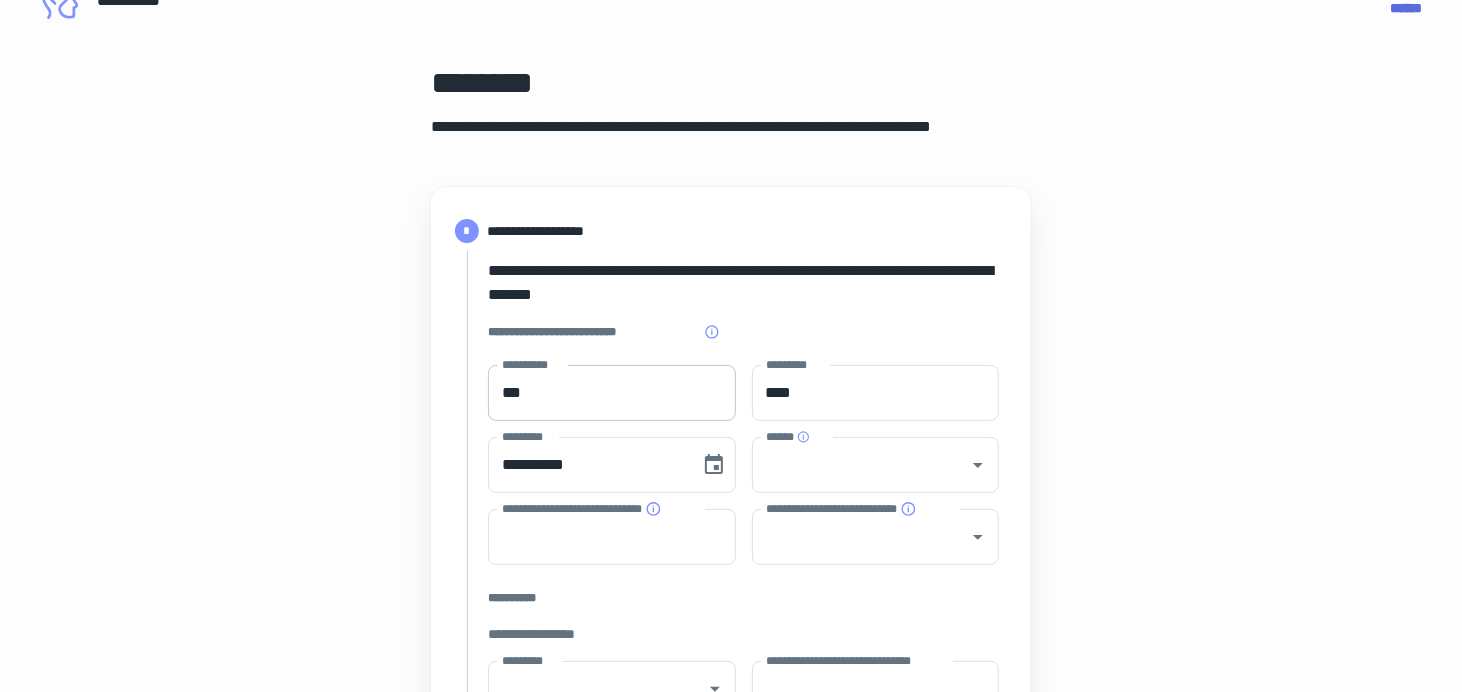 click on "***" at bounding box center [612, 393] 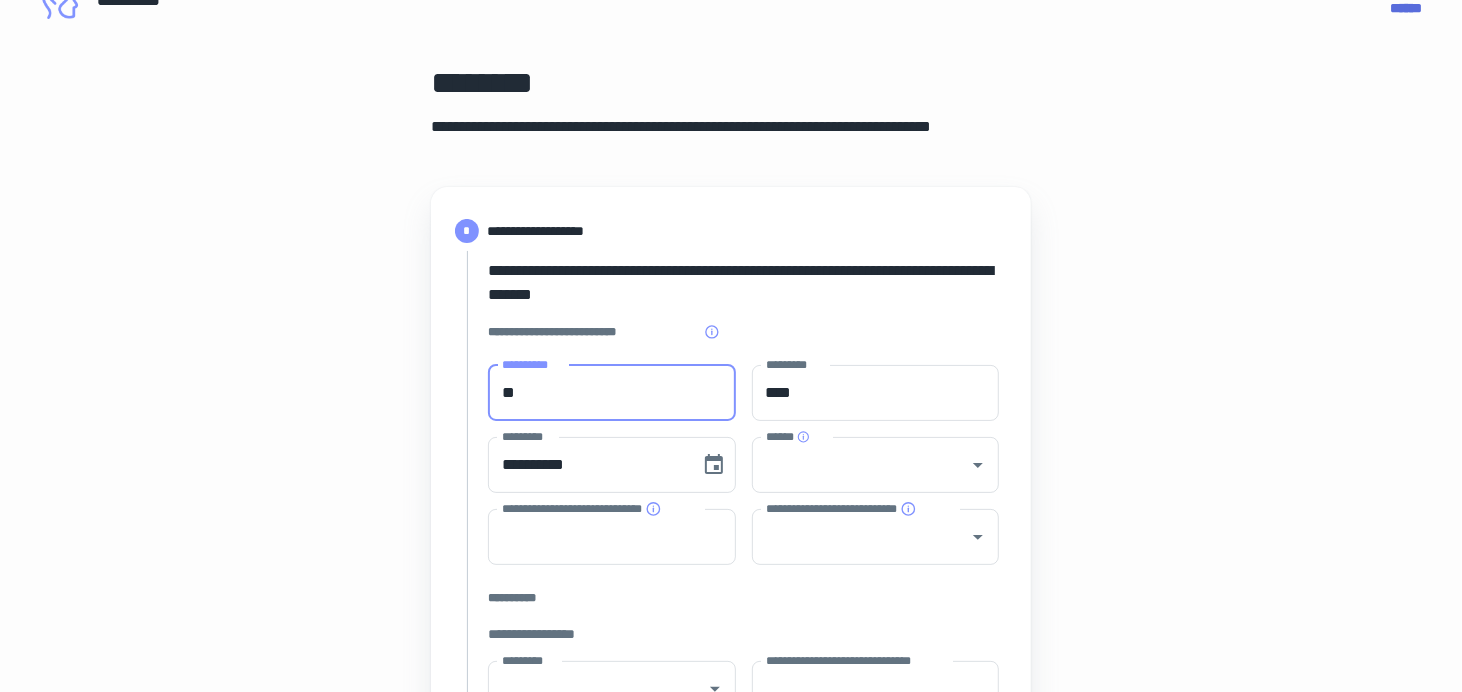 type on "*" 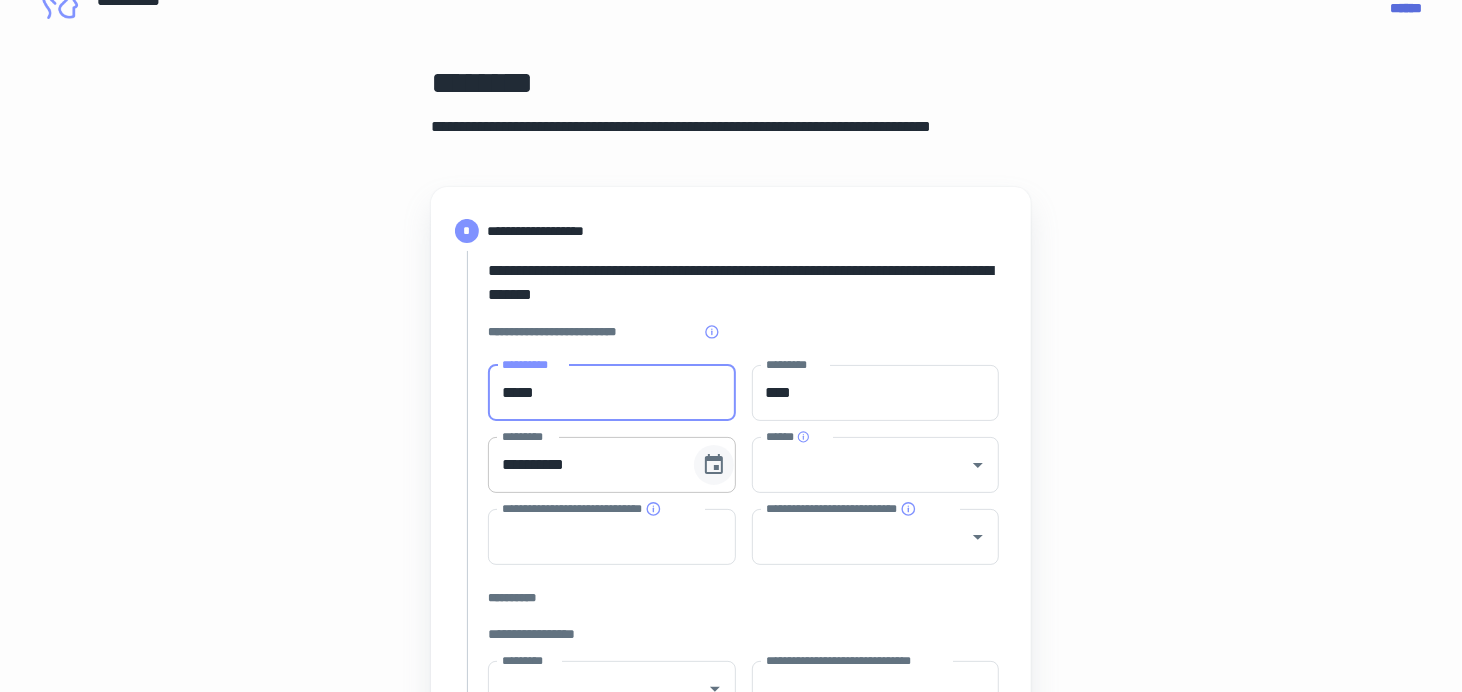 type on "*****" 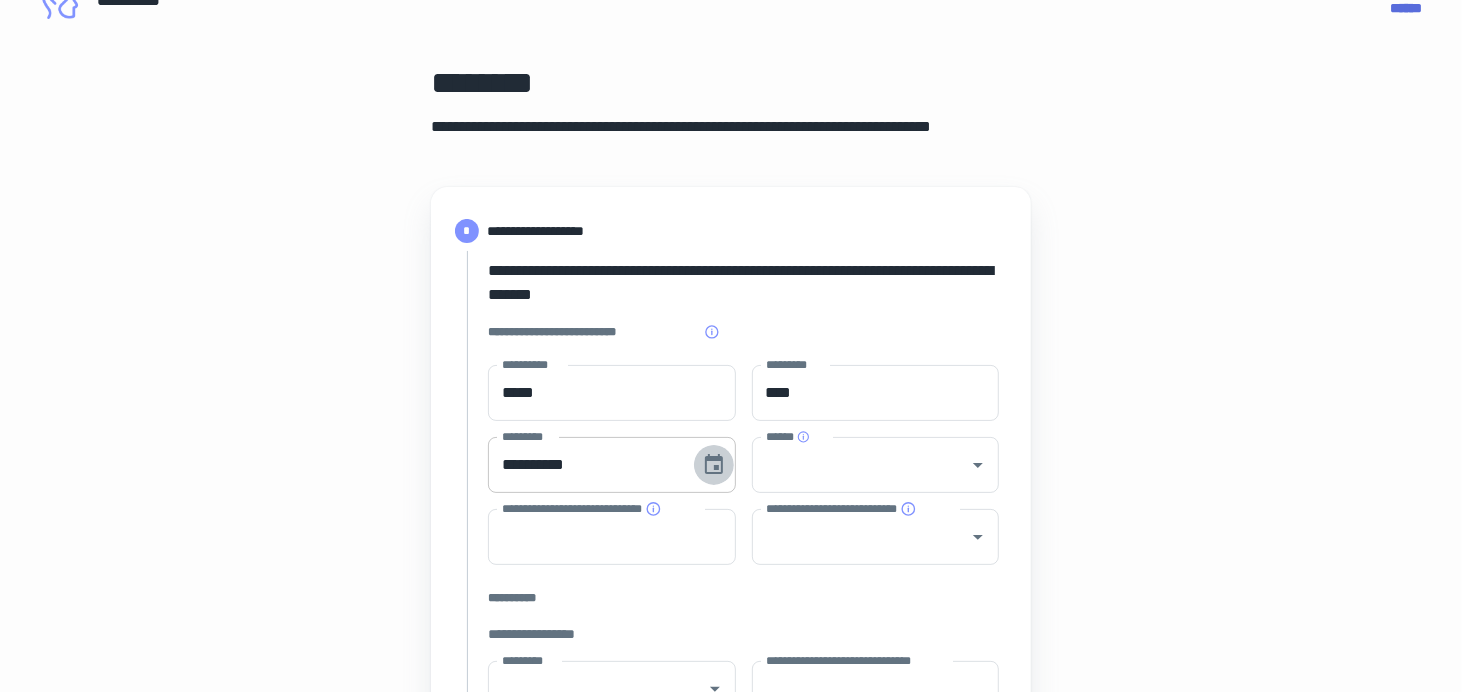 click 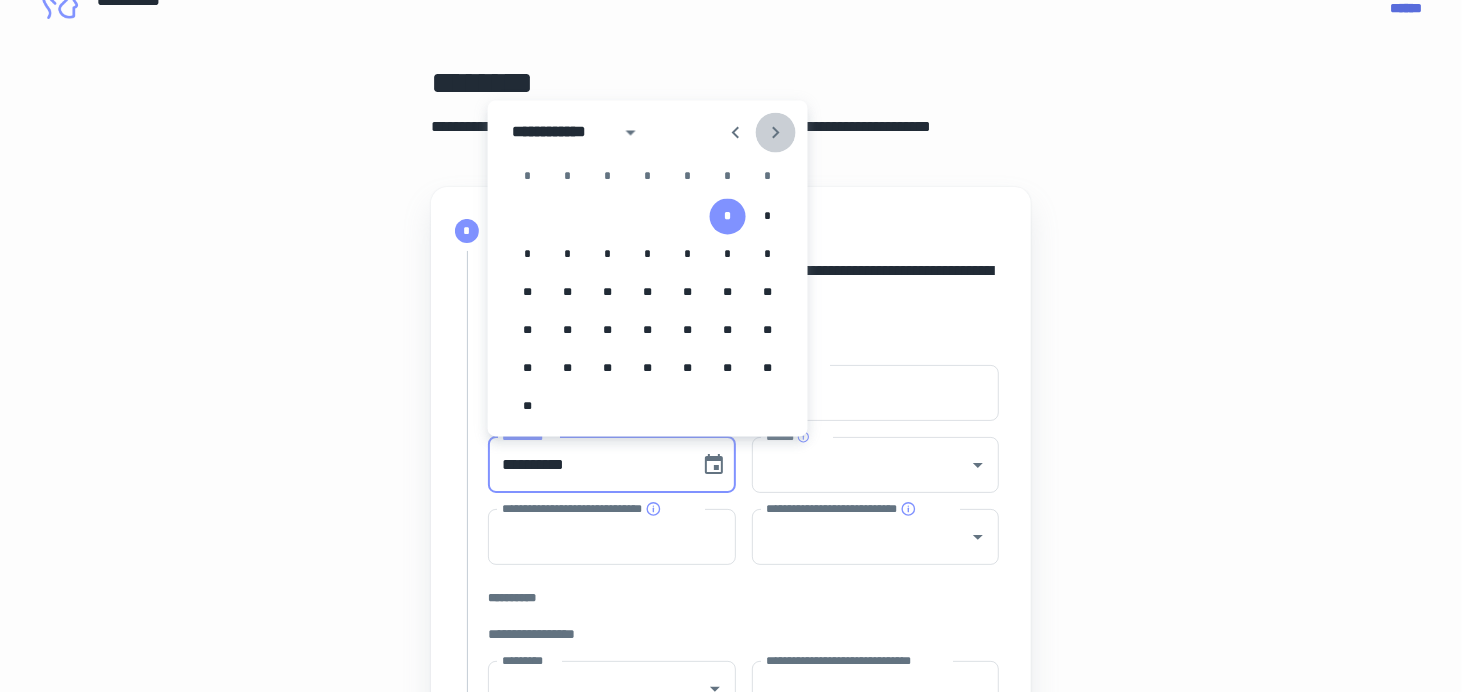 click 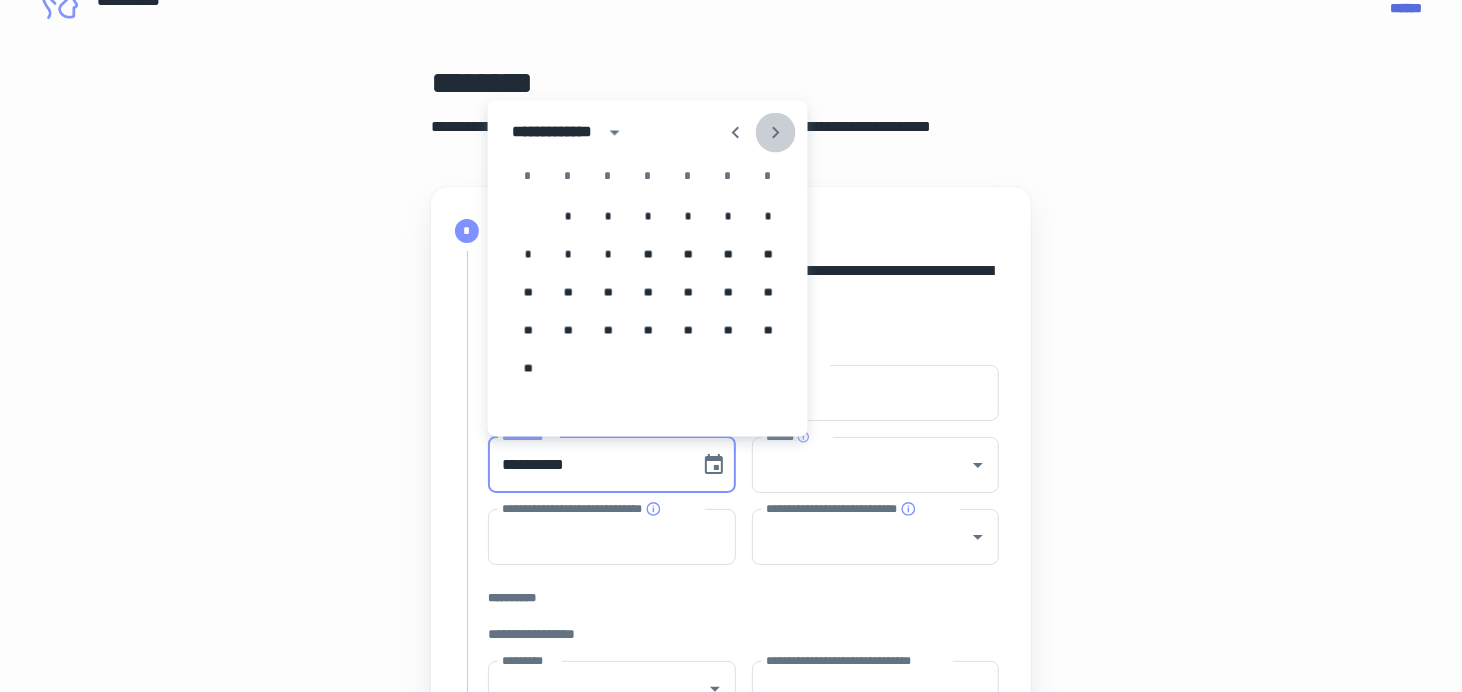 click 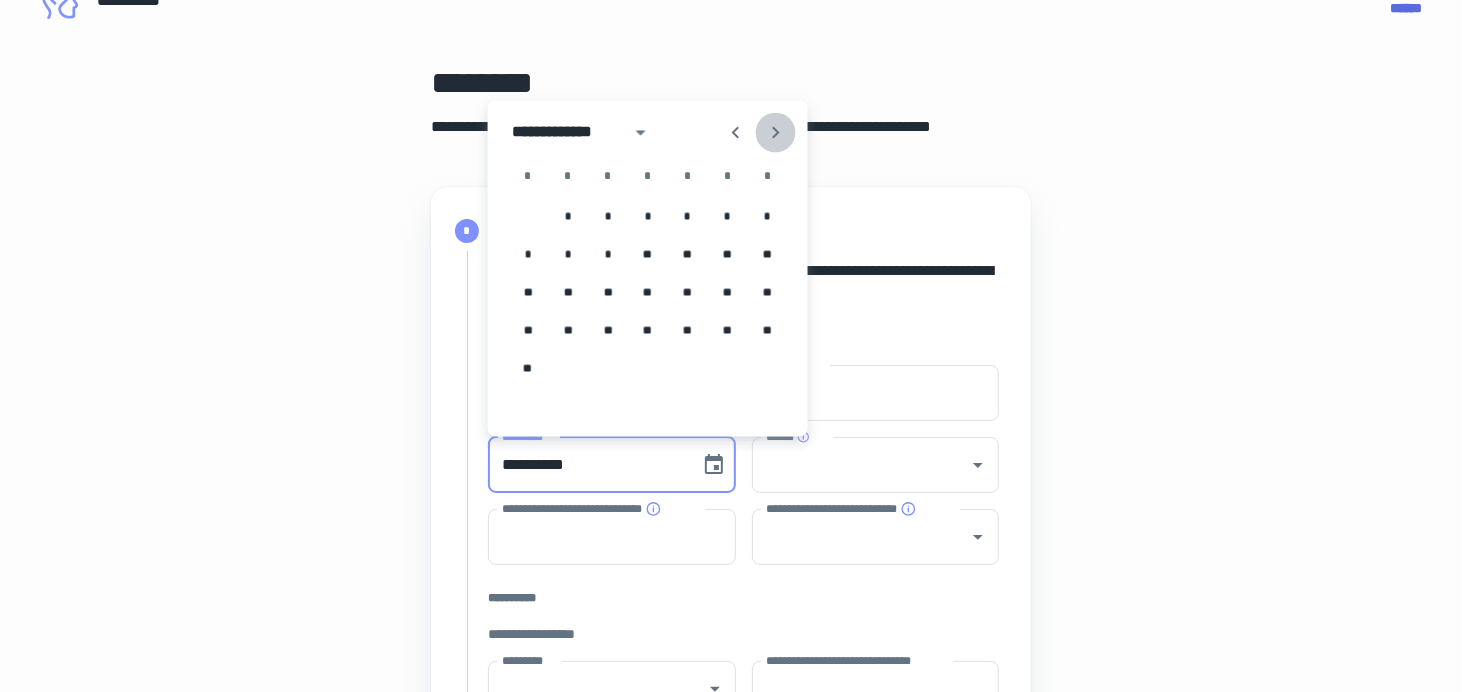 click 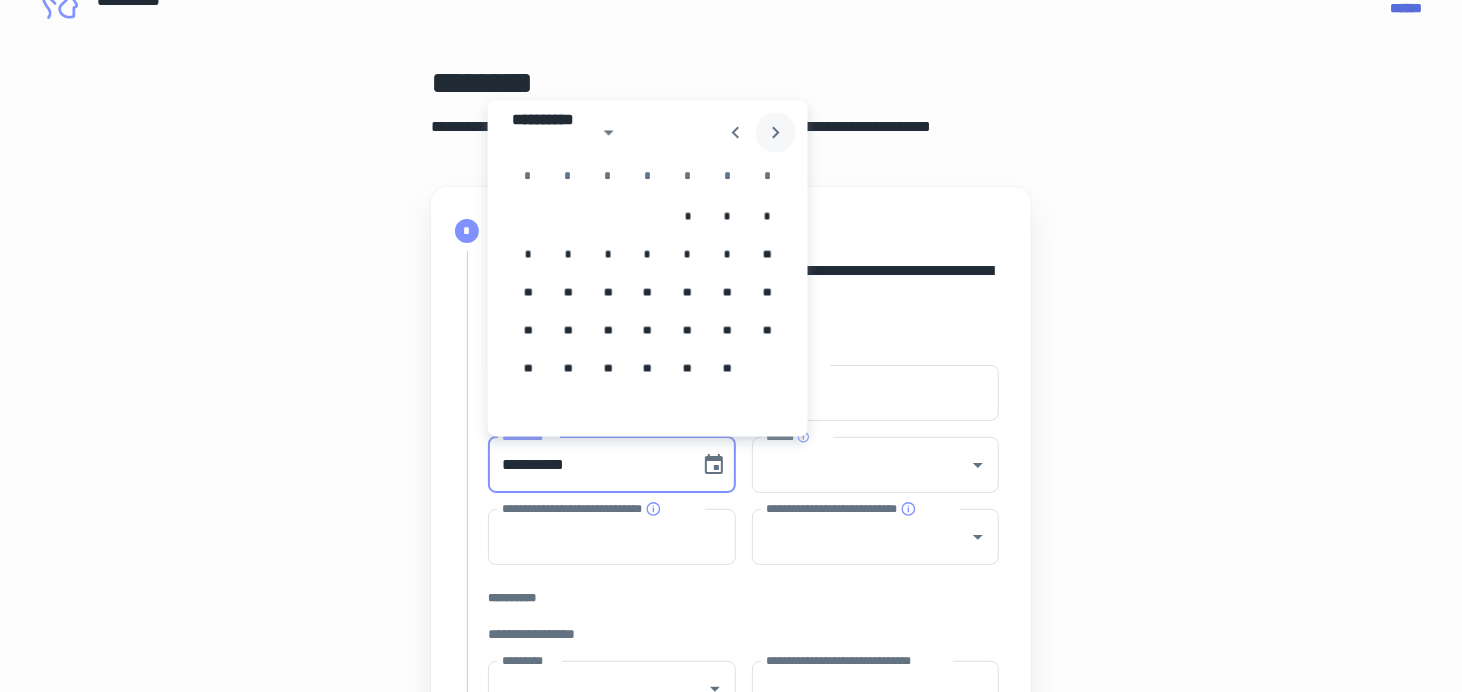 click 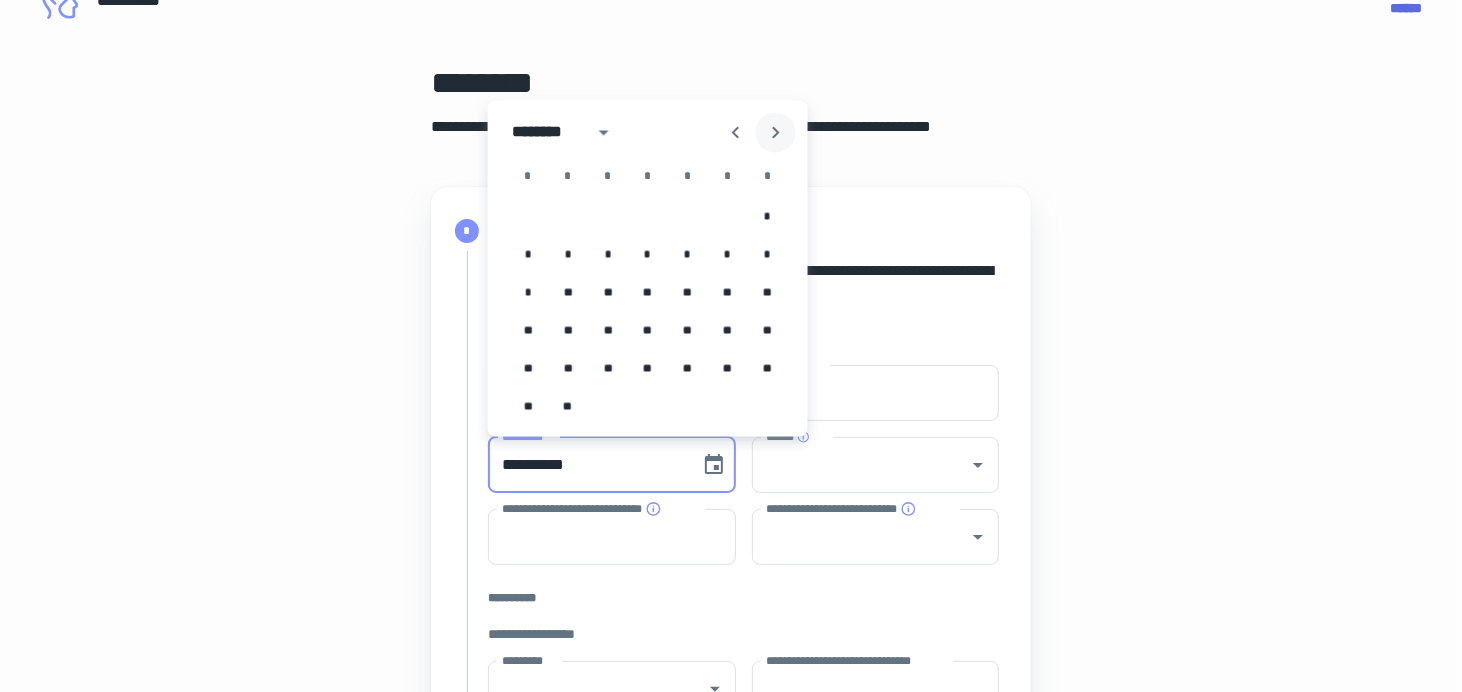 click 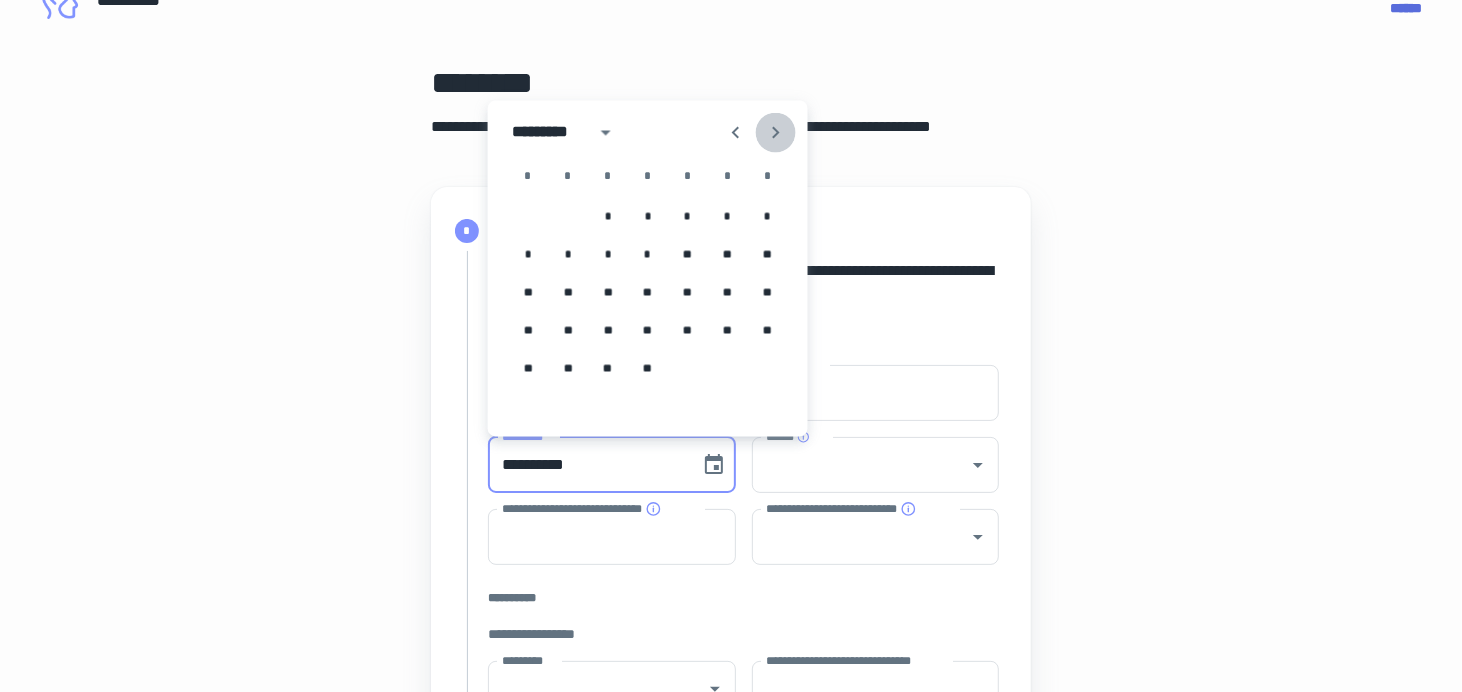 click 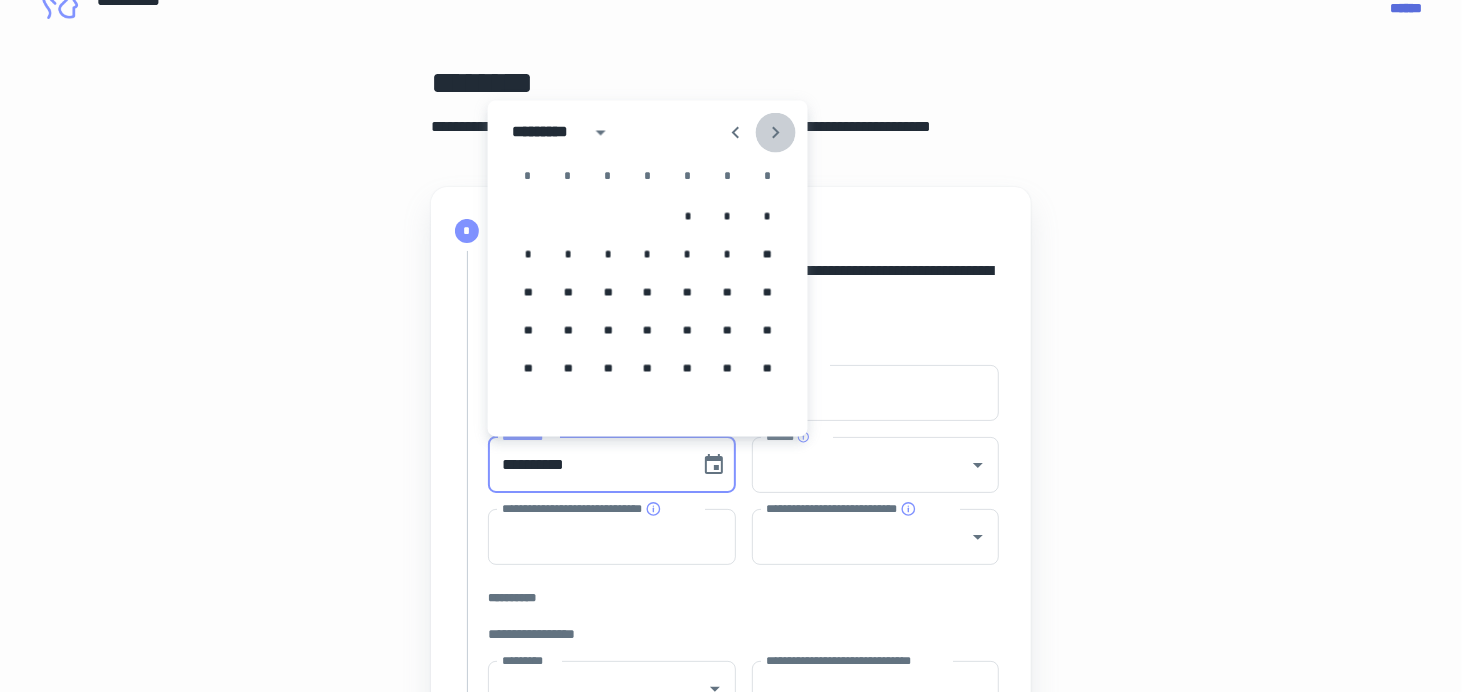 click 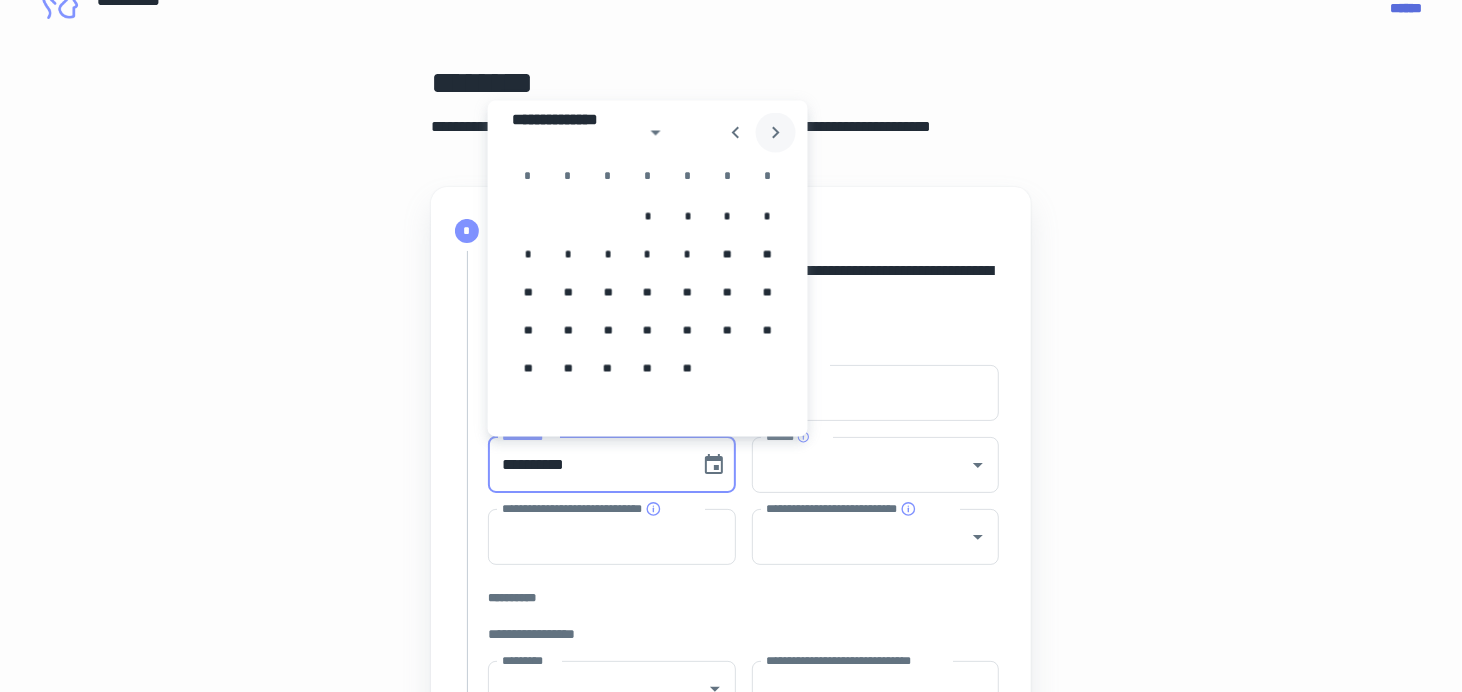 click 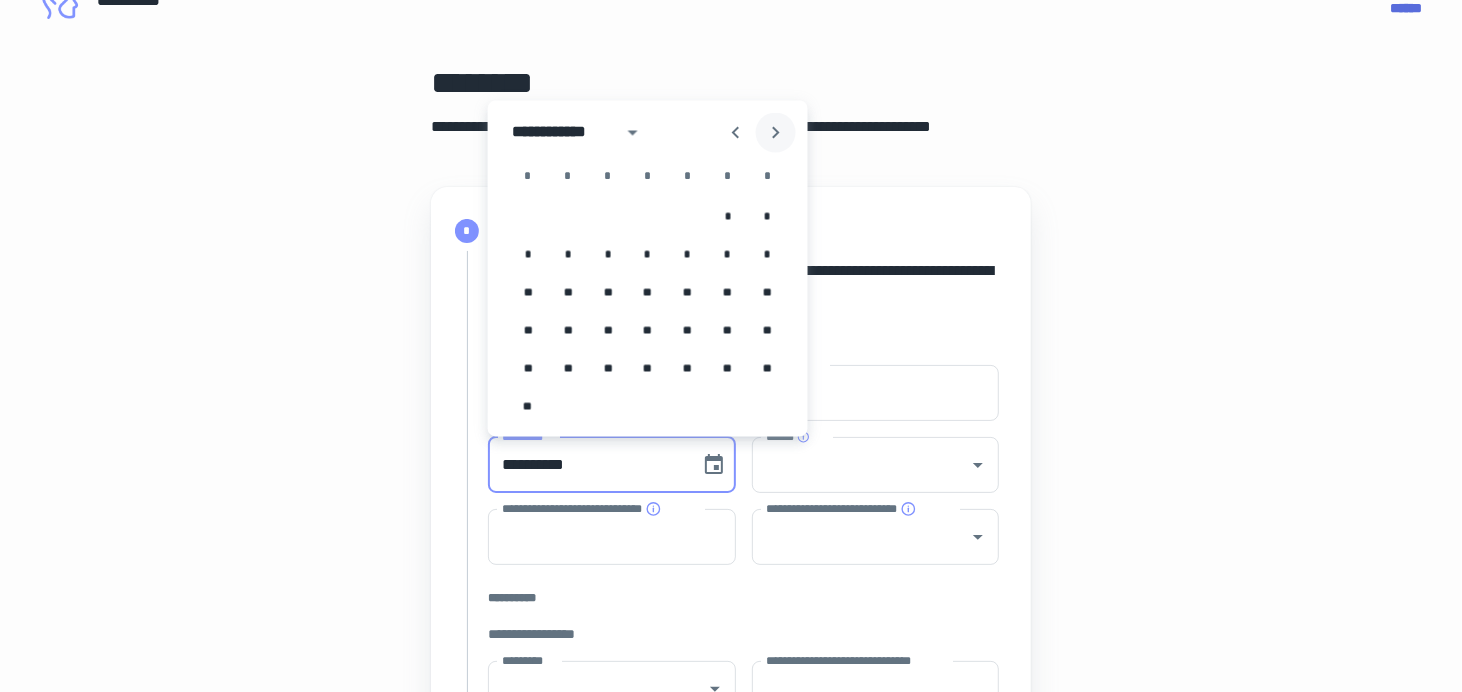 click 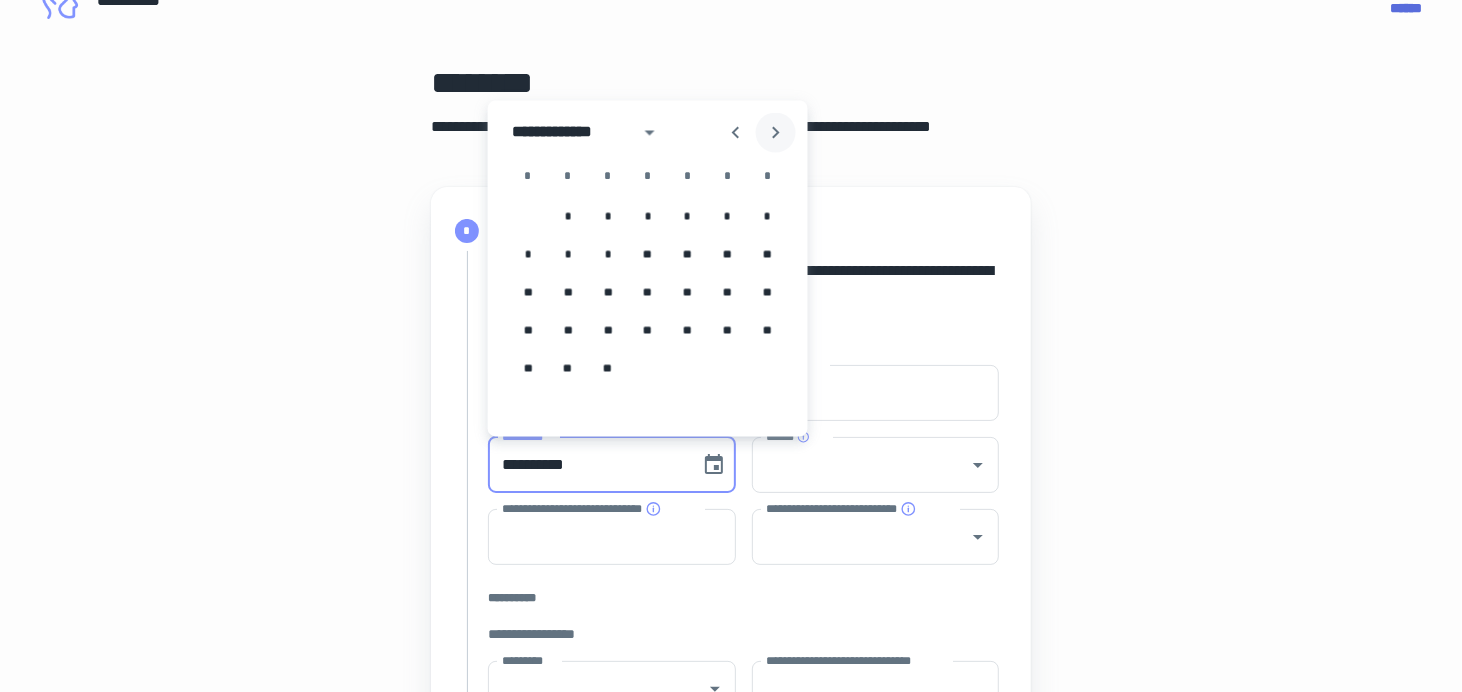 click 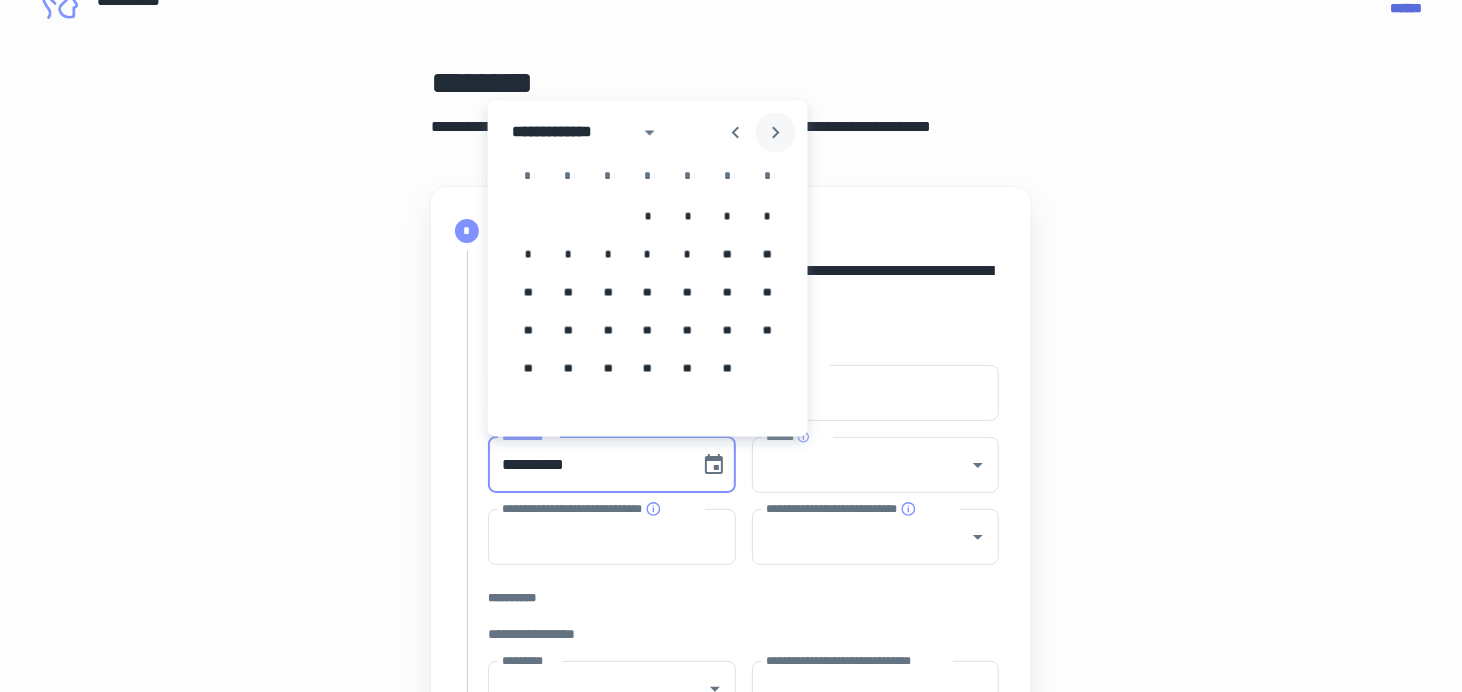 click 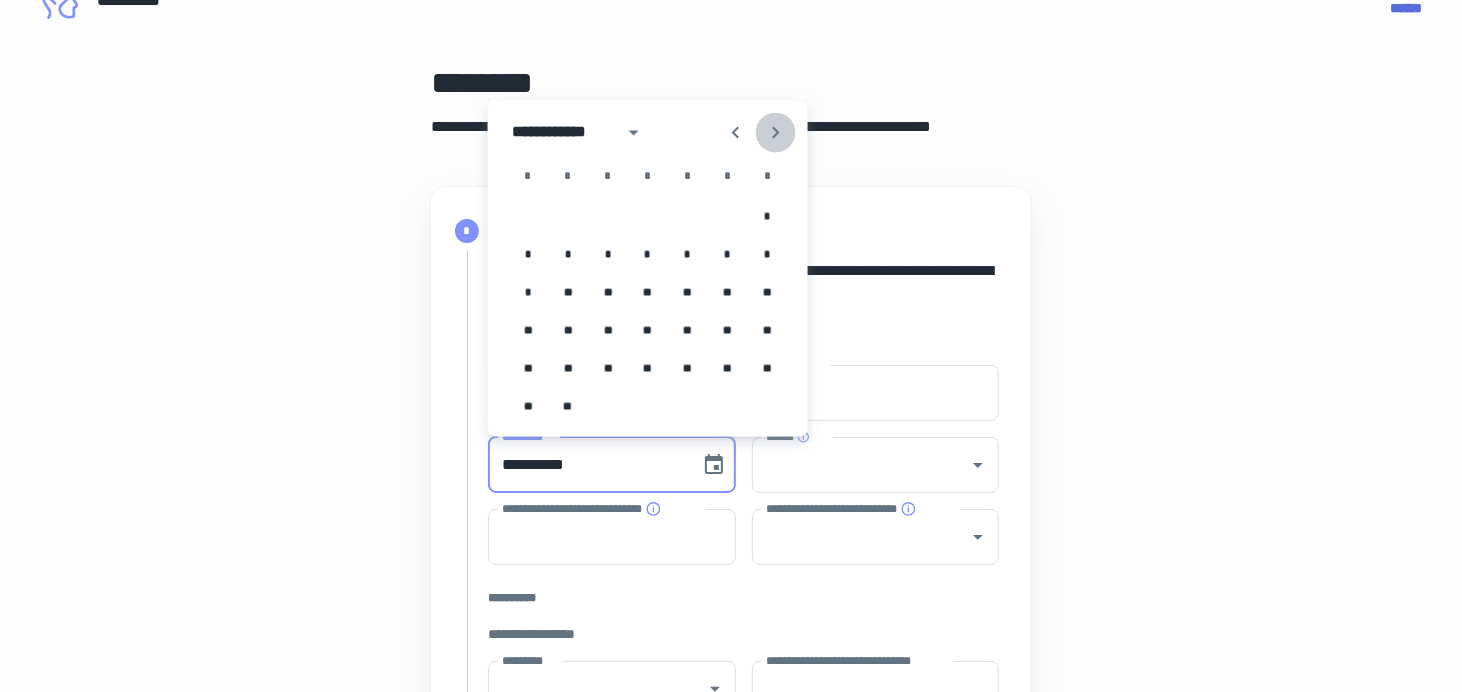 click 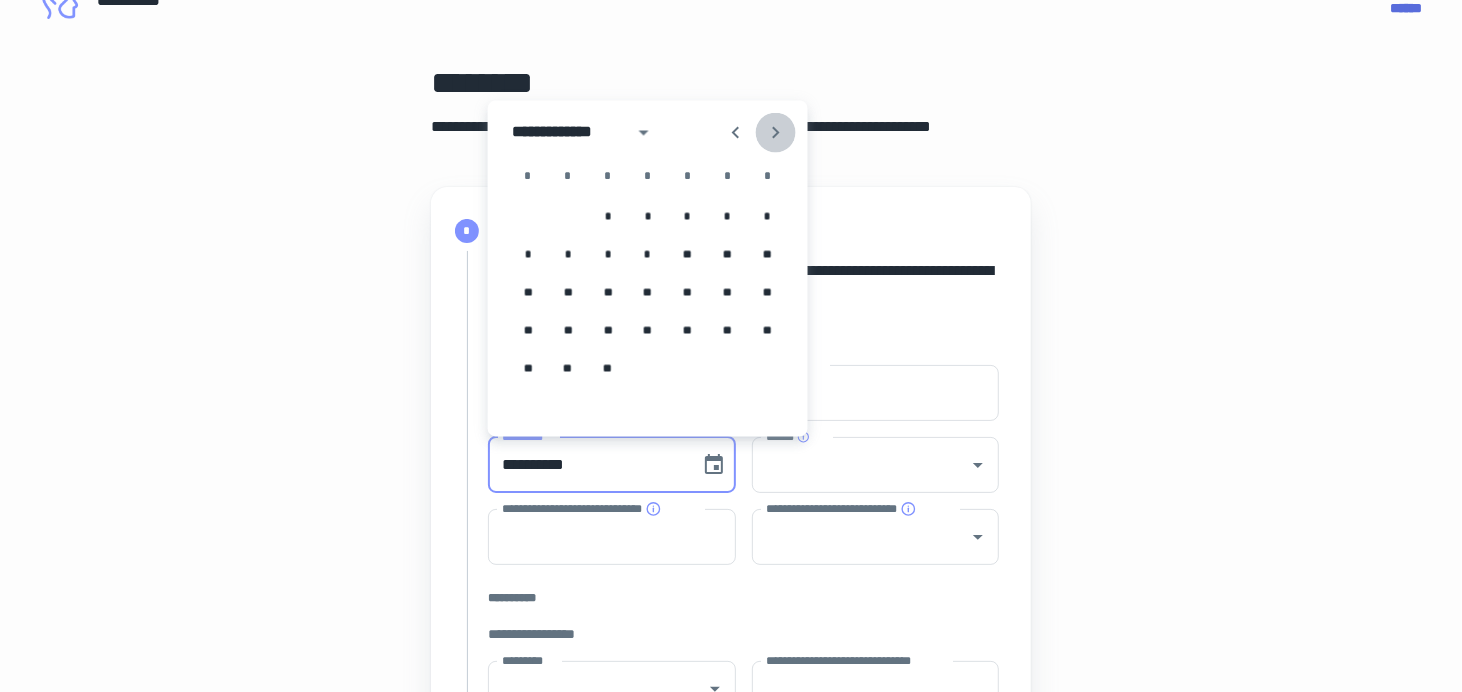 click 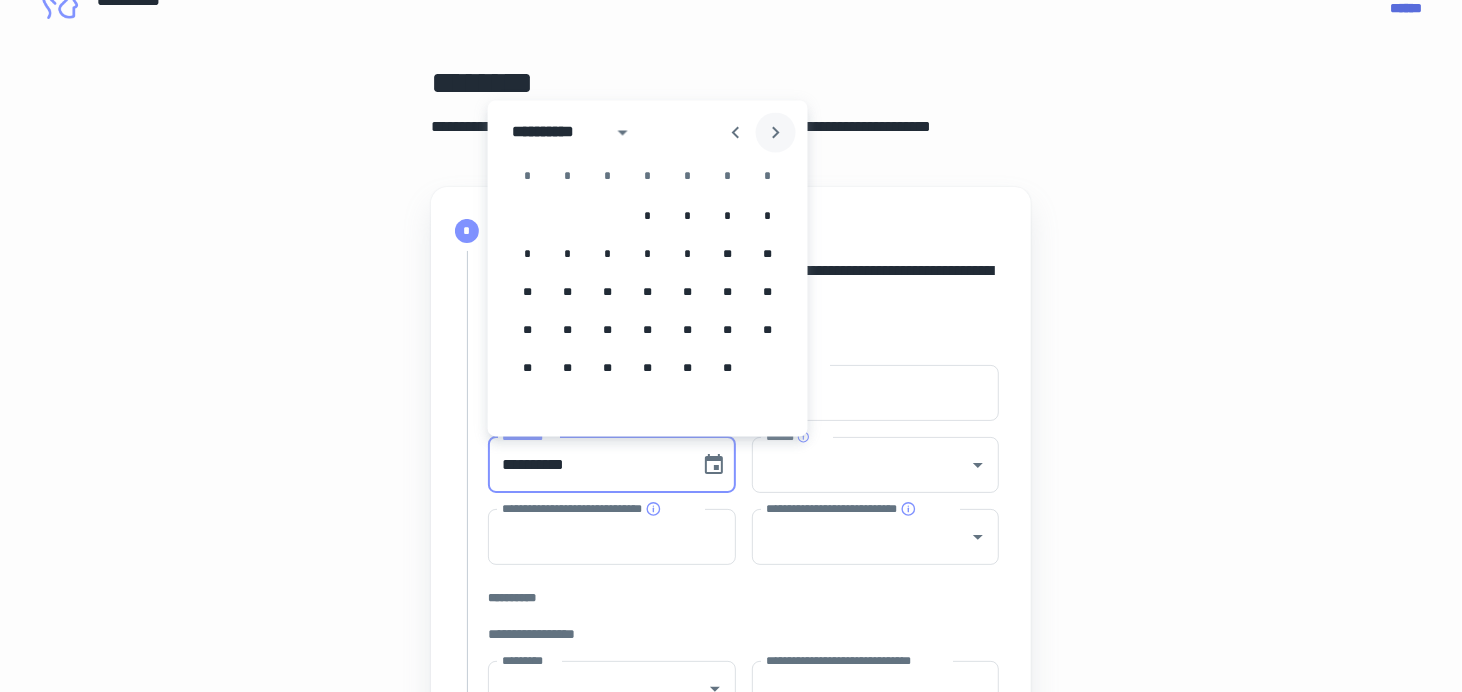 click 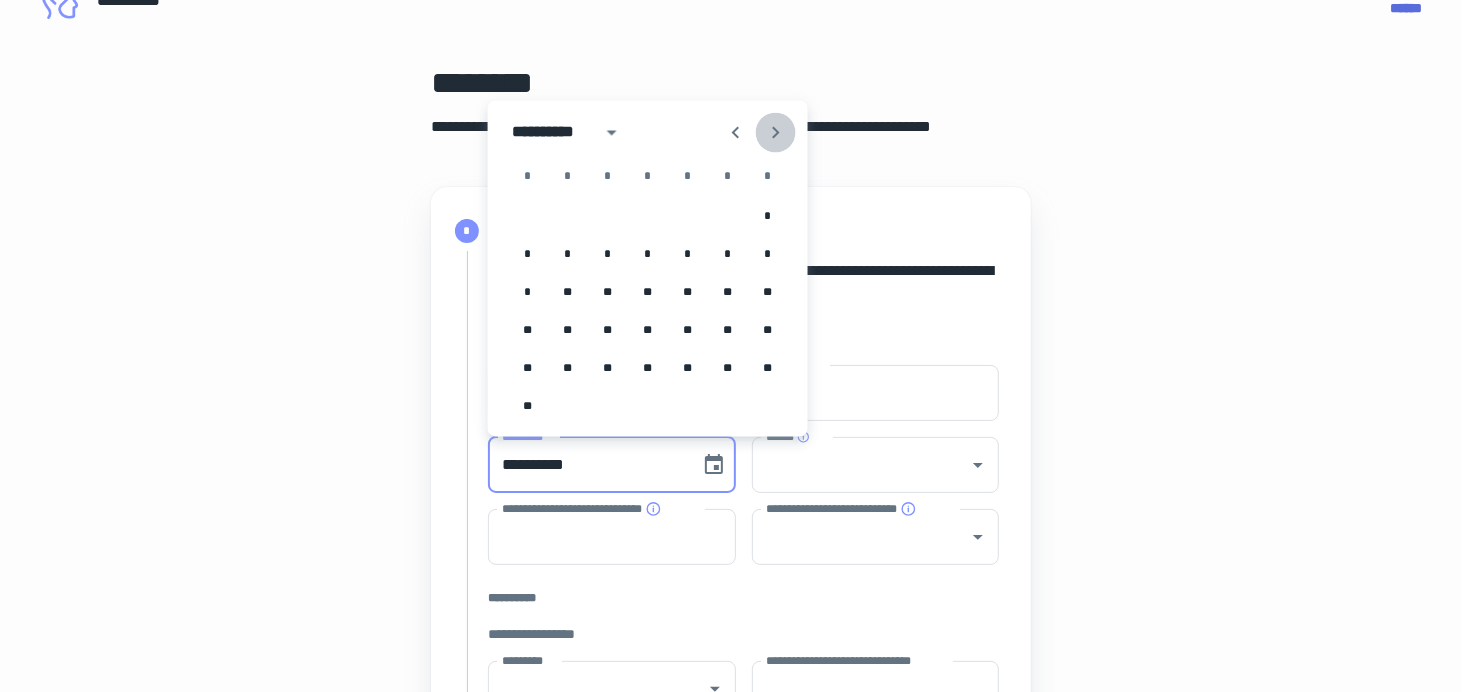 click 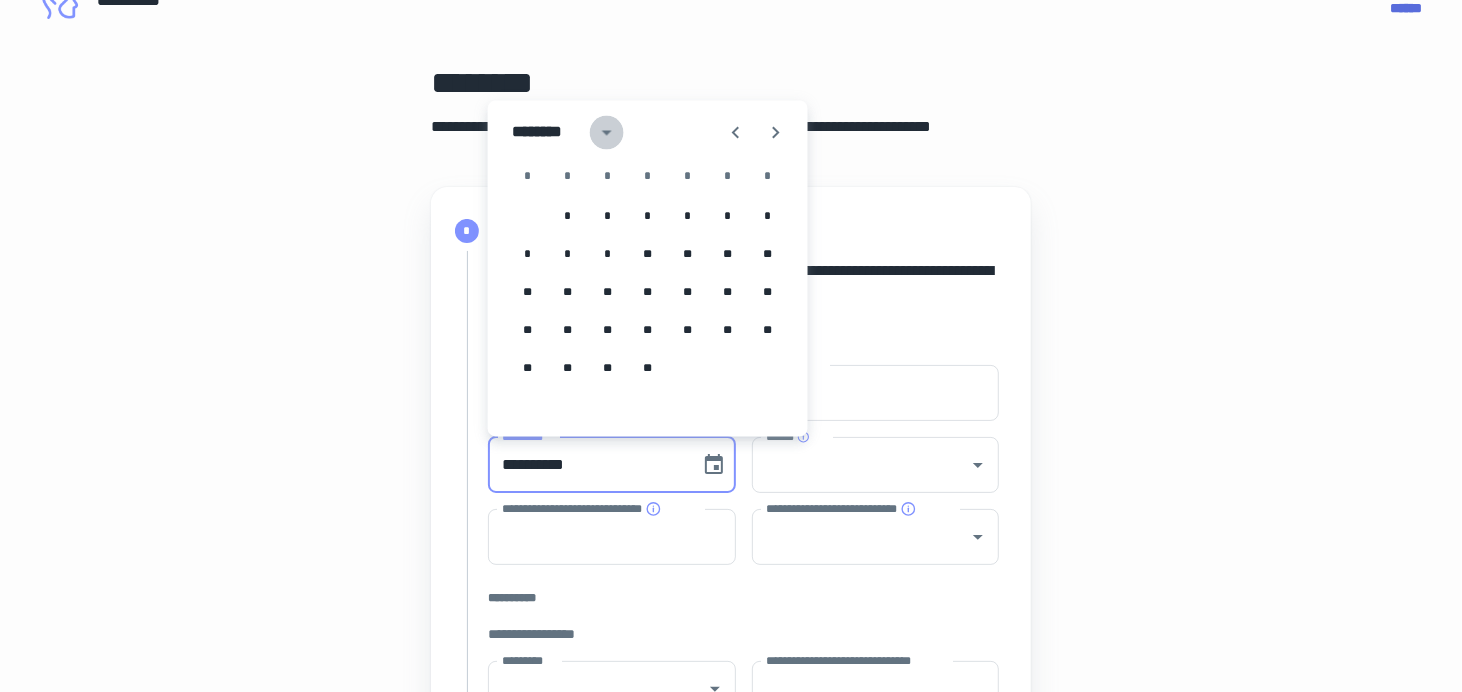 click 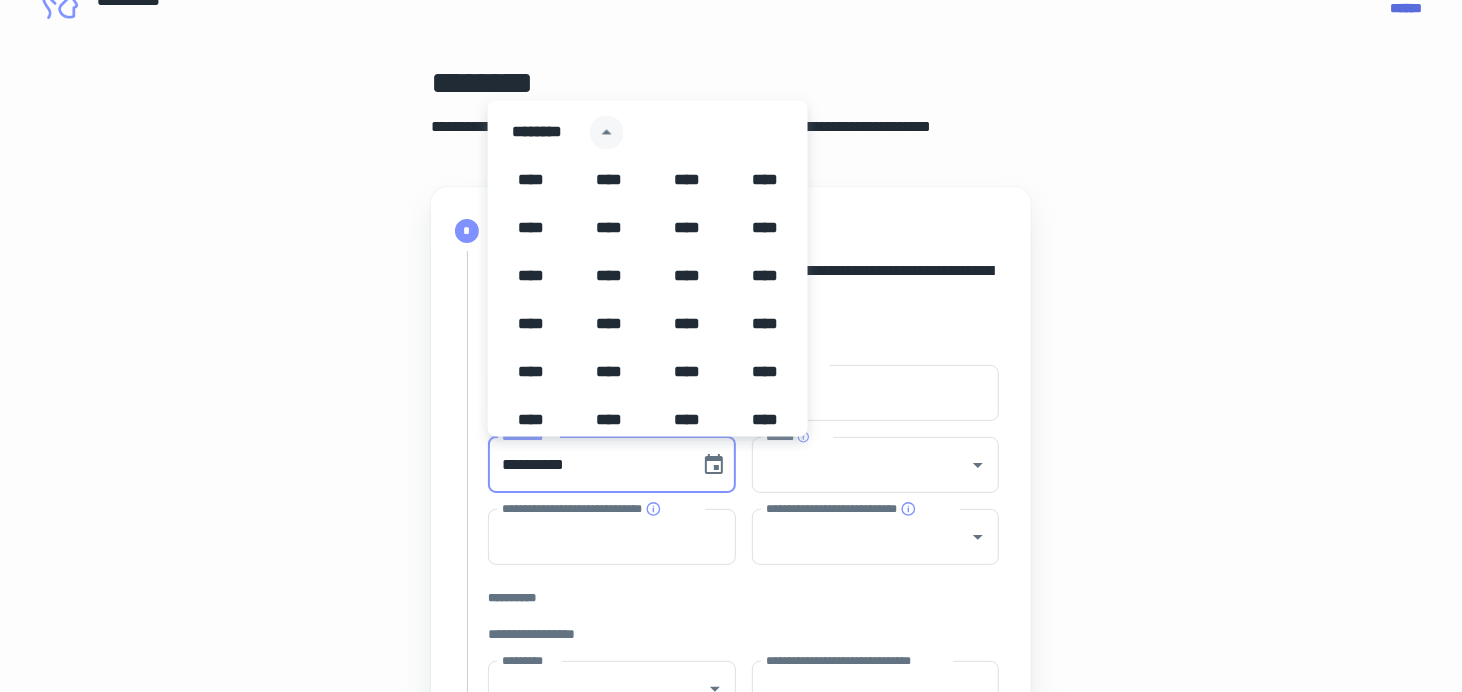 scroll, scrollTop: 700, scrollLeft: 0, axis: vertical 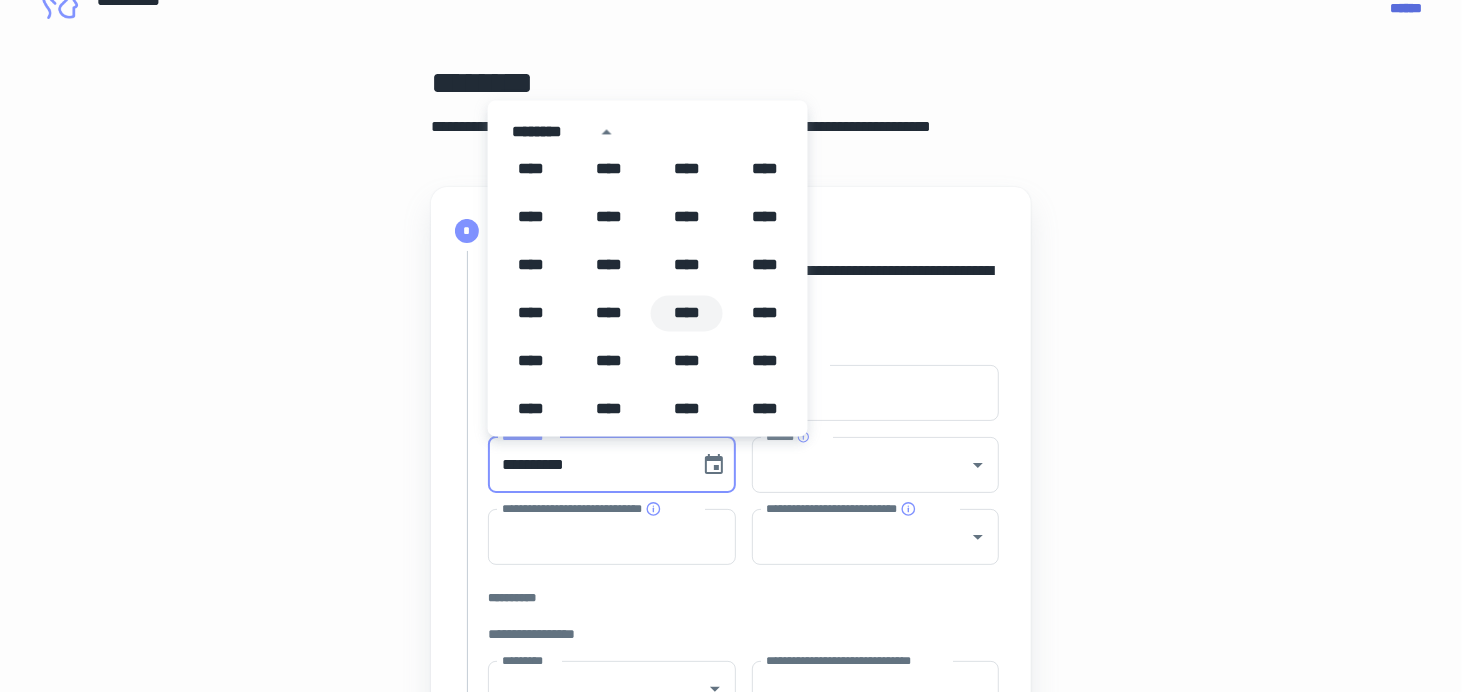 click on "****" at bounding box center (687, 313) 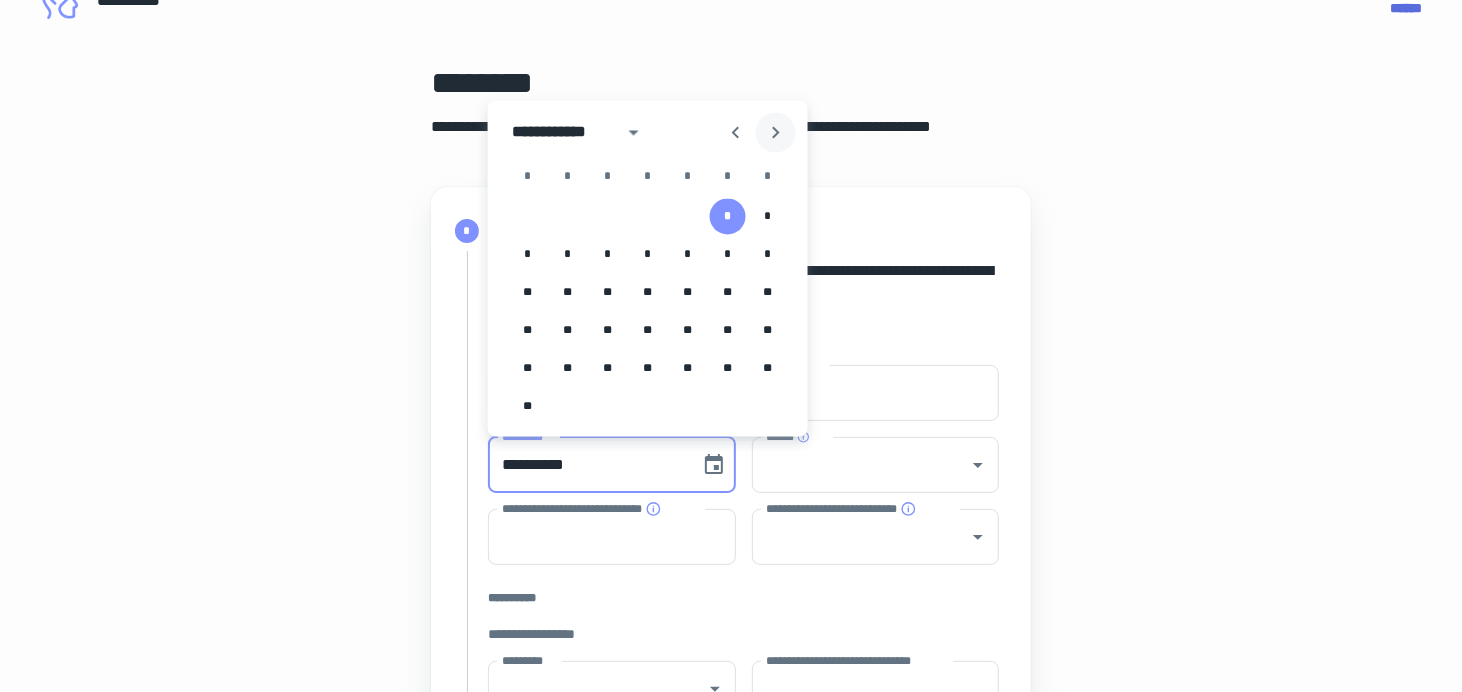 click 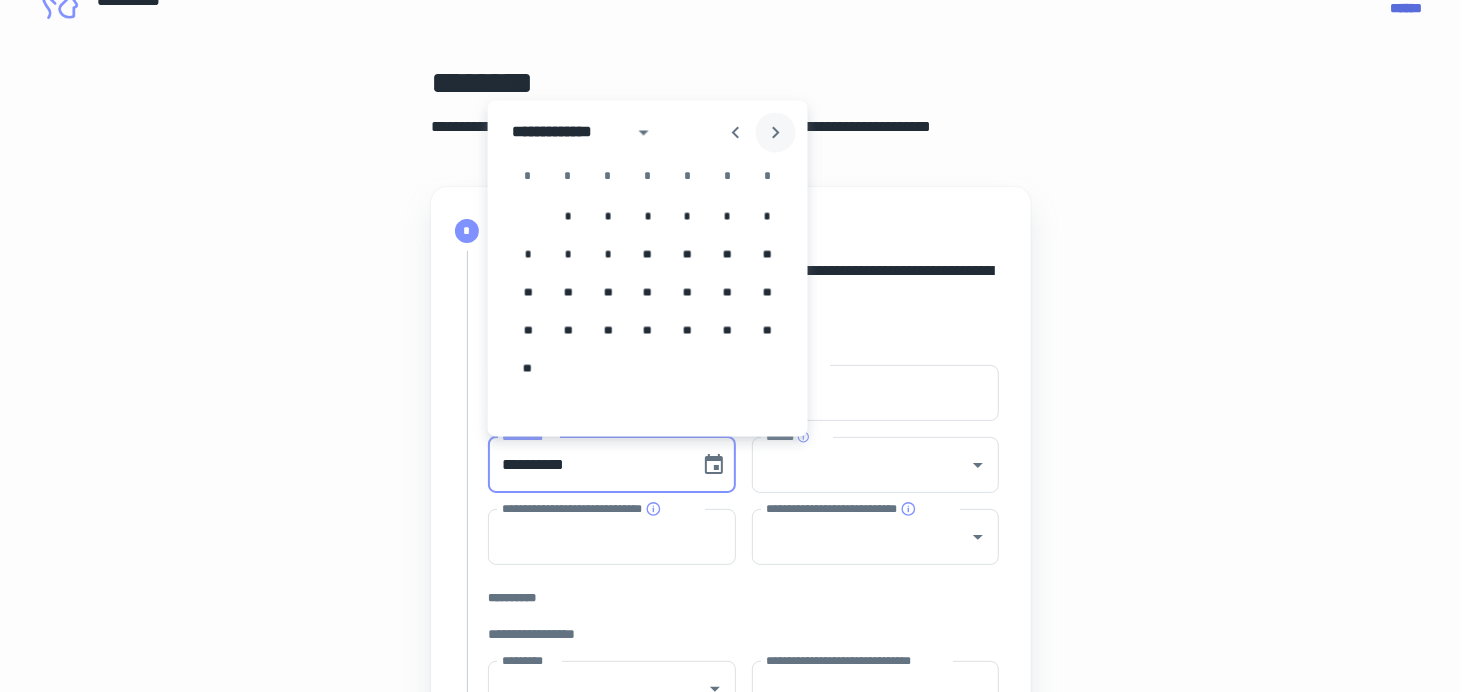 click 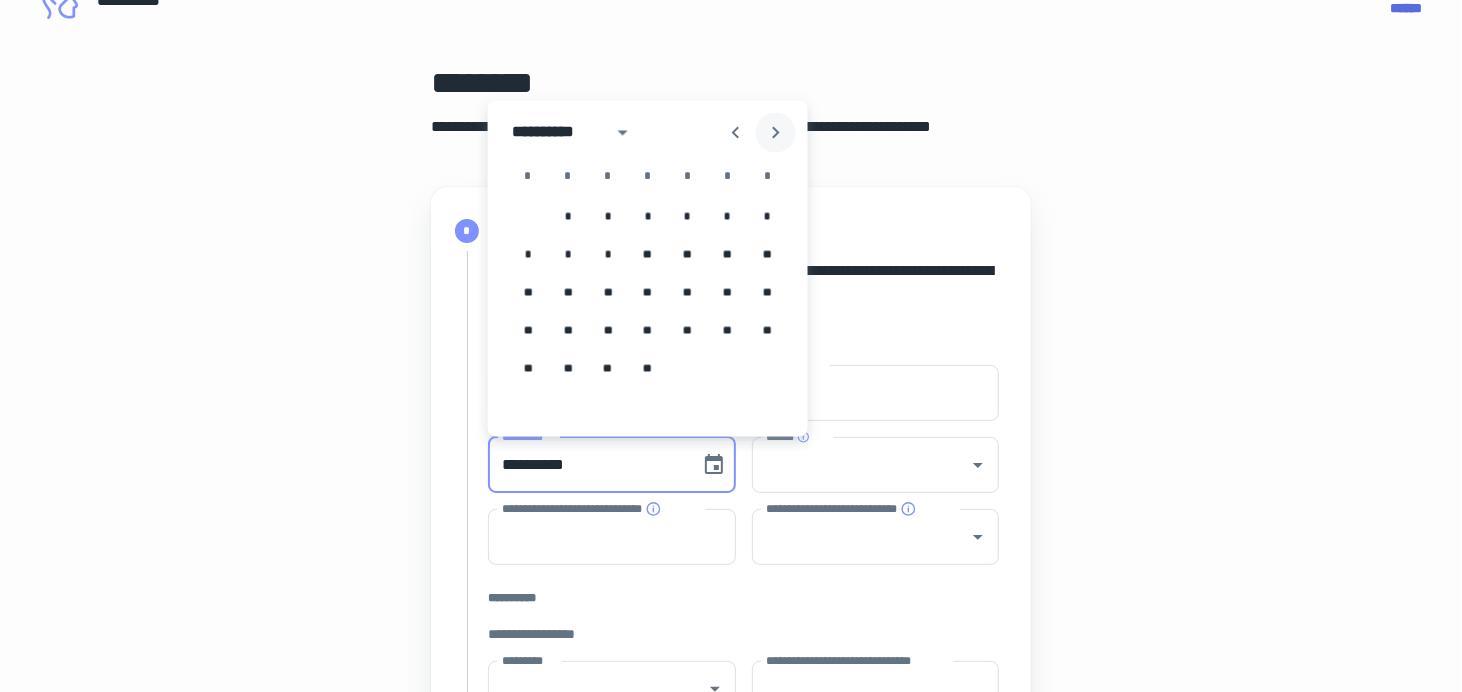 click 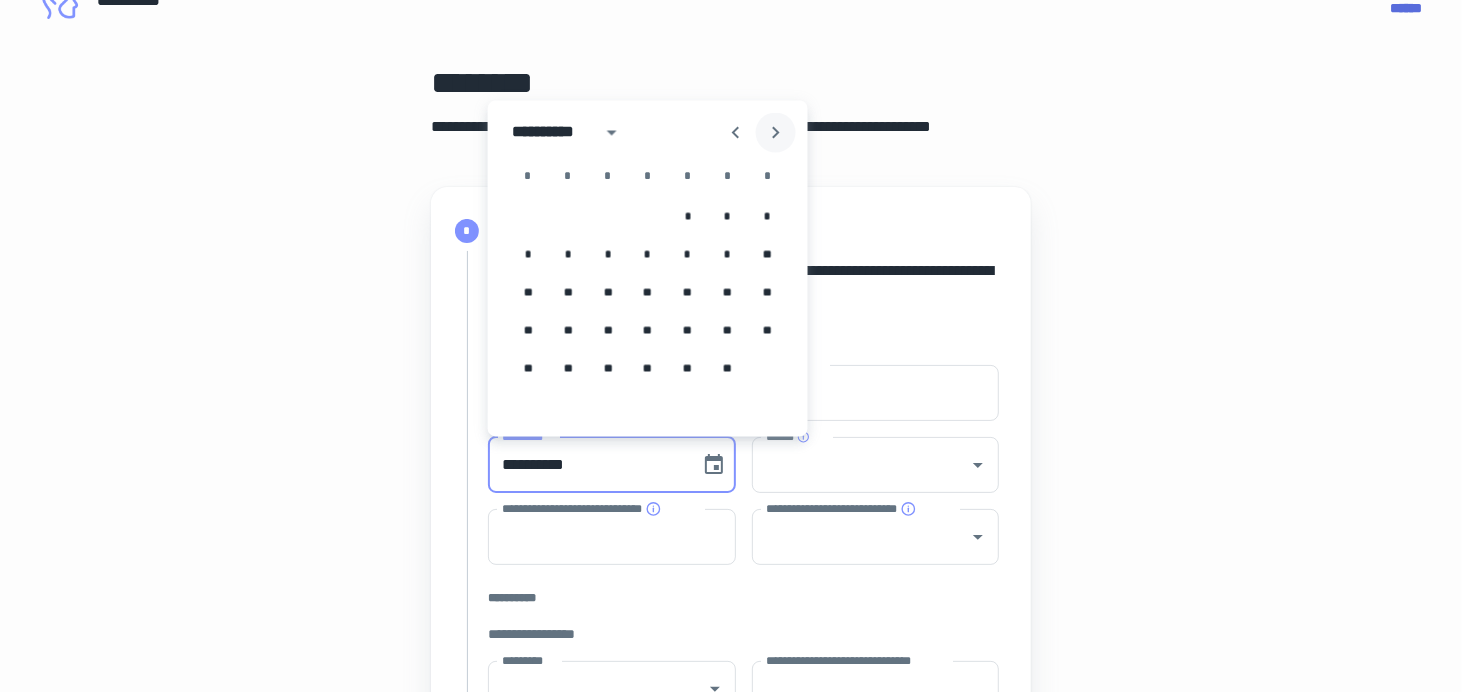 click 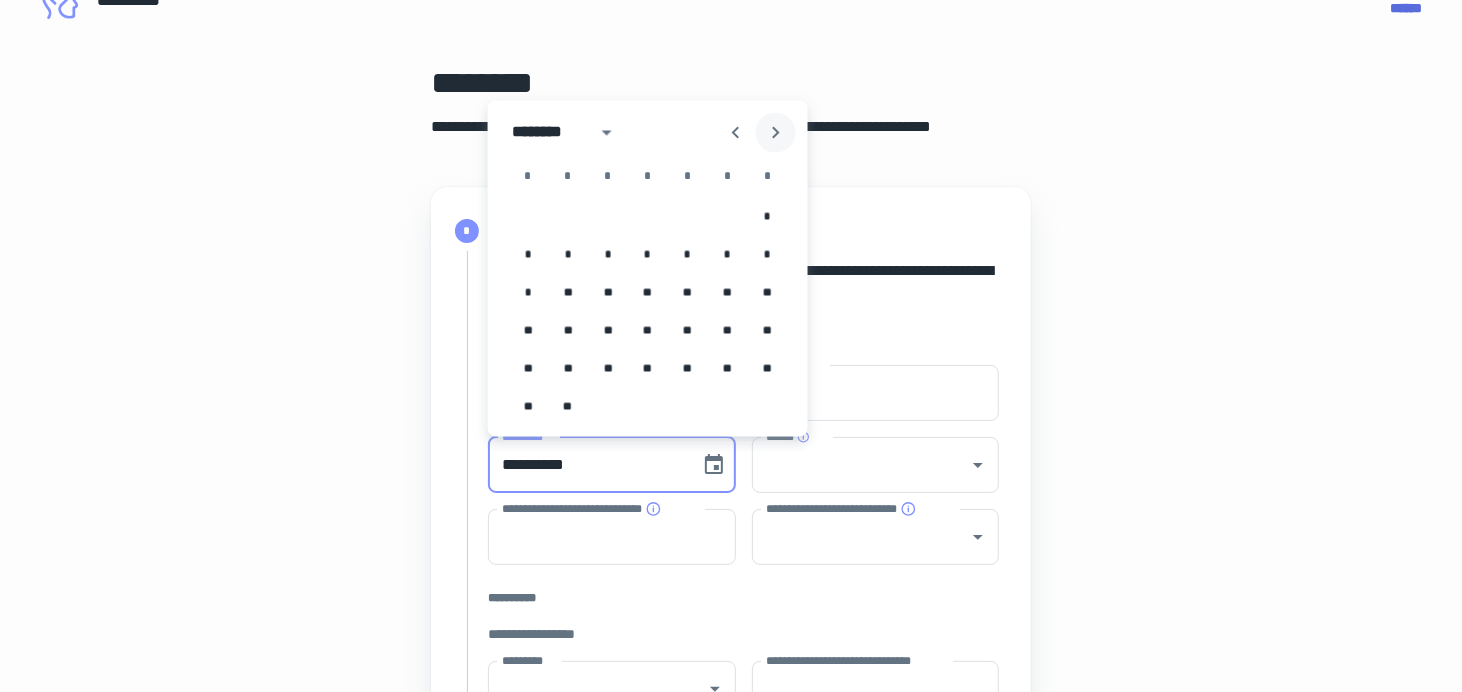 click 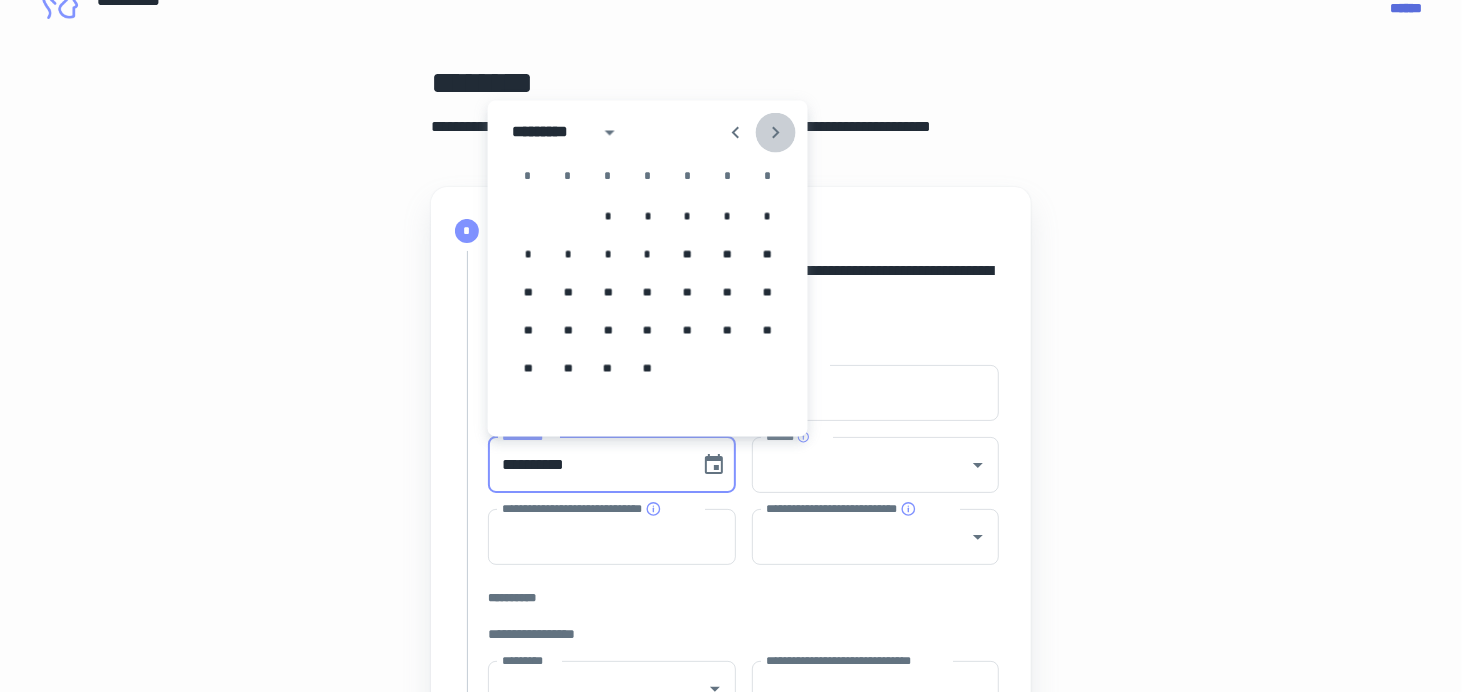 click 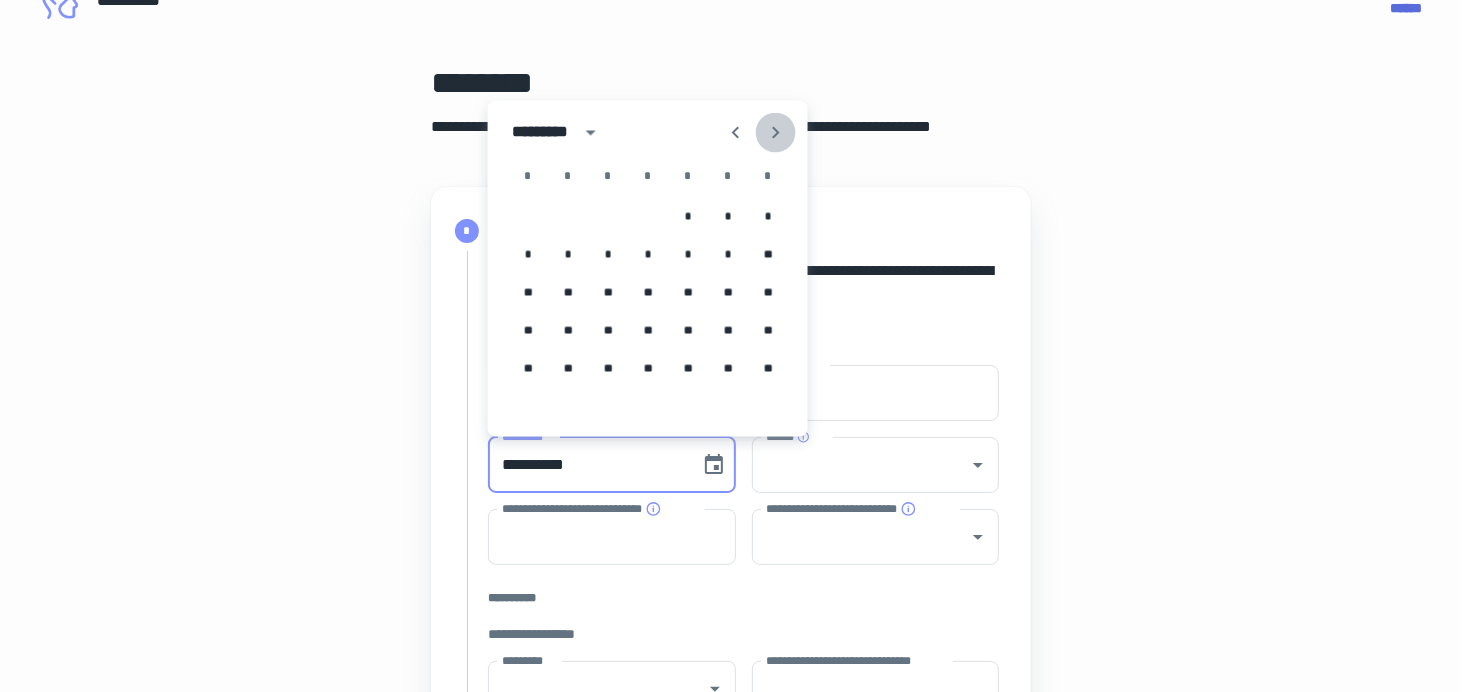 click 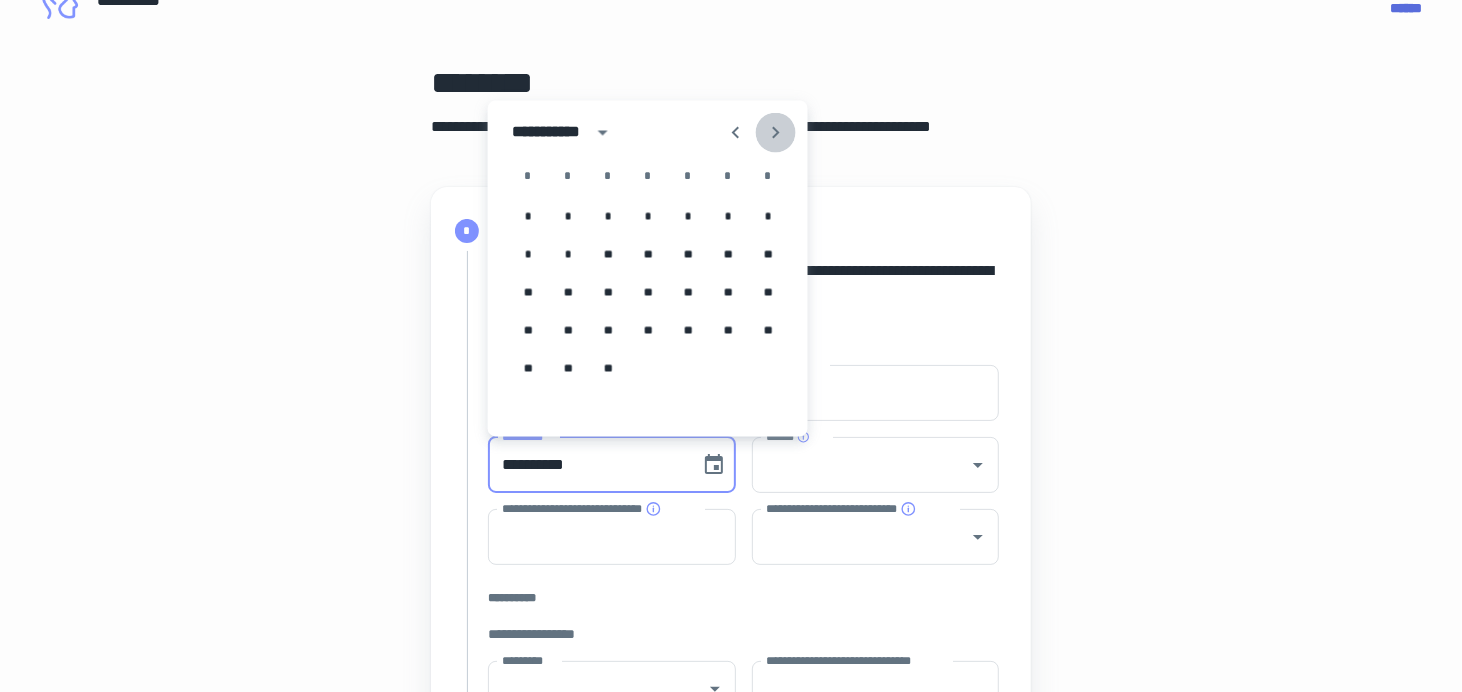 click 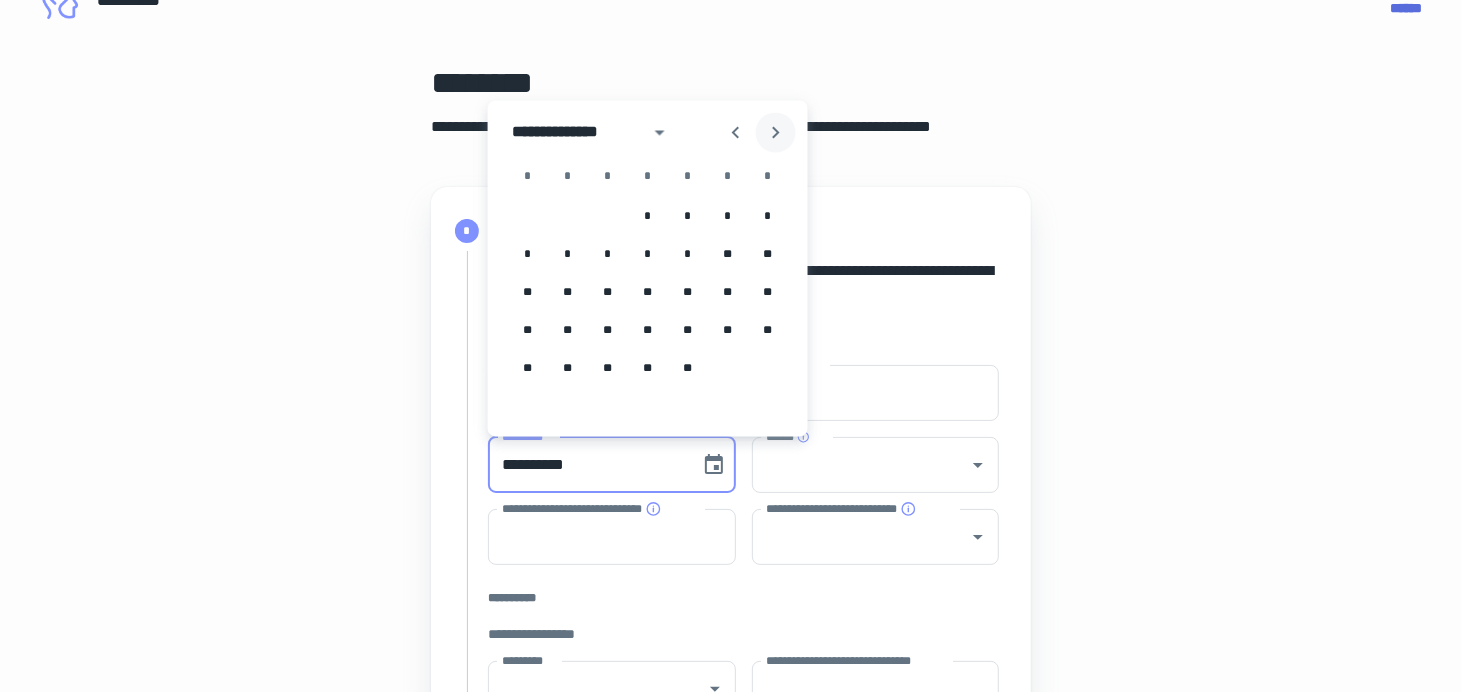 click 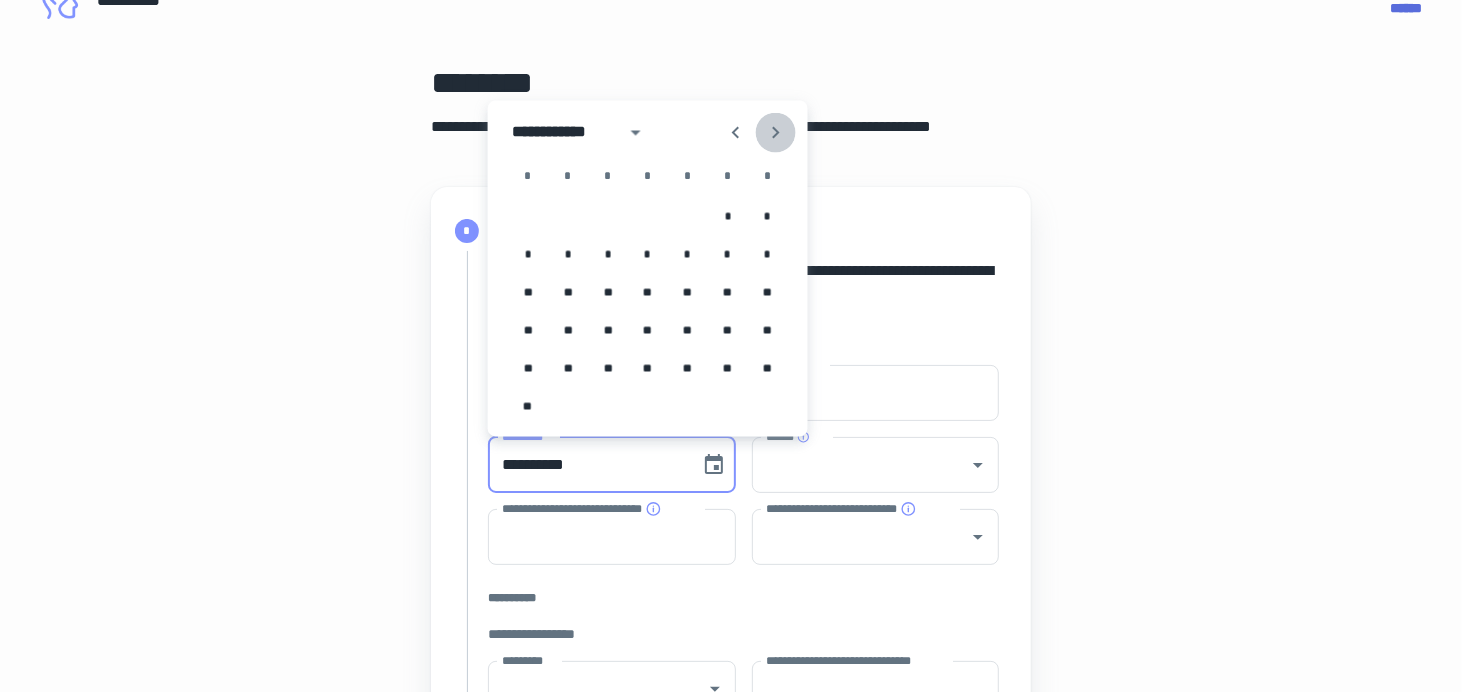 click 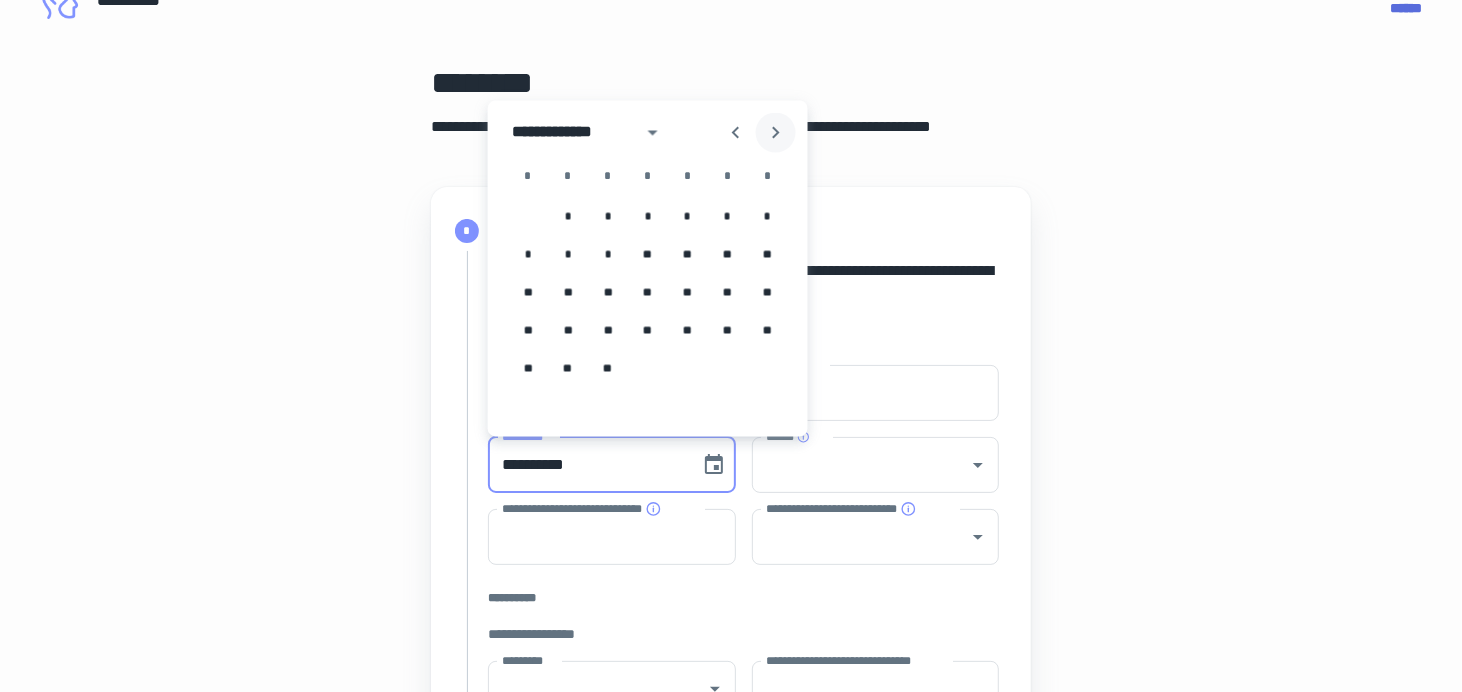 click 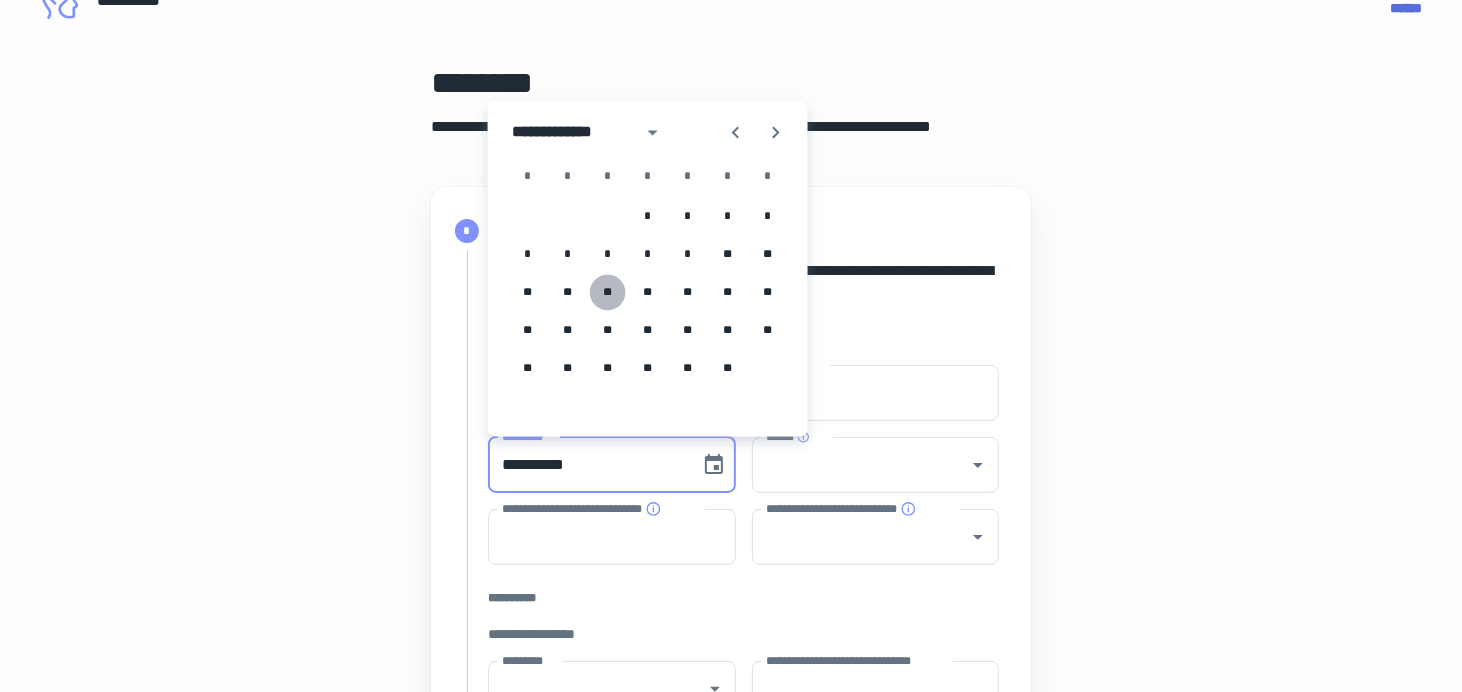 click on "**" at bounding box center (608, 293) 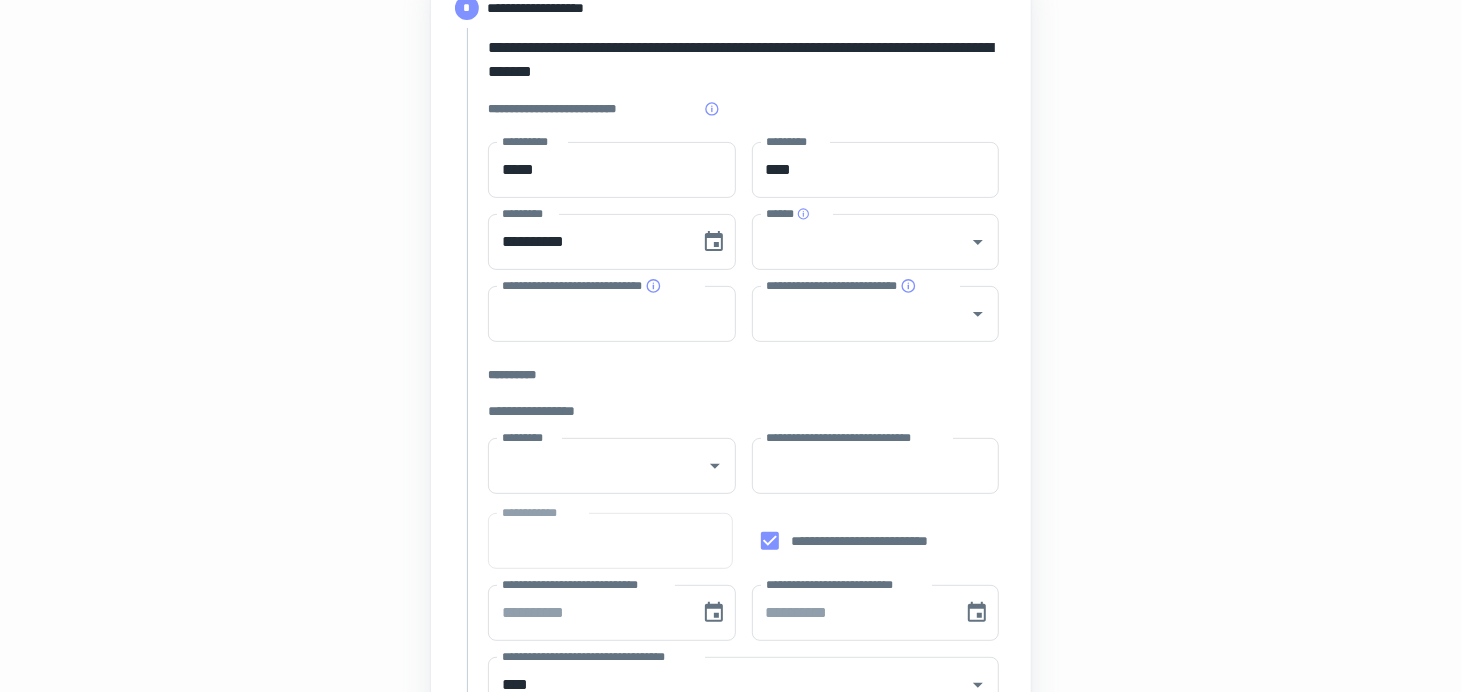 scroll, scrollTop: 288, scrollLeft: 0, axis: vertical 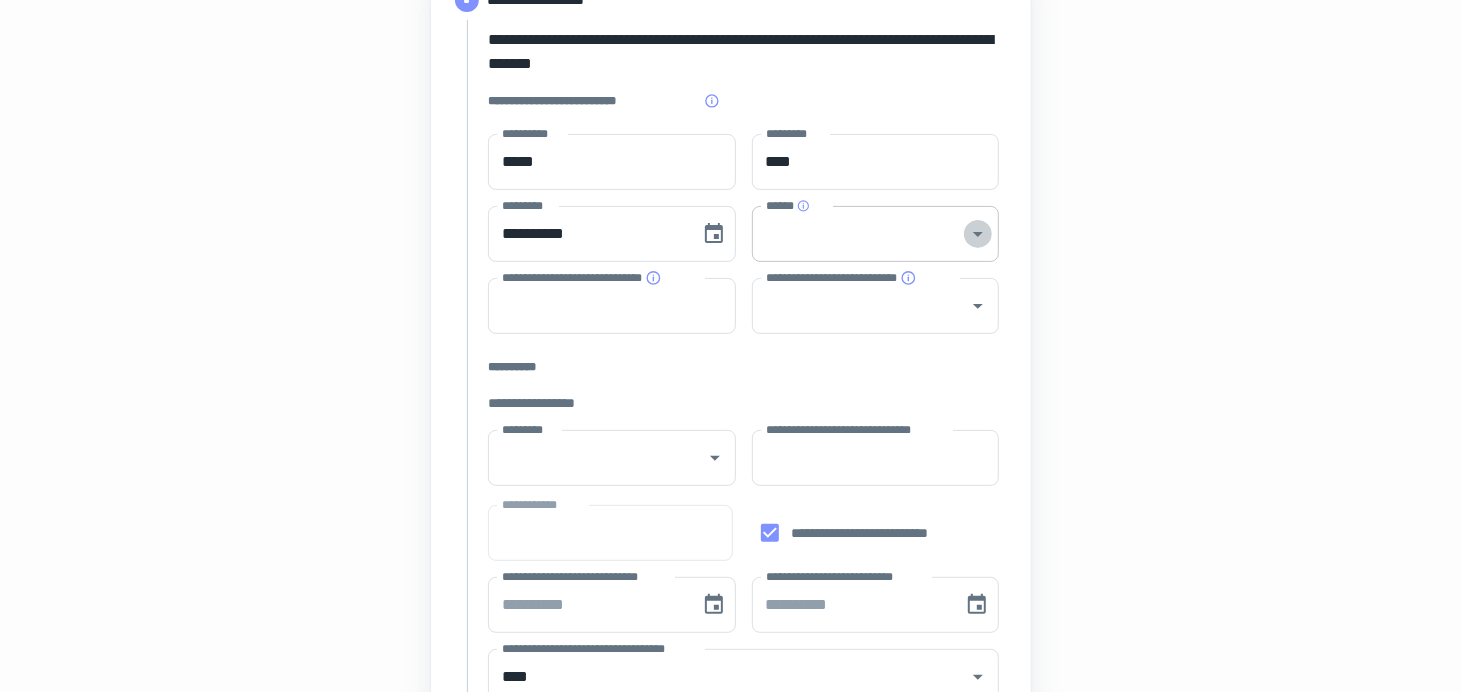 click 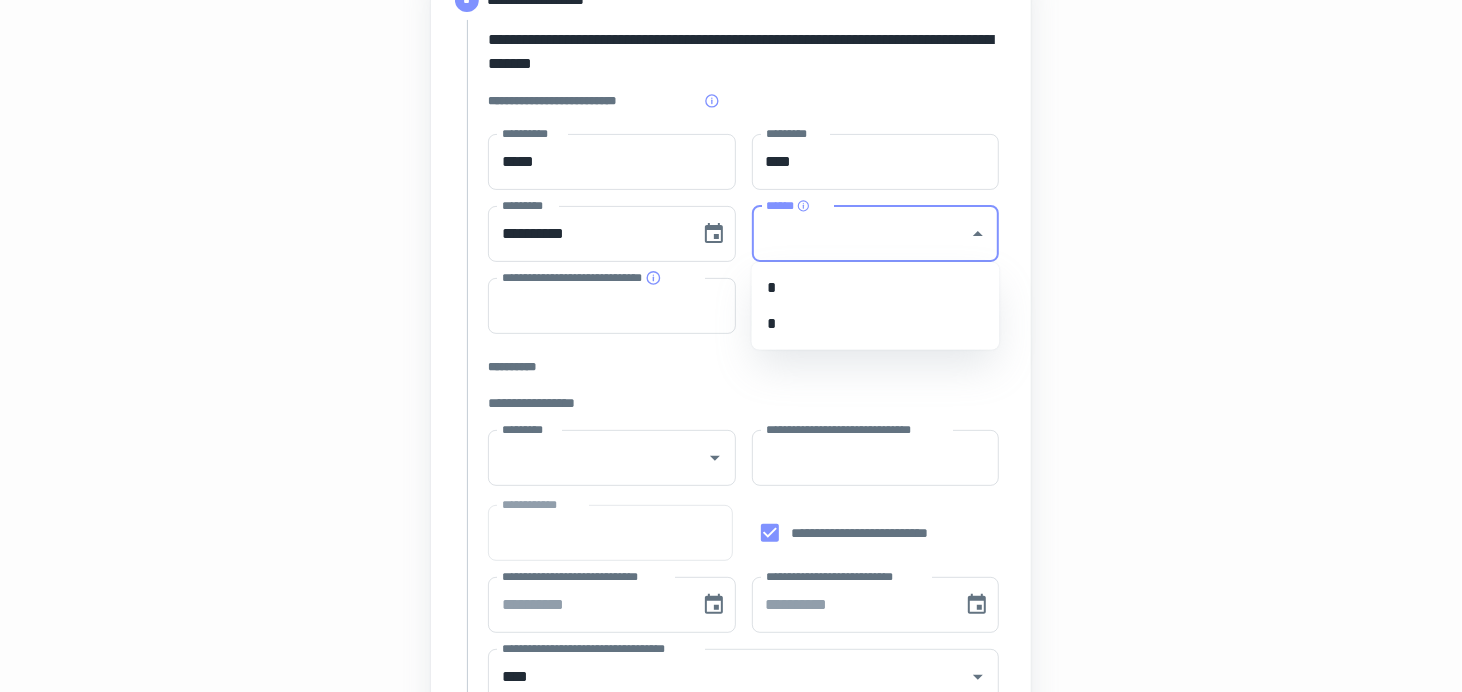 click on "*" at bounding box center (876, 288) 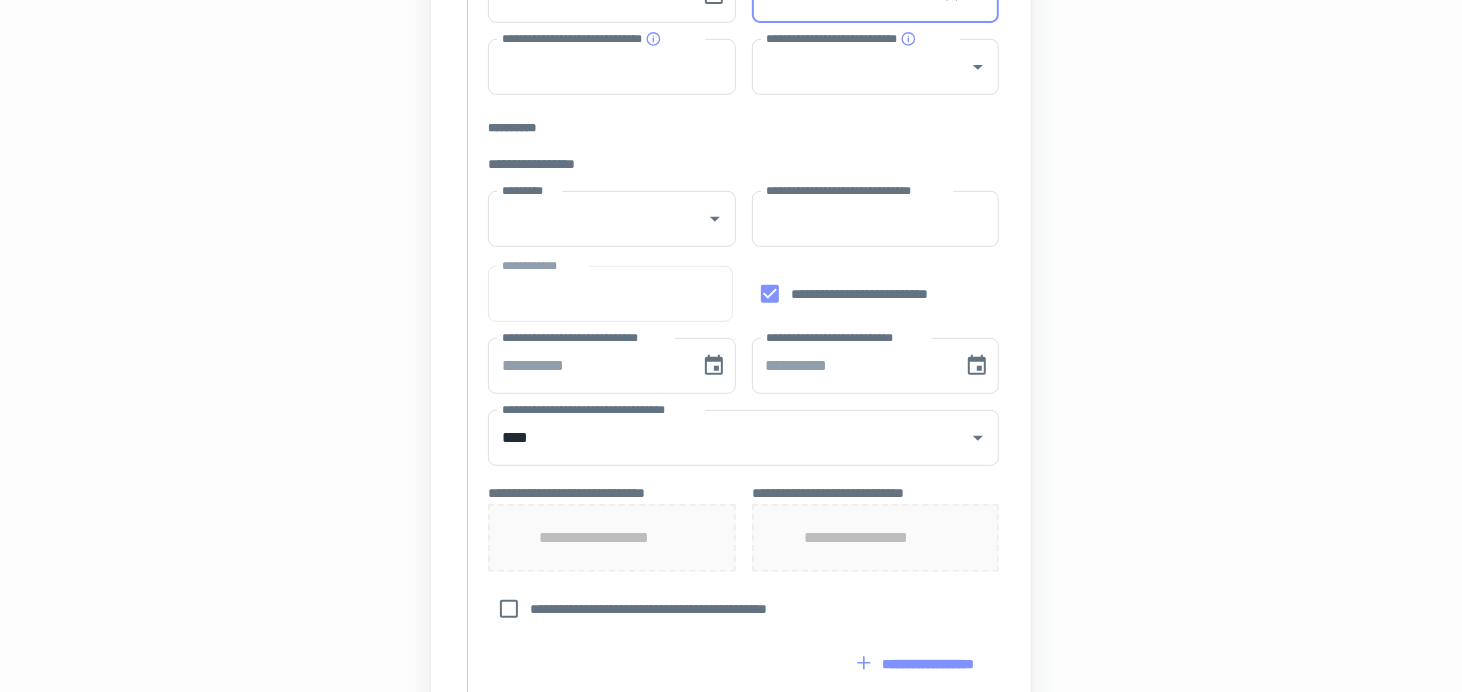 scroll, scrollTop: 536, scrollLeft: 0, axis: vertical 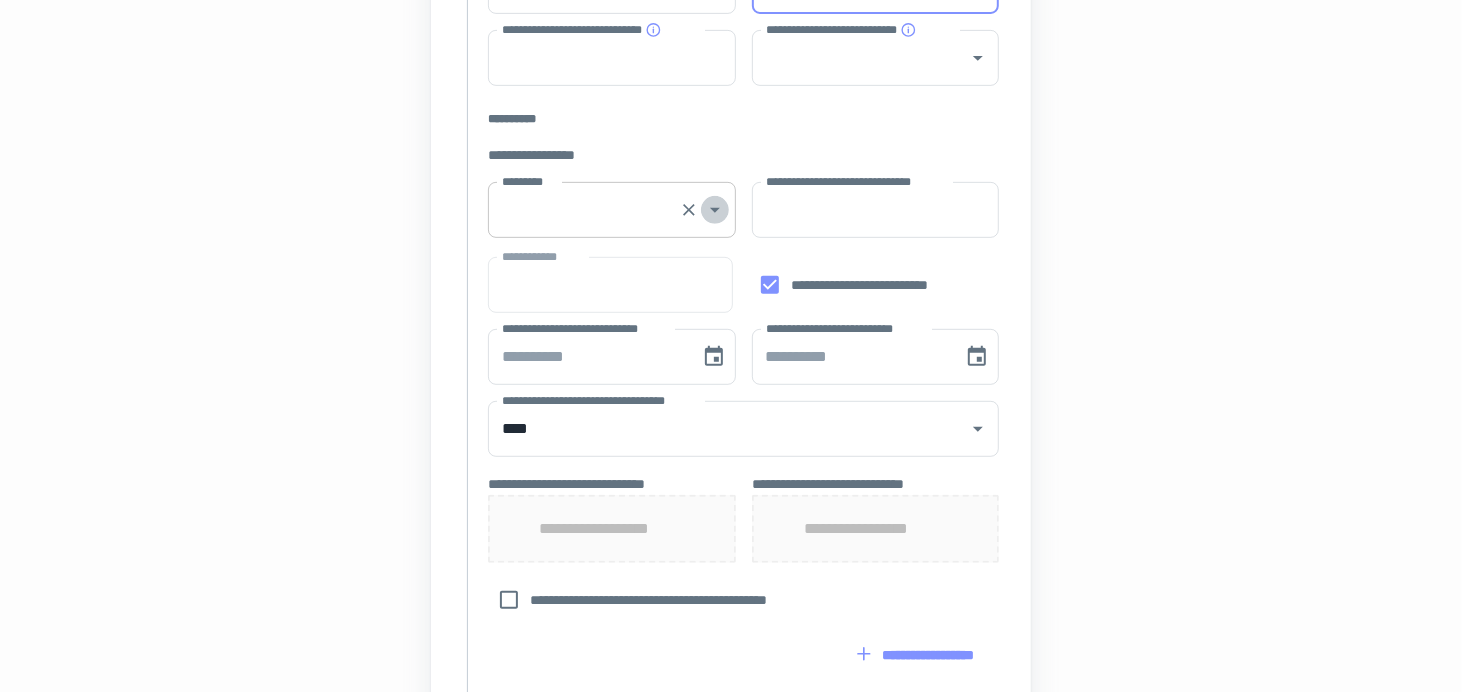 click 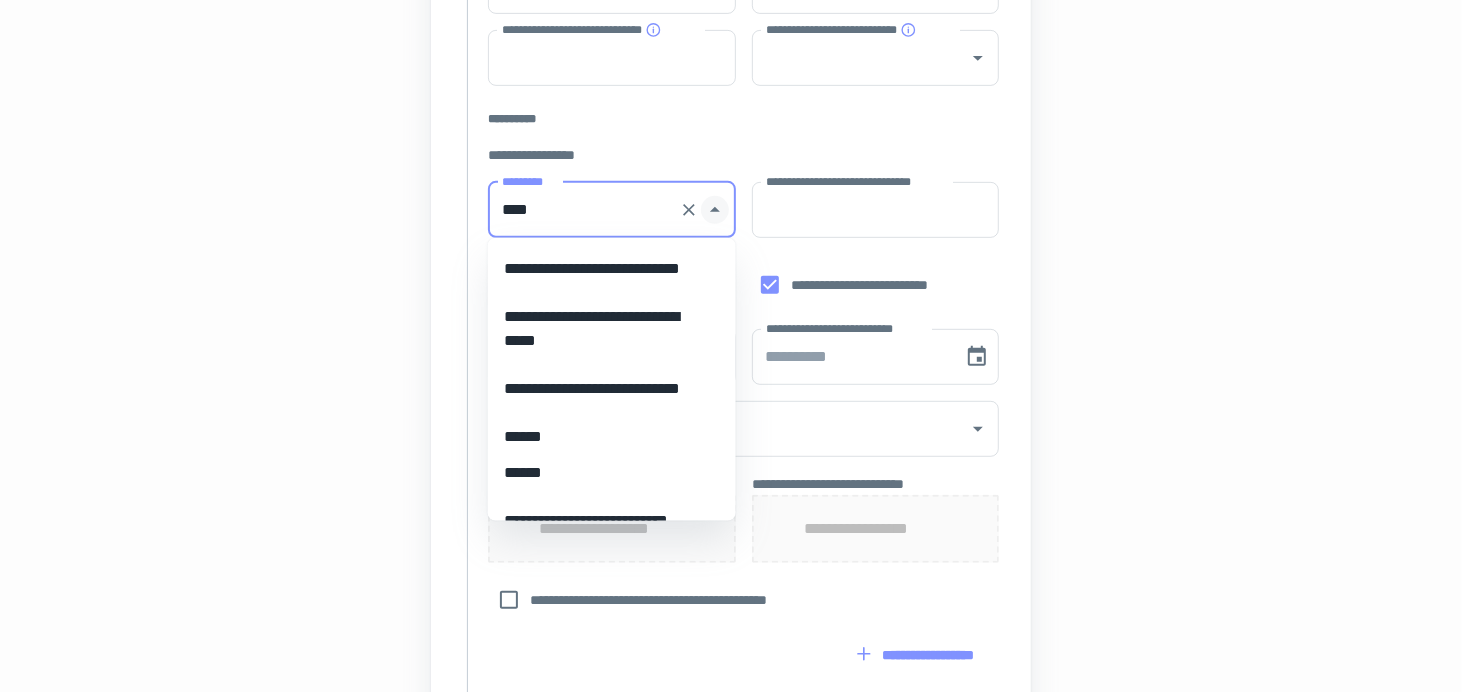 scroll, scrollTop: 0, scrollLeft: 0, axis: both 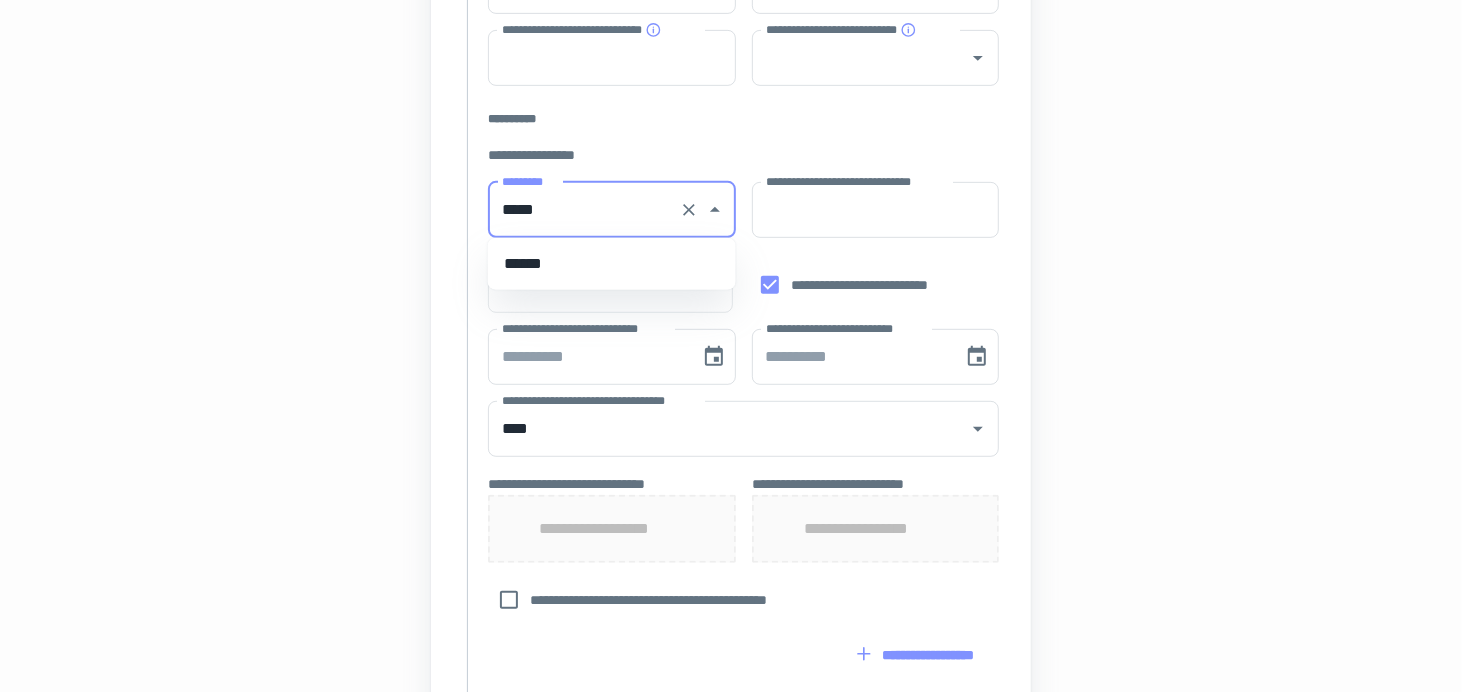 click on "******" at bounding box center [612, 264] 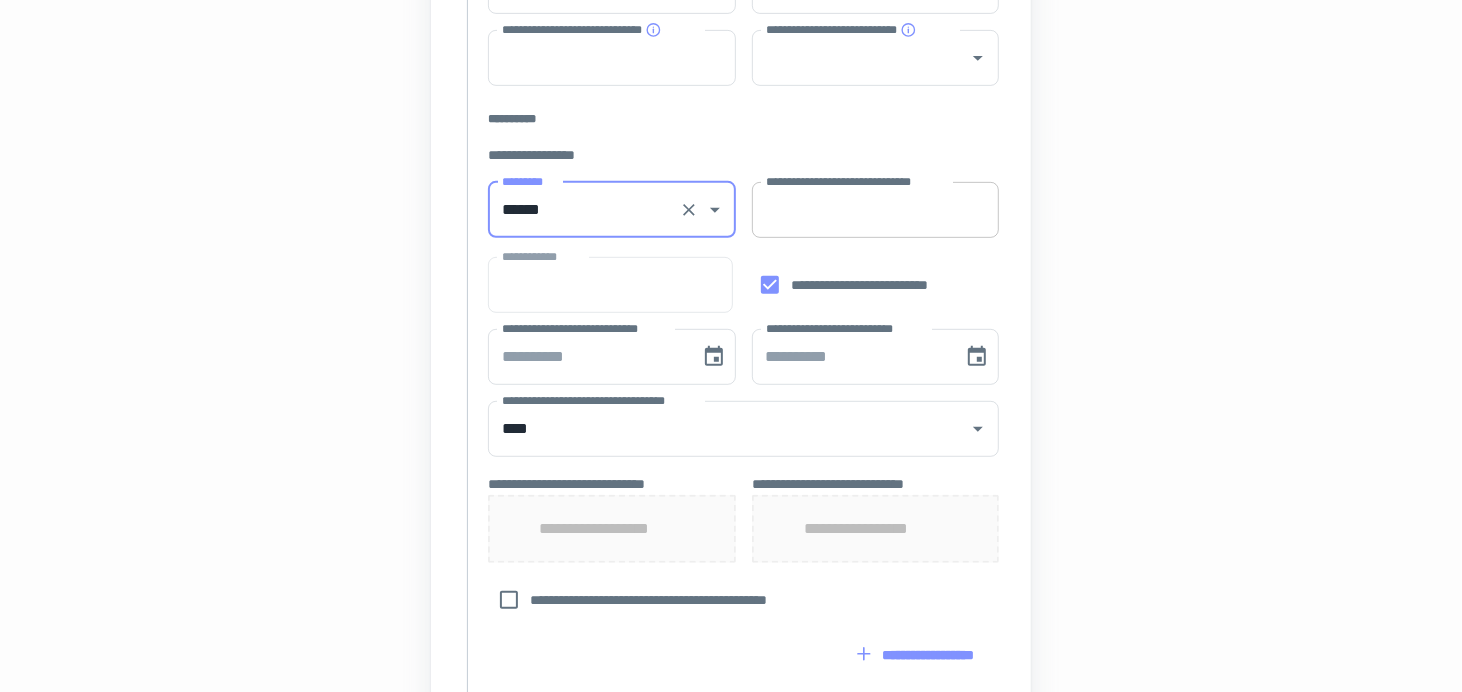 type on "******" 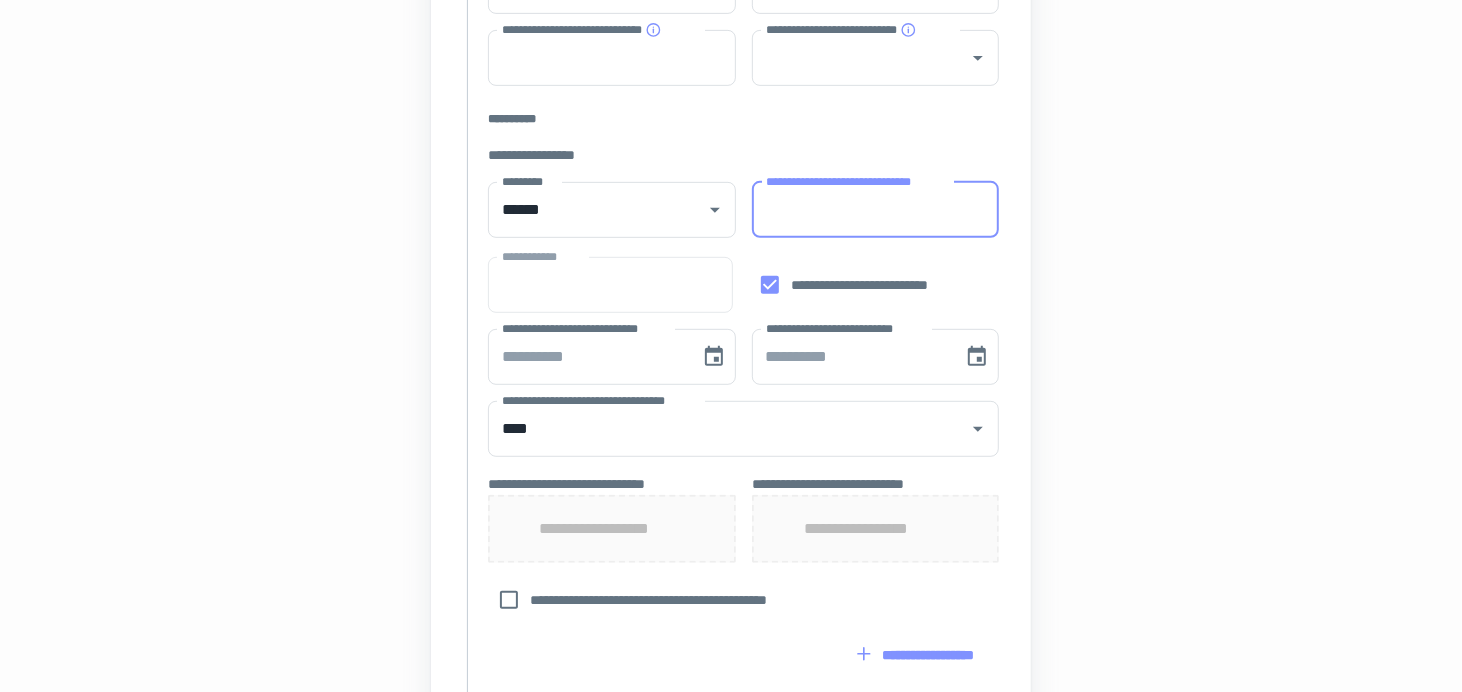 click on "**********" at bounding box center [876, 210] 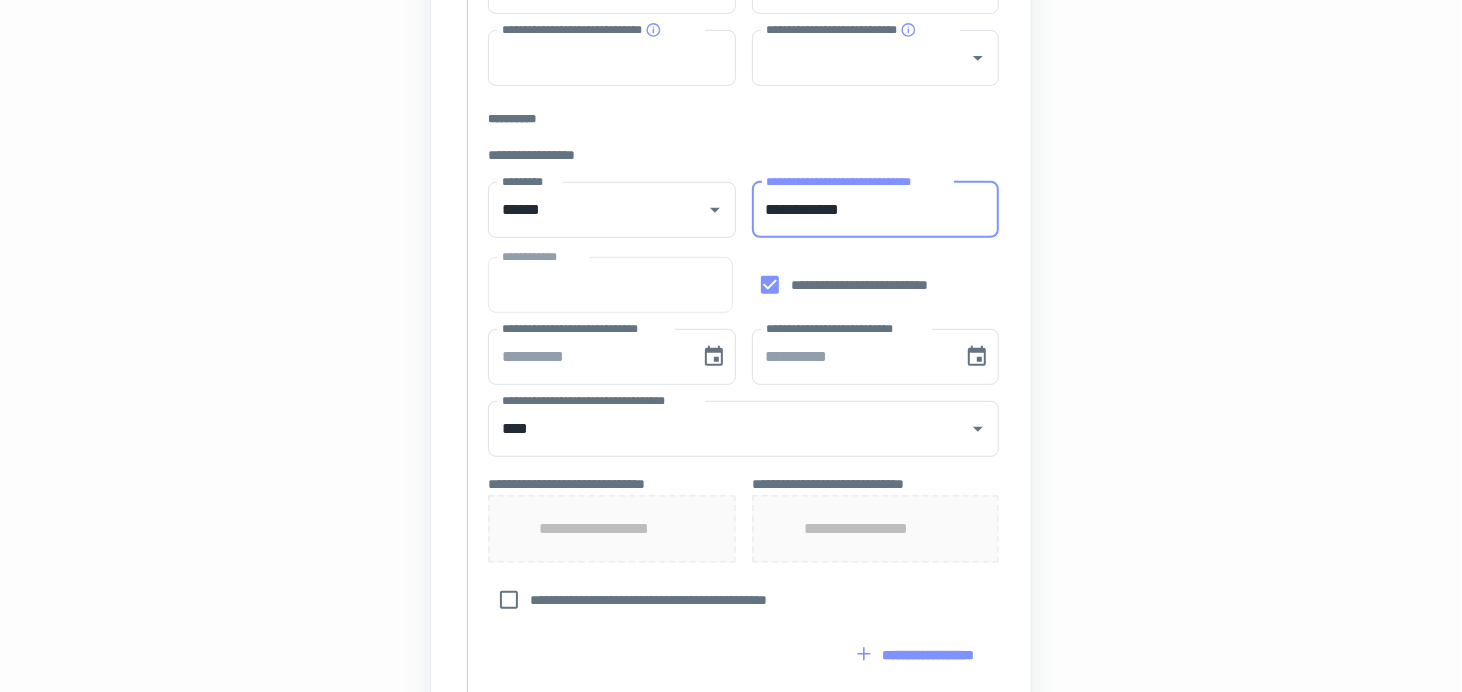 type on "**********" 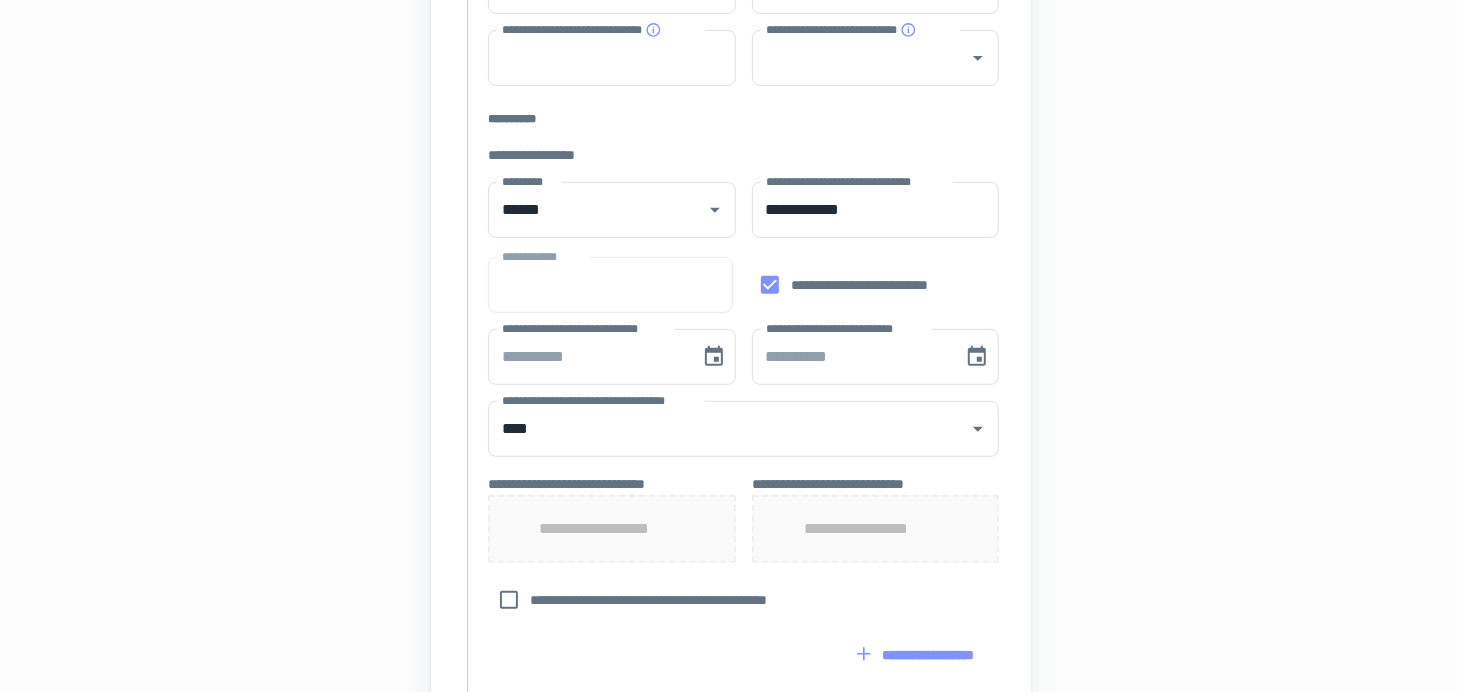 click on "**********" at bounding box center (737, 406) 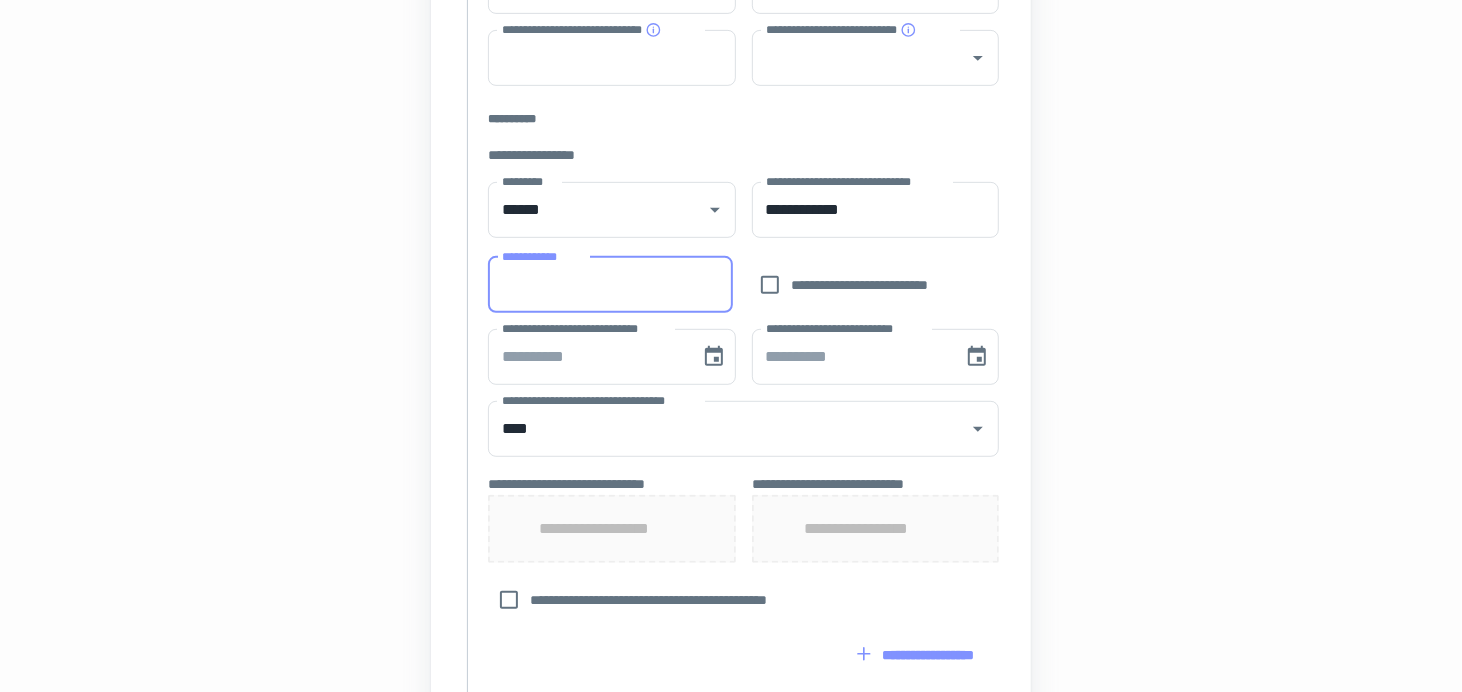 click on "**********" at bounding box center [610, 285] 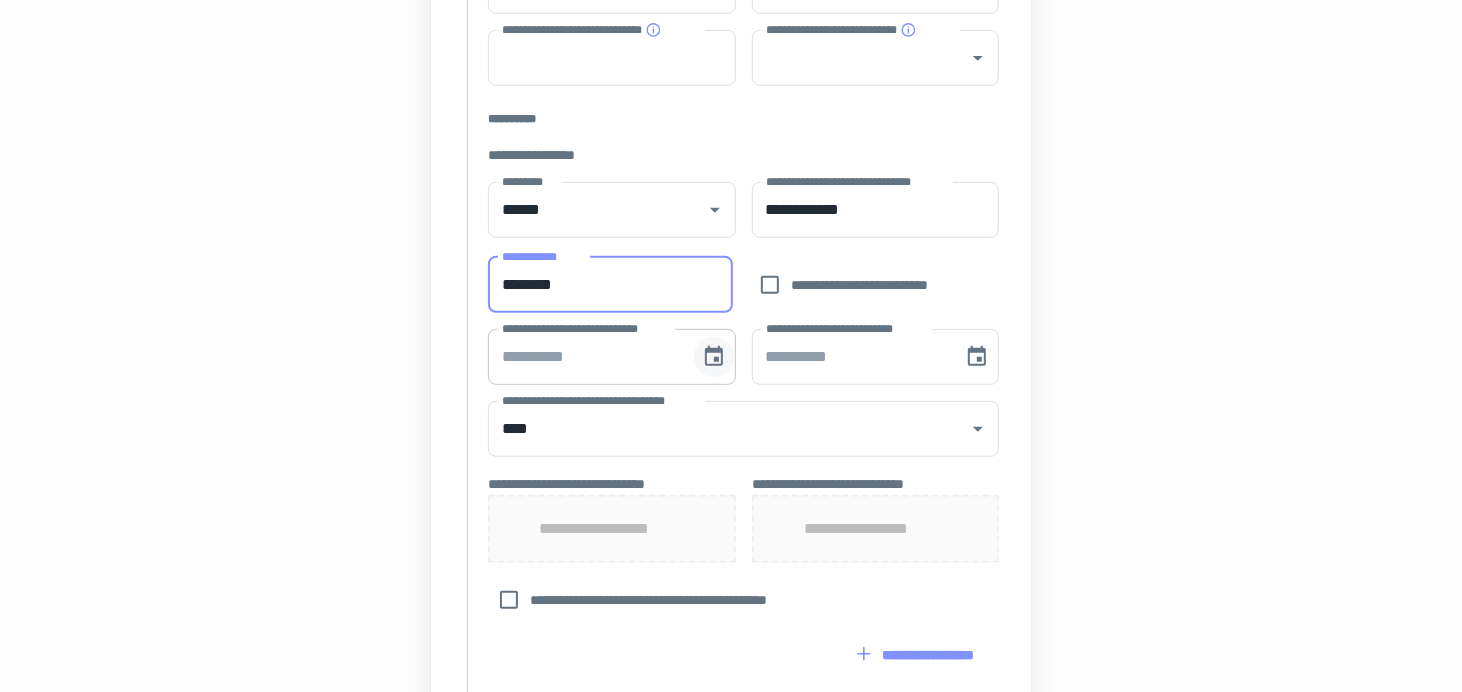 type on "********" 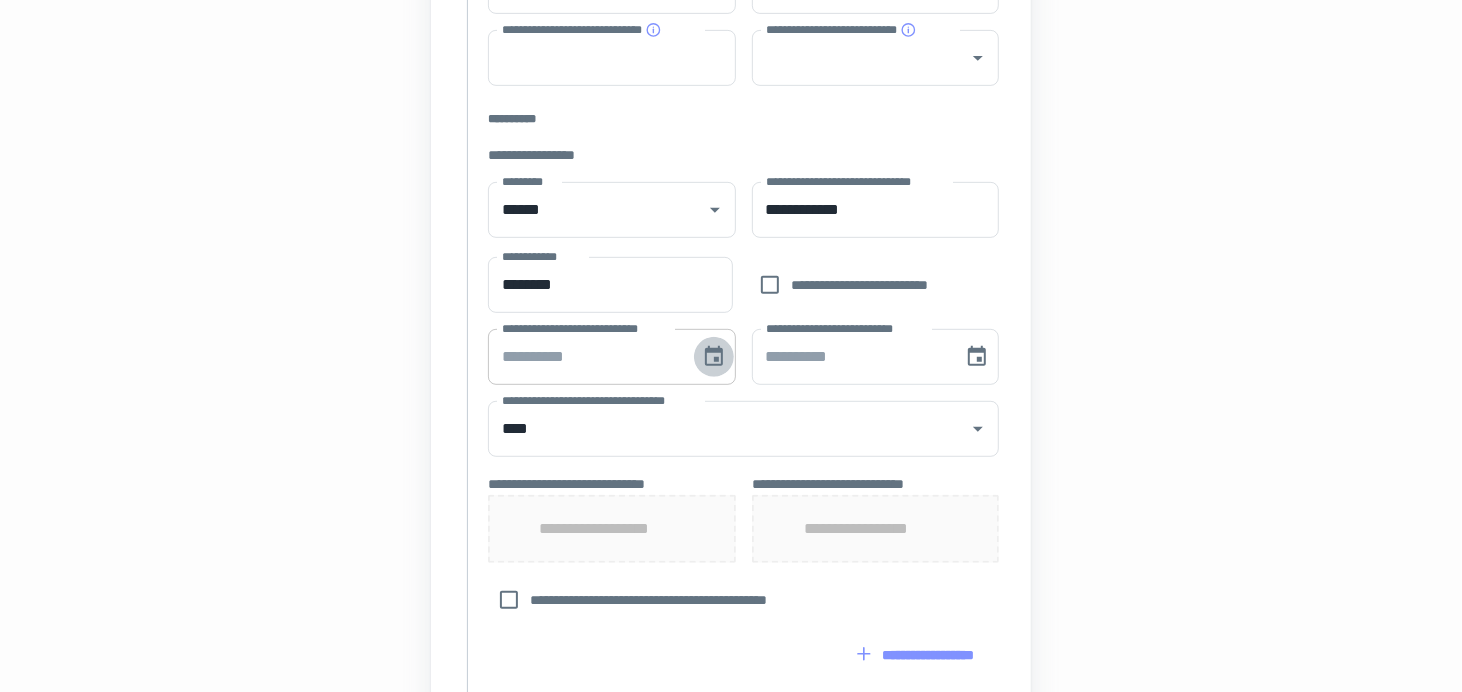 click 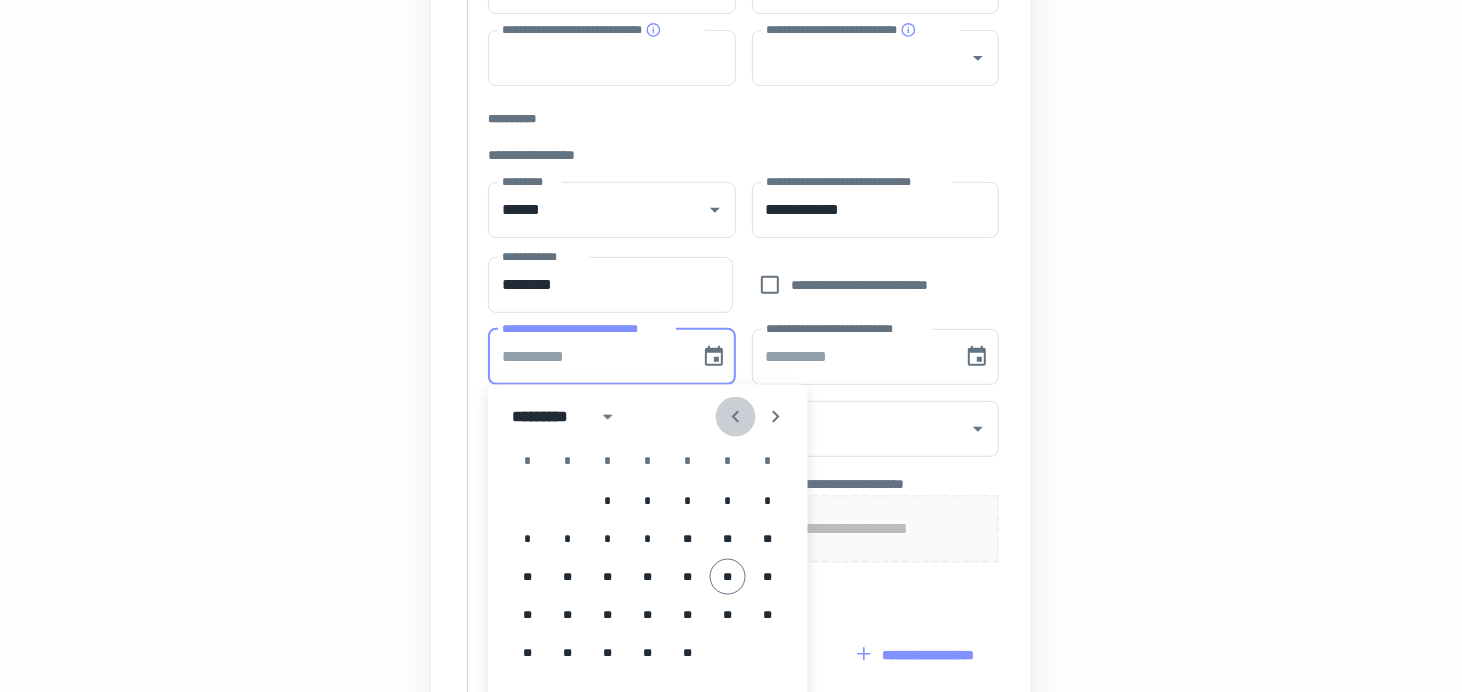 click 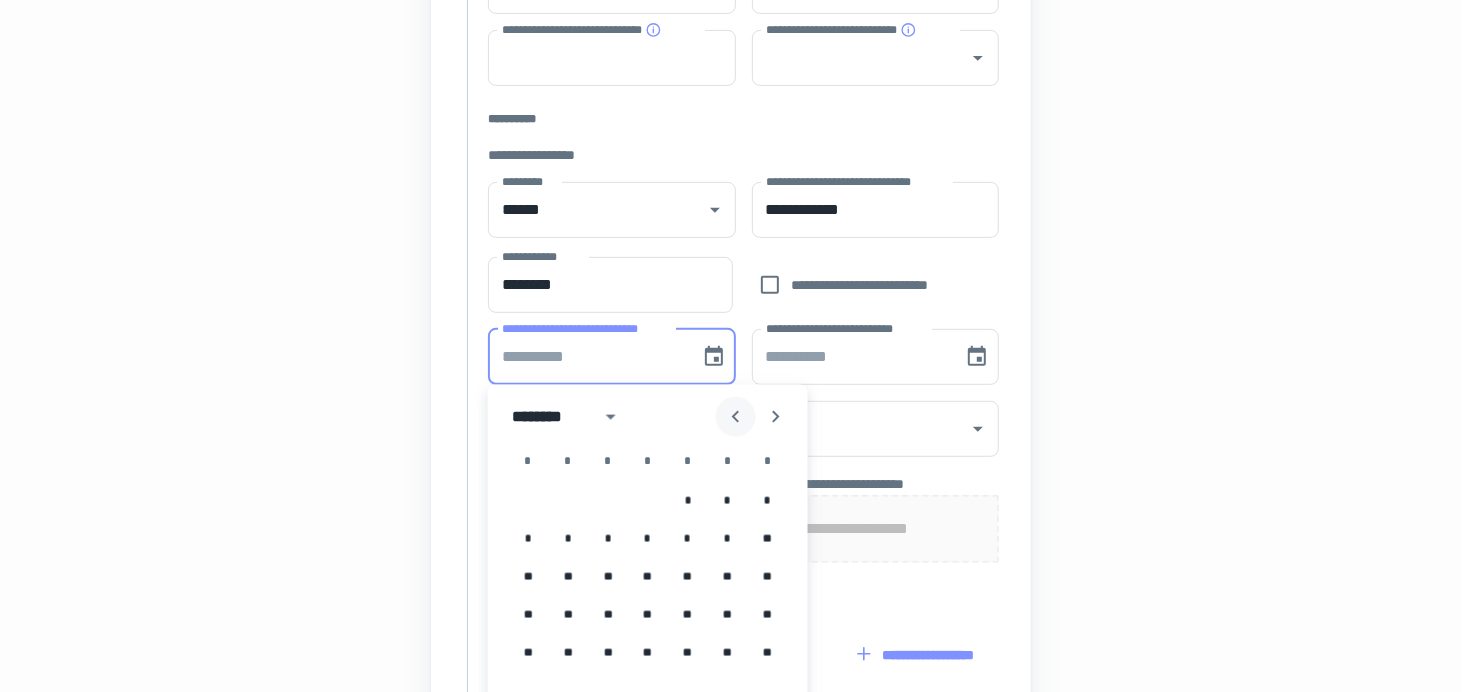 click 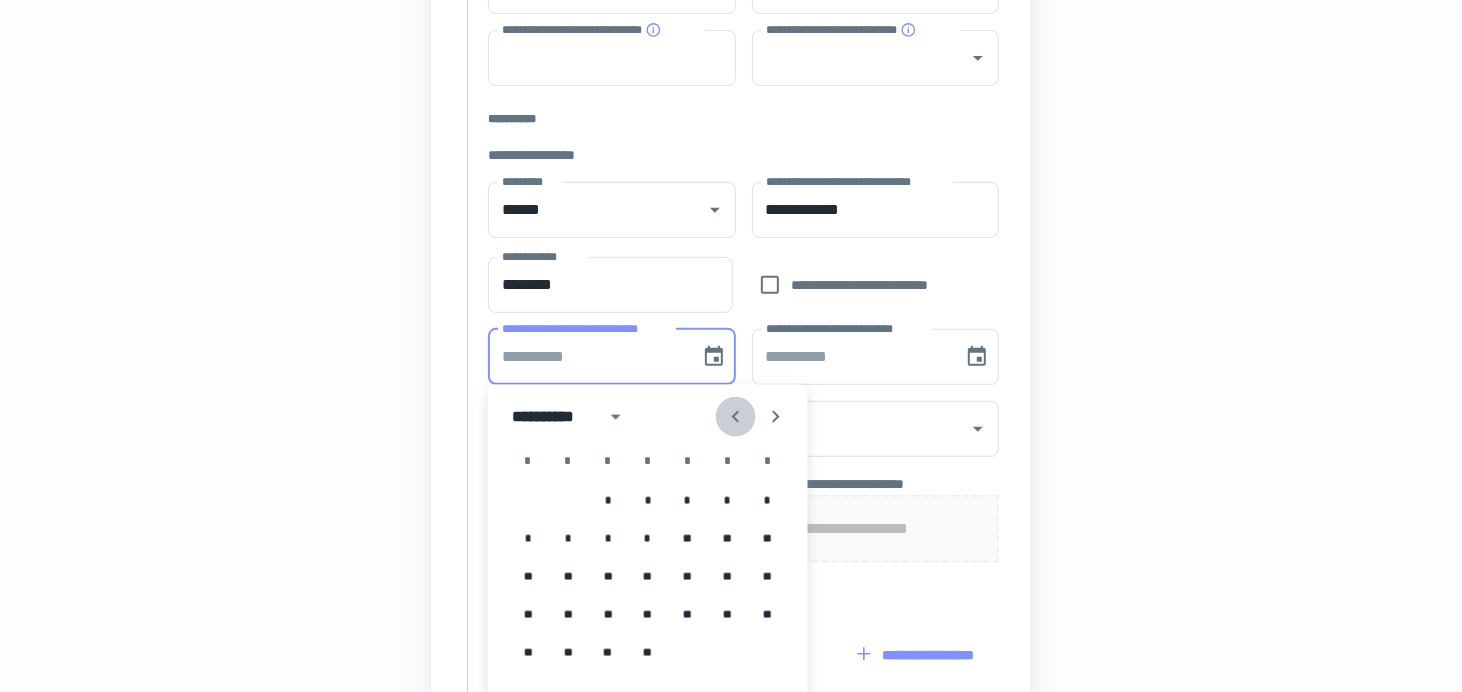 click 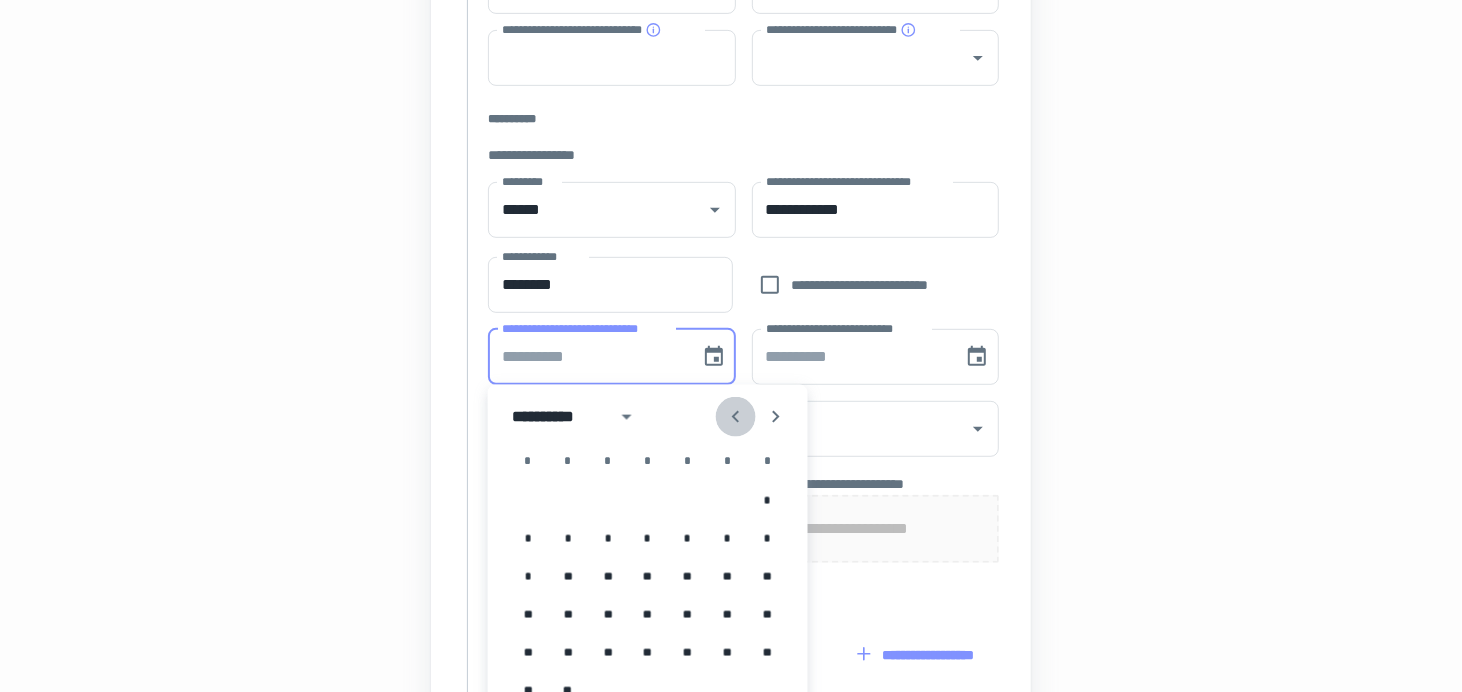 click 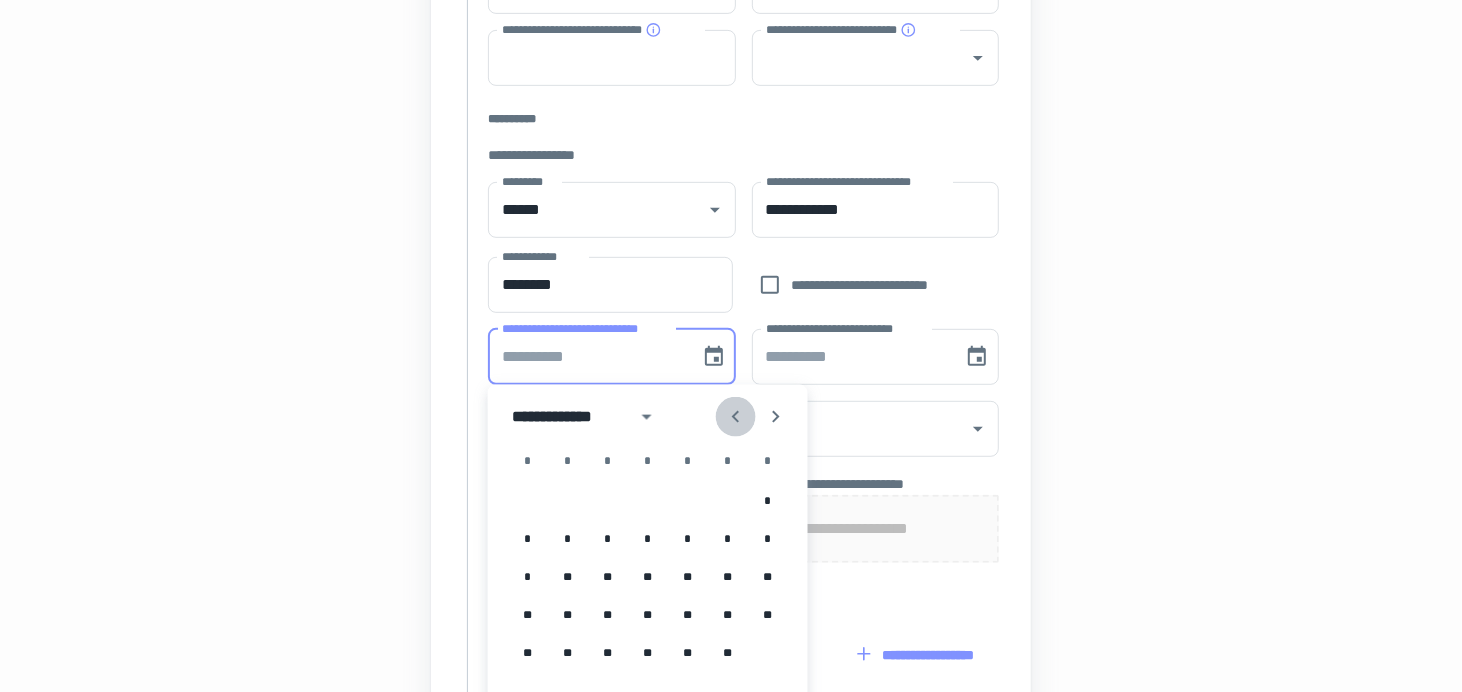 click 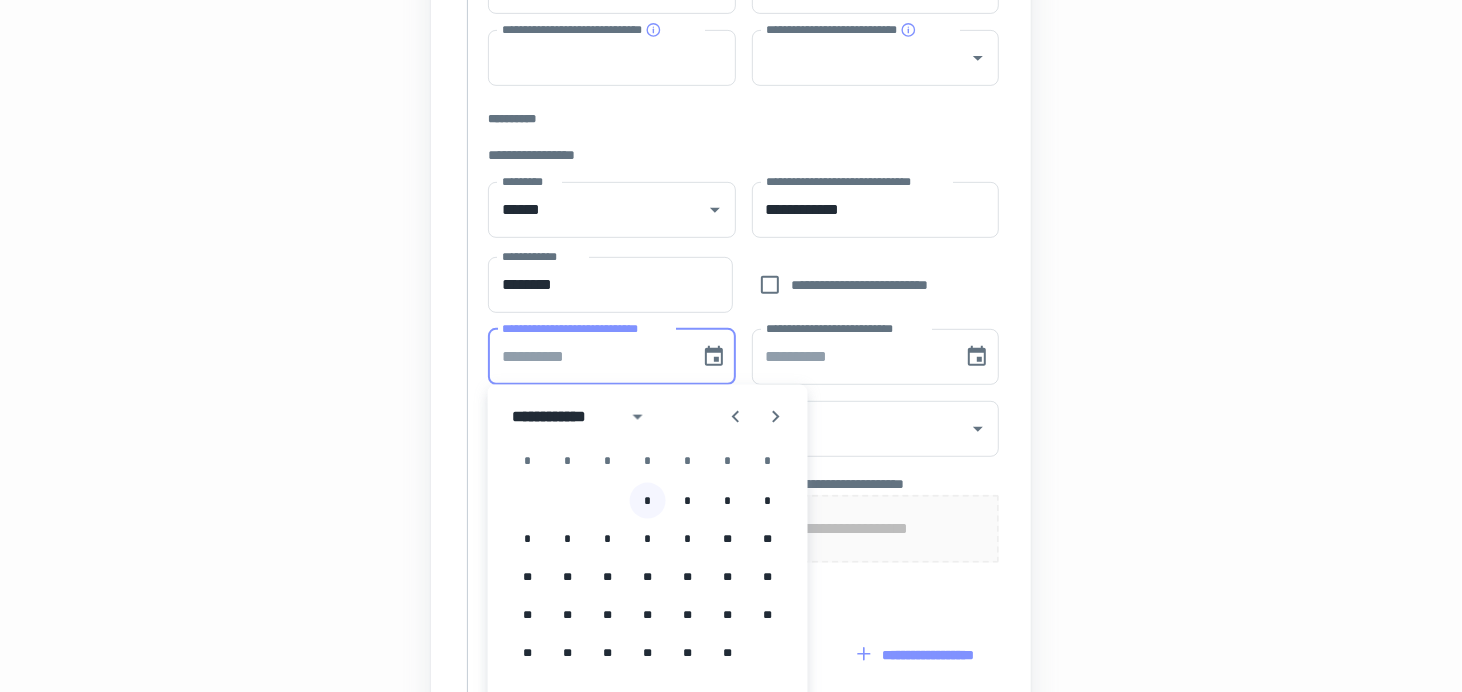 click on "*" at bounding box center [648, 501] 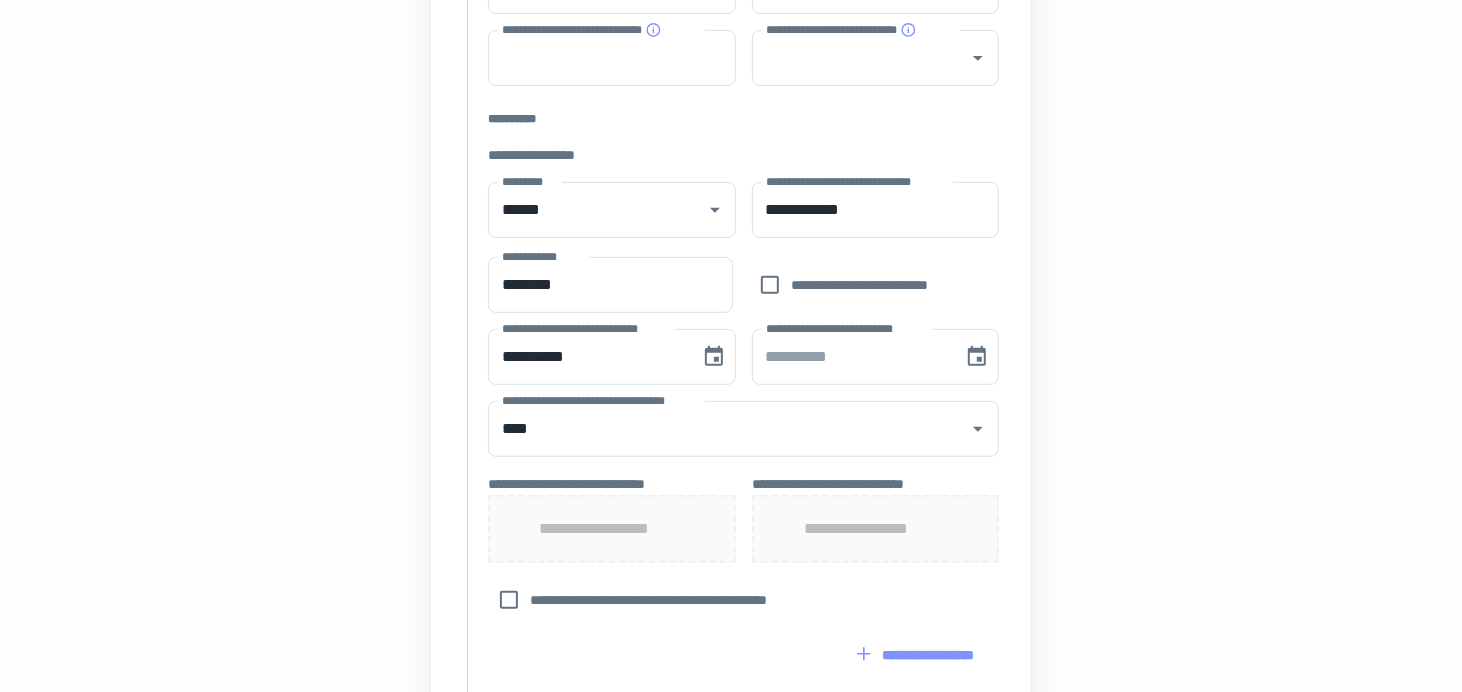 type on "**********" 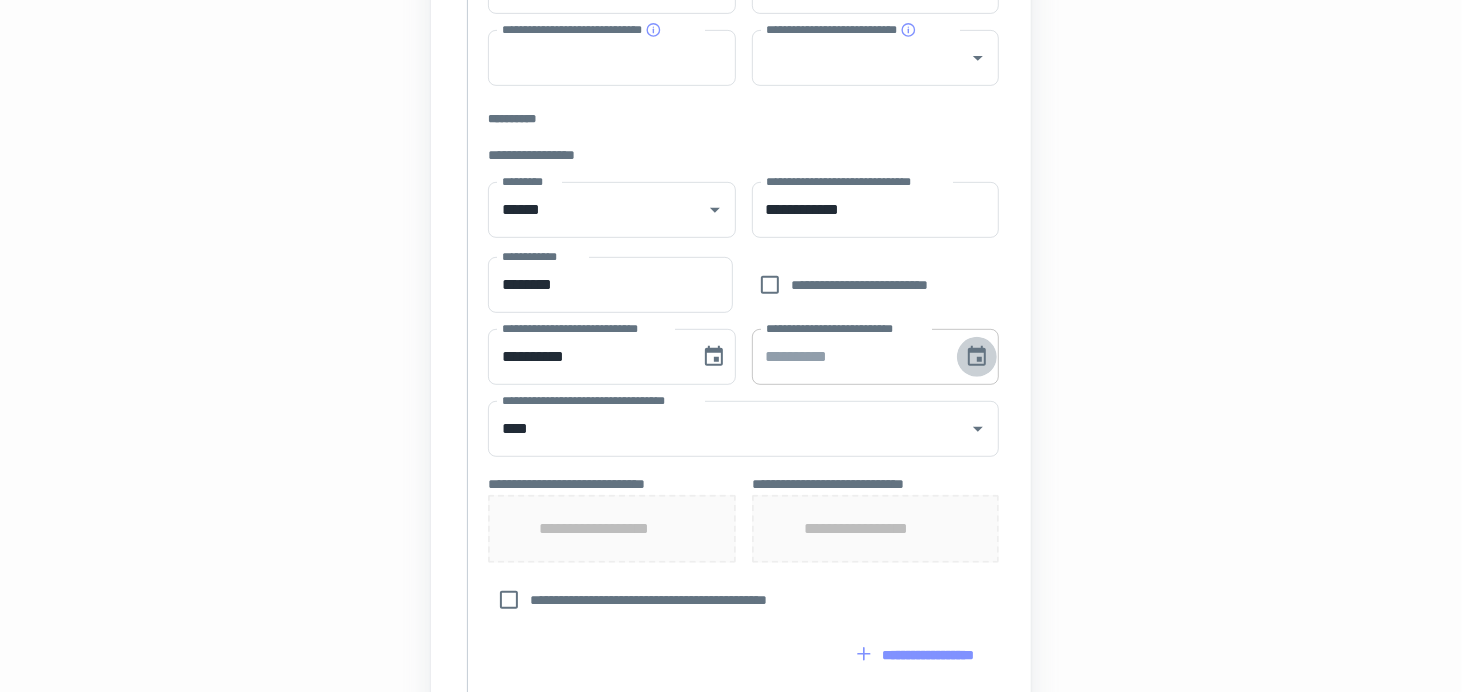 click 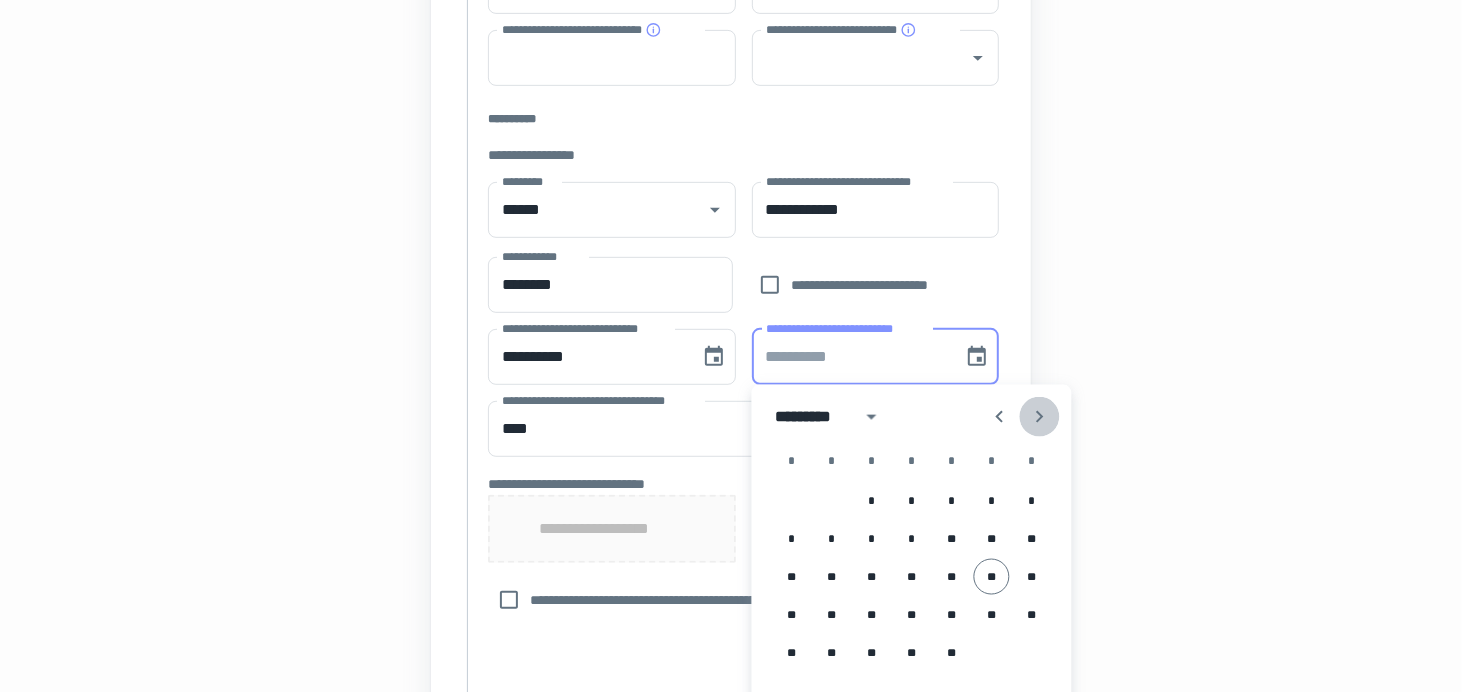 click 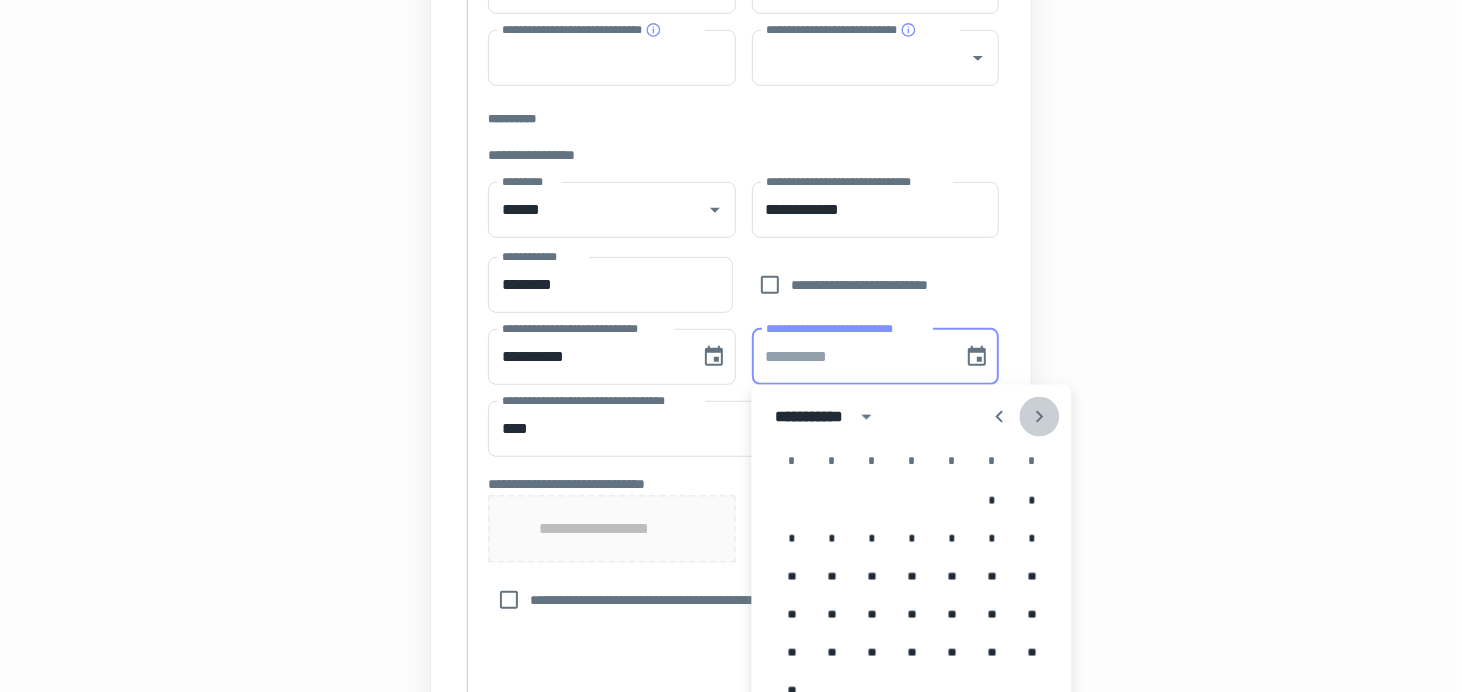 click 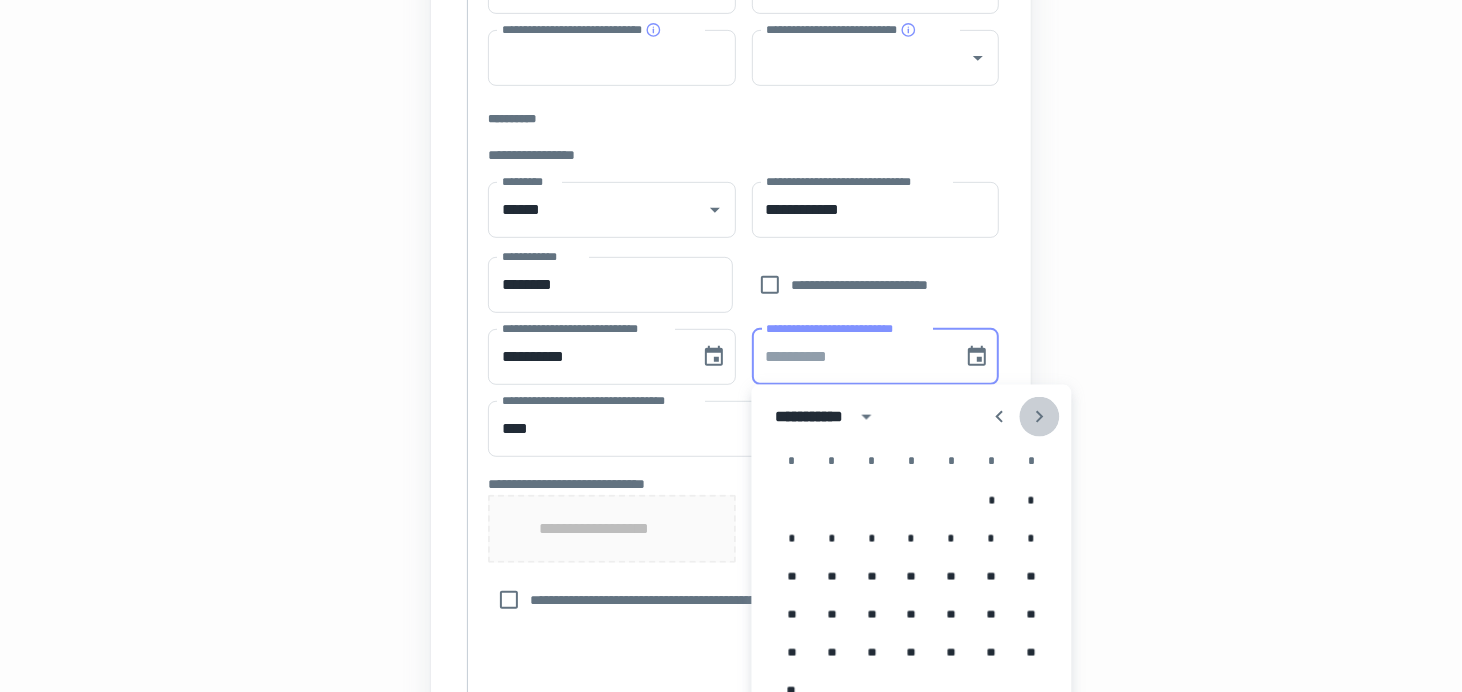 click 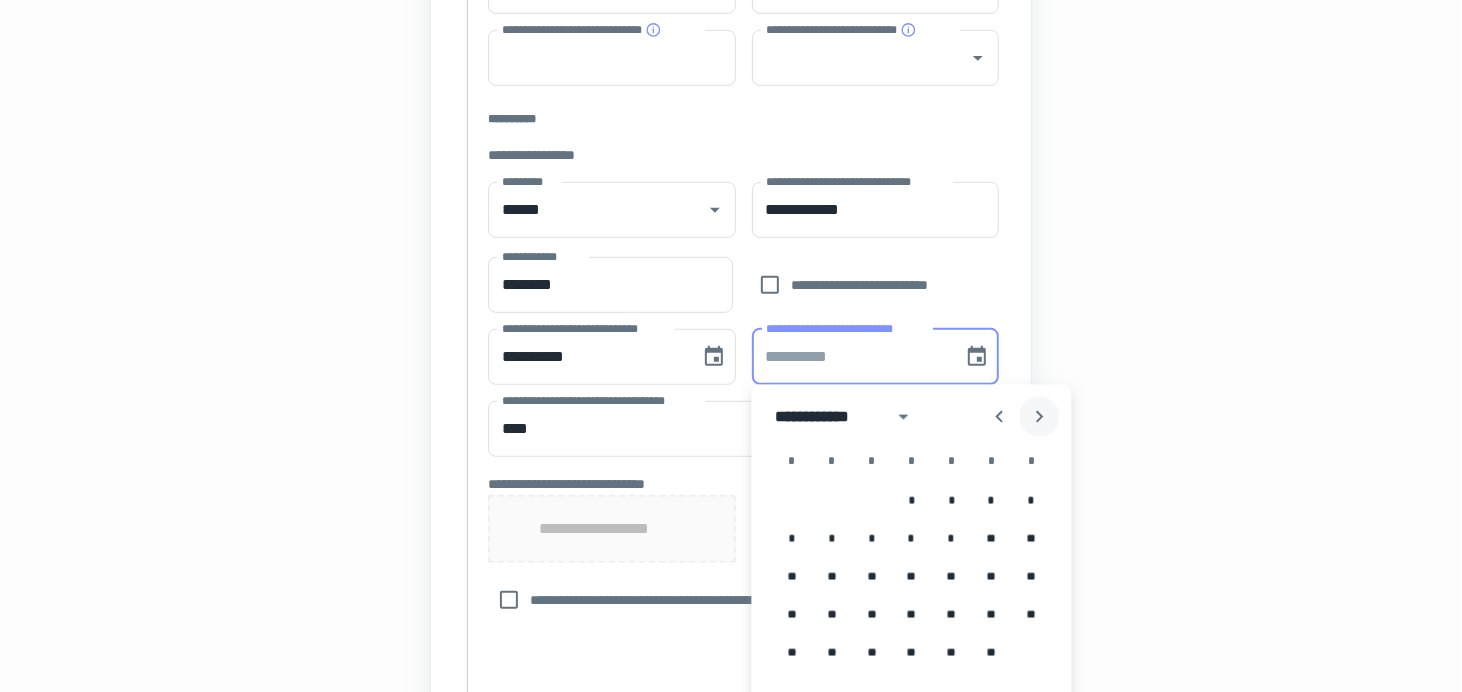 click 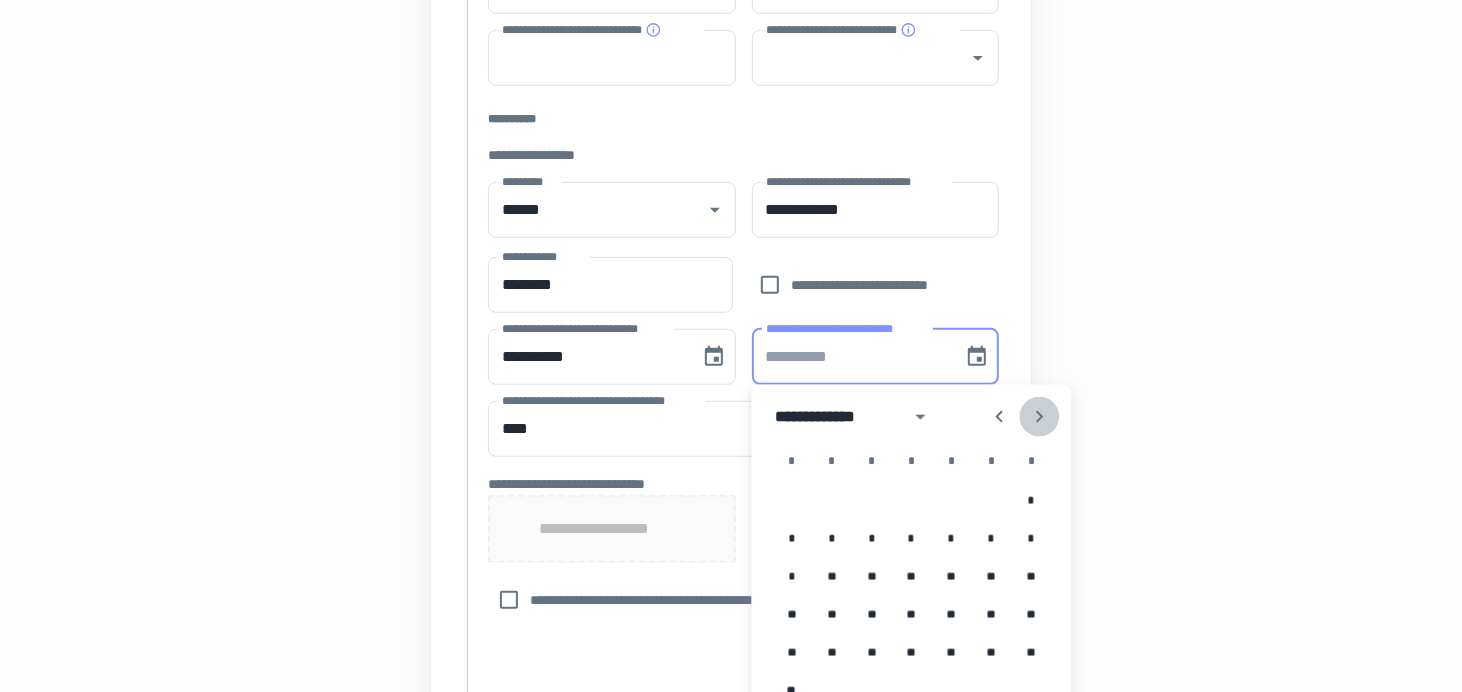 click 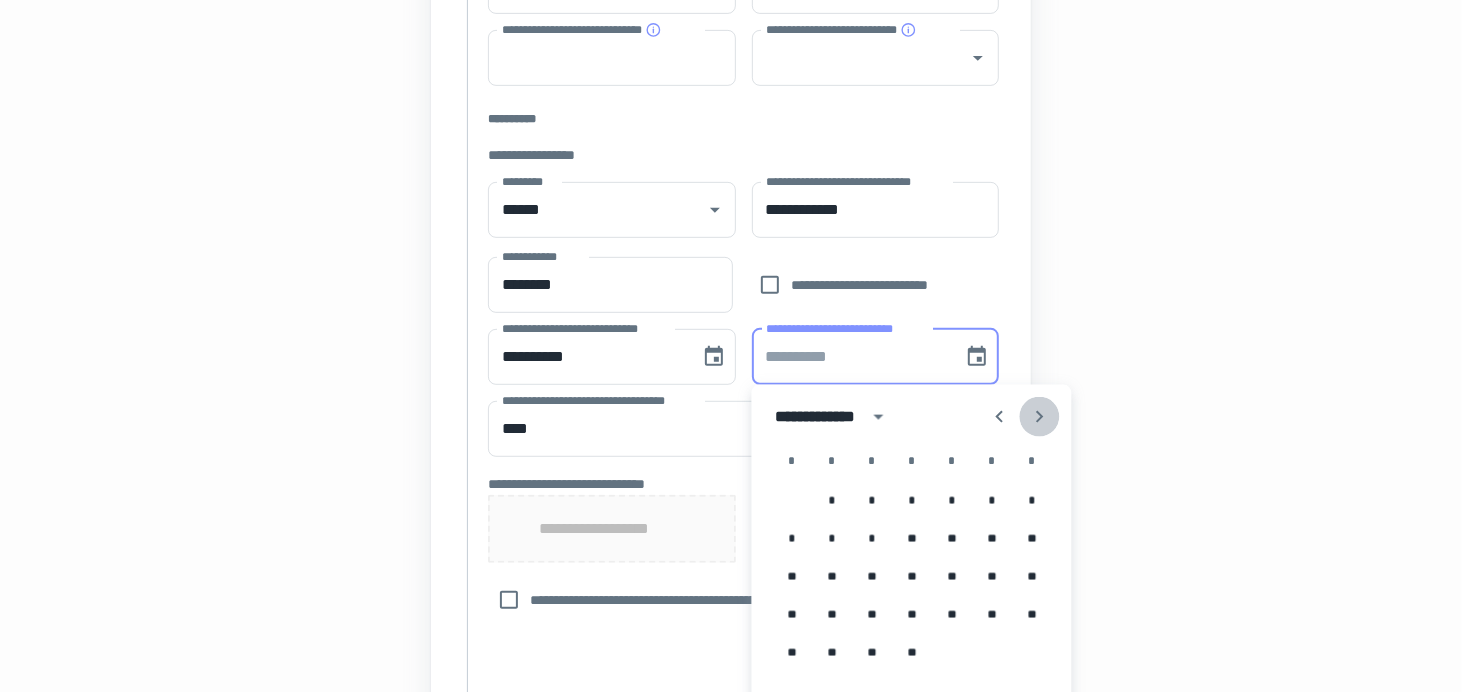 click 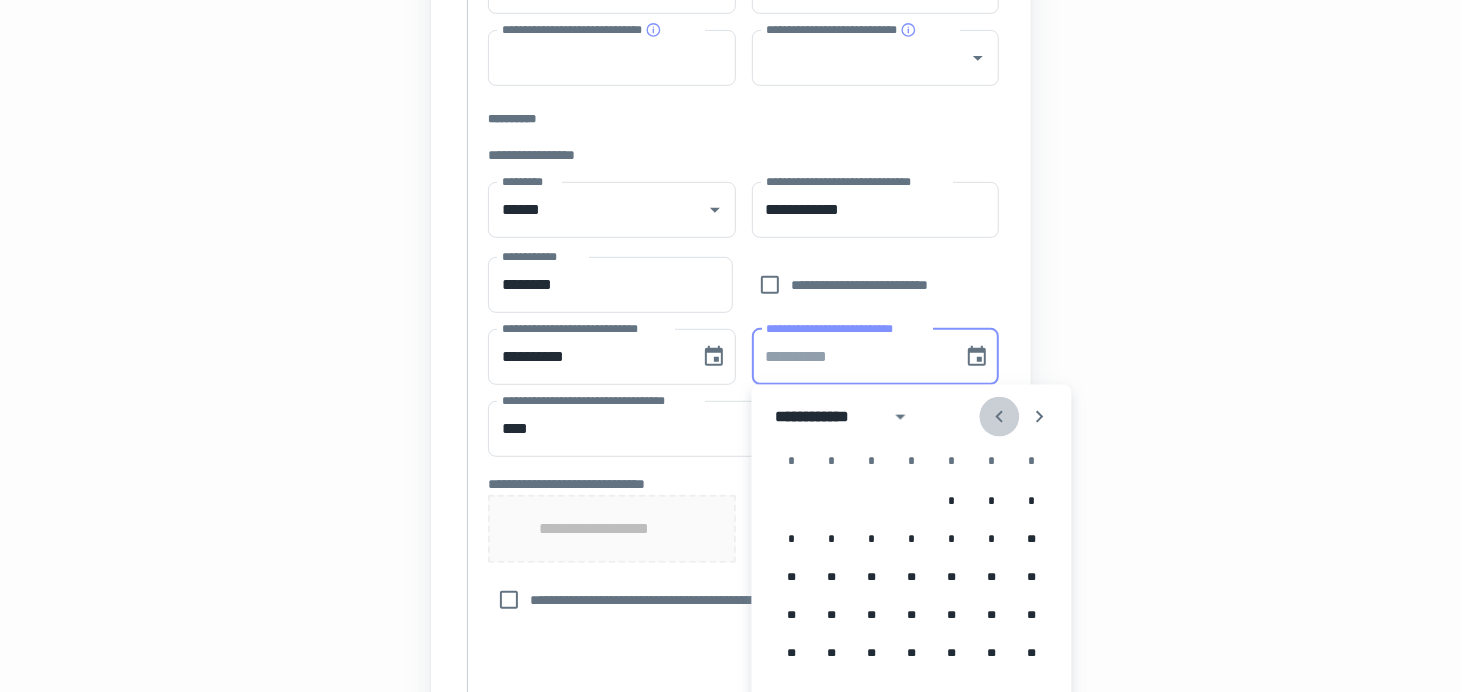 click 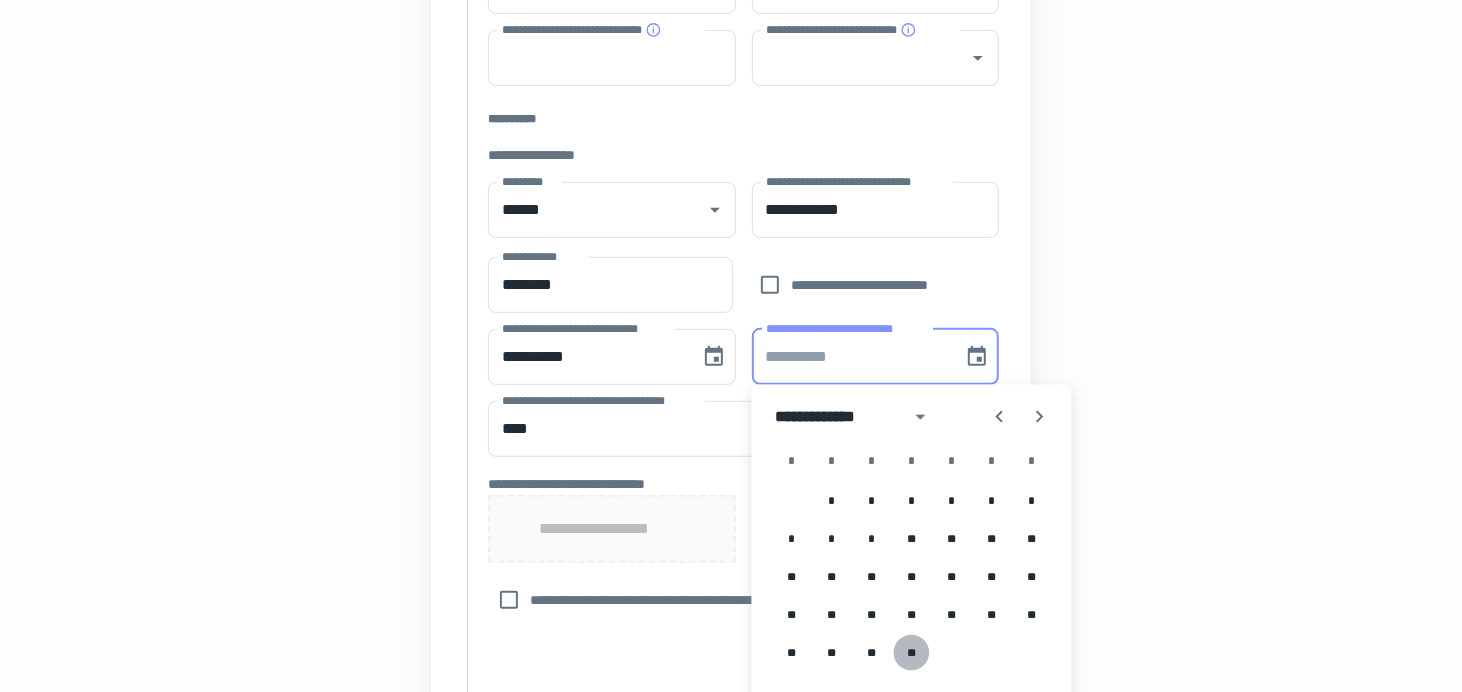 click on "**" at bounding box center (912, 653) 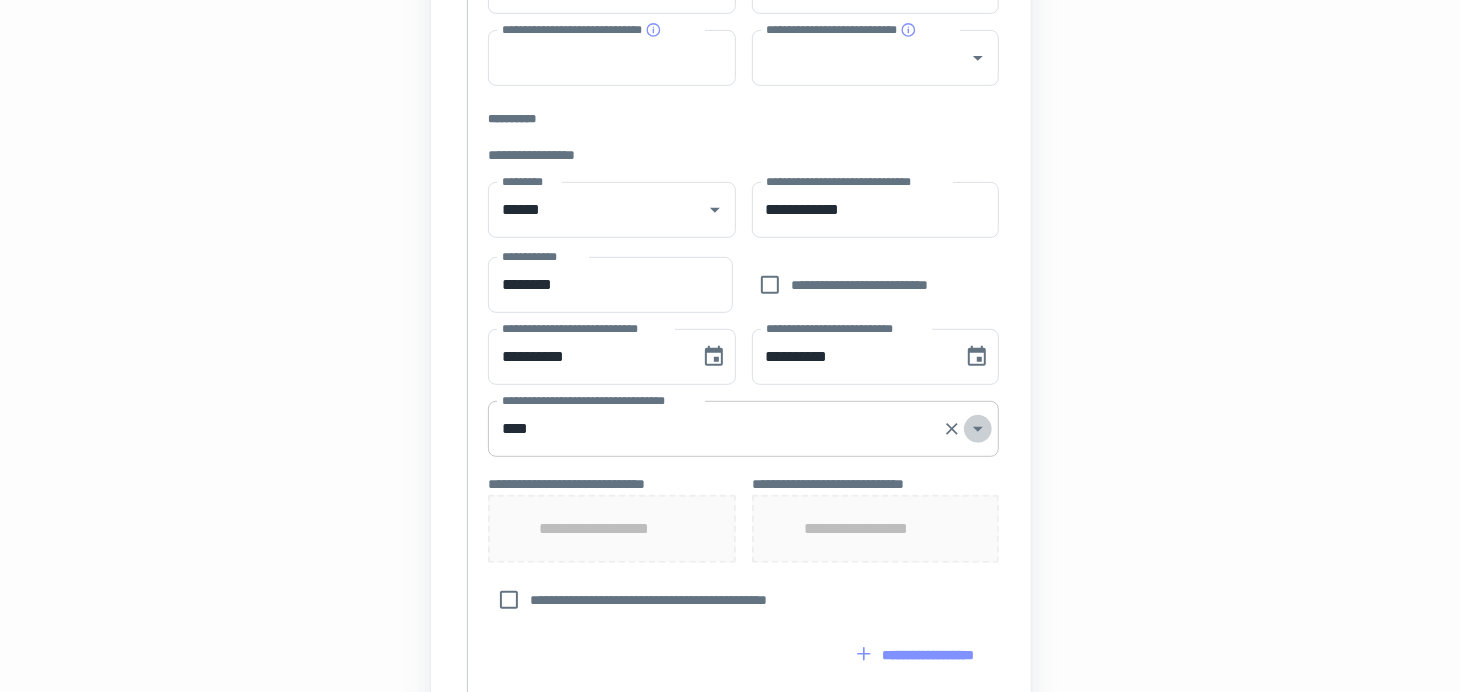 click 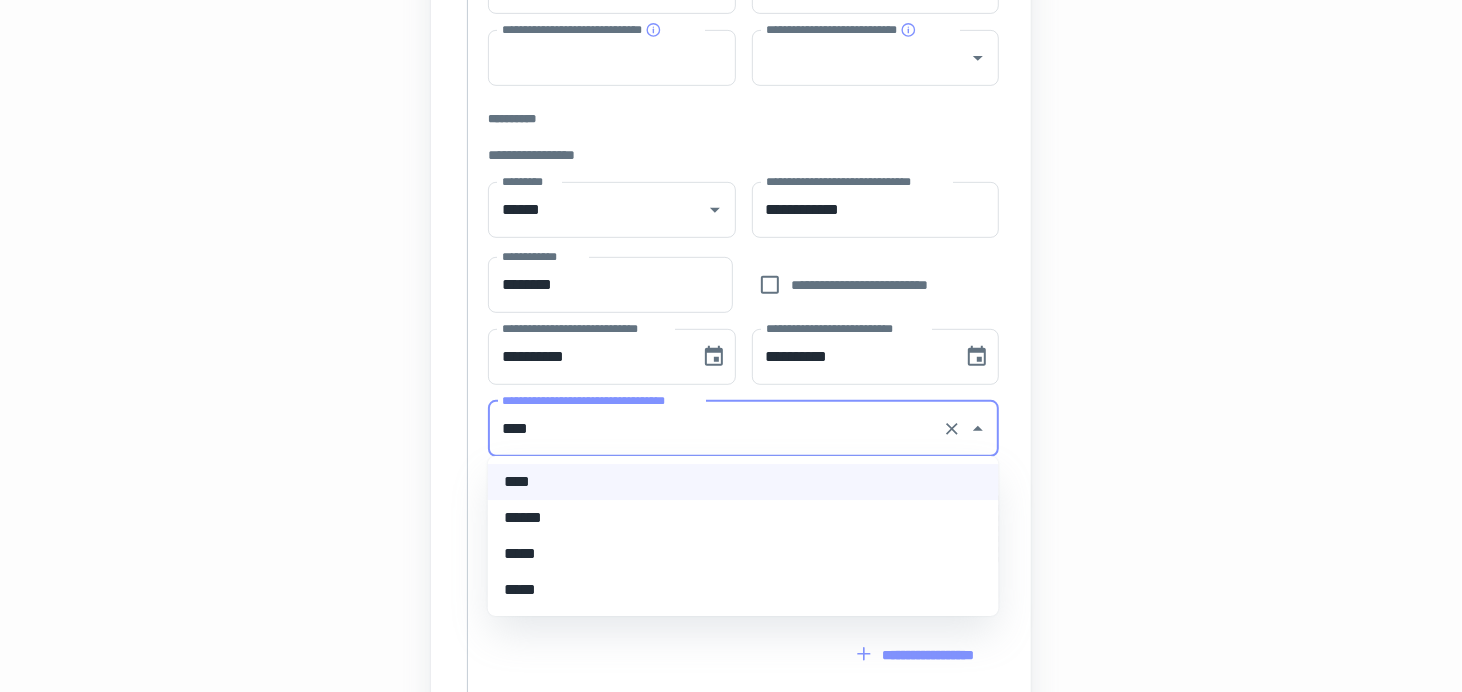 click on "*****" at bounding box center [743, 554] 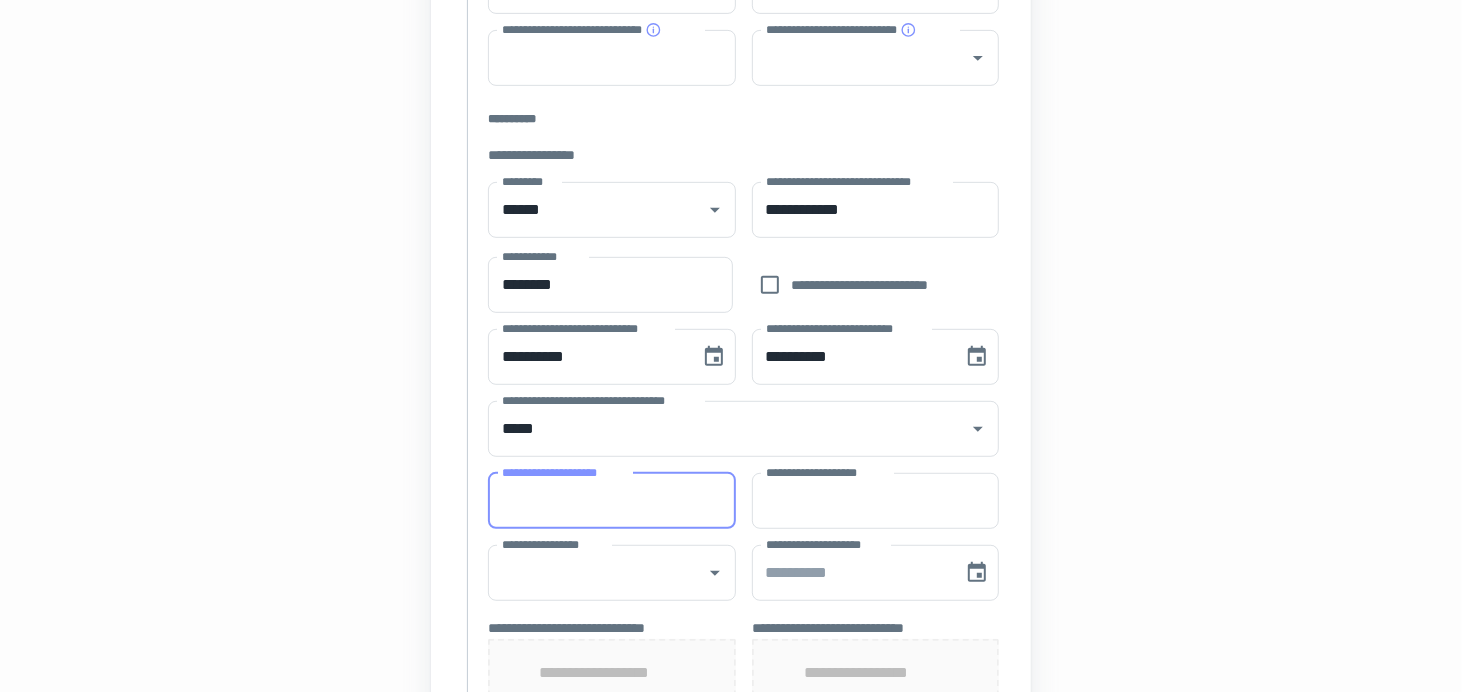 click on "**********" at bounding box center [612, 501] 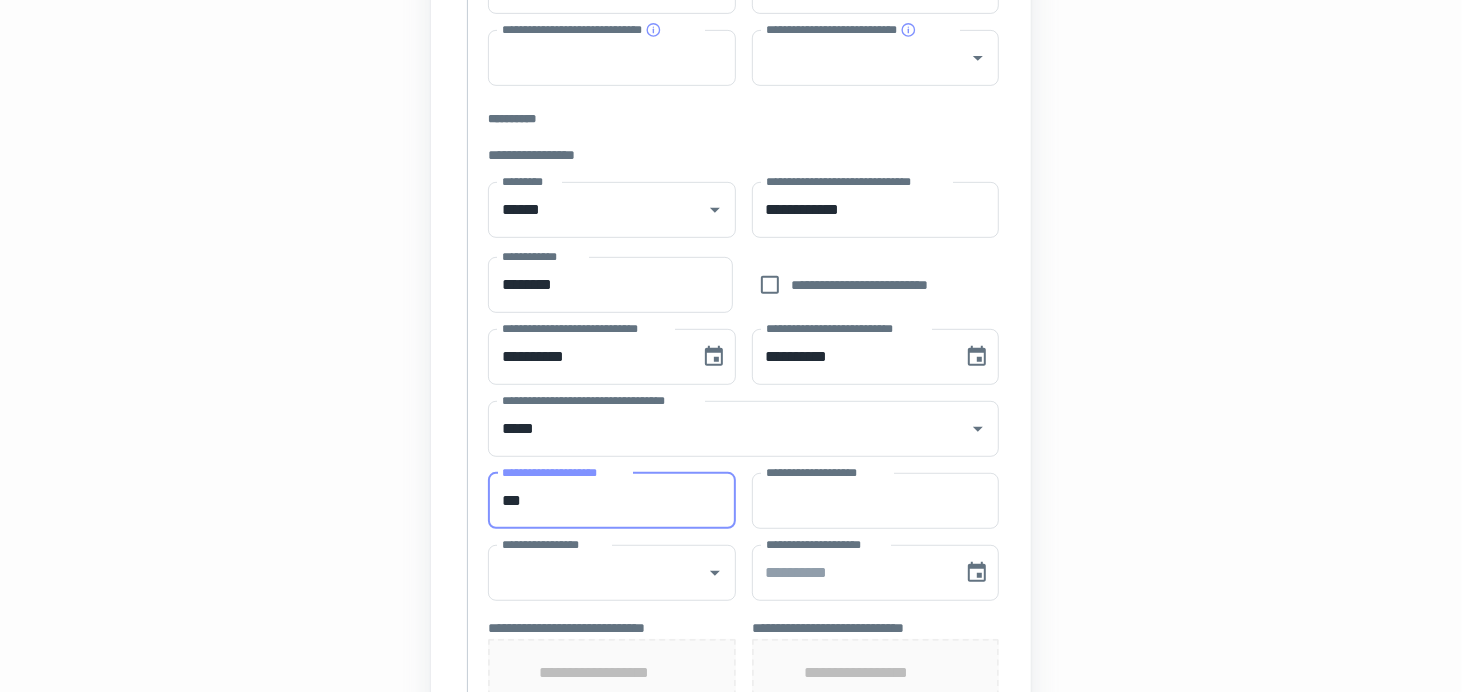 type on "***" 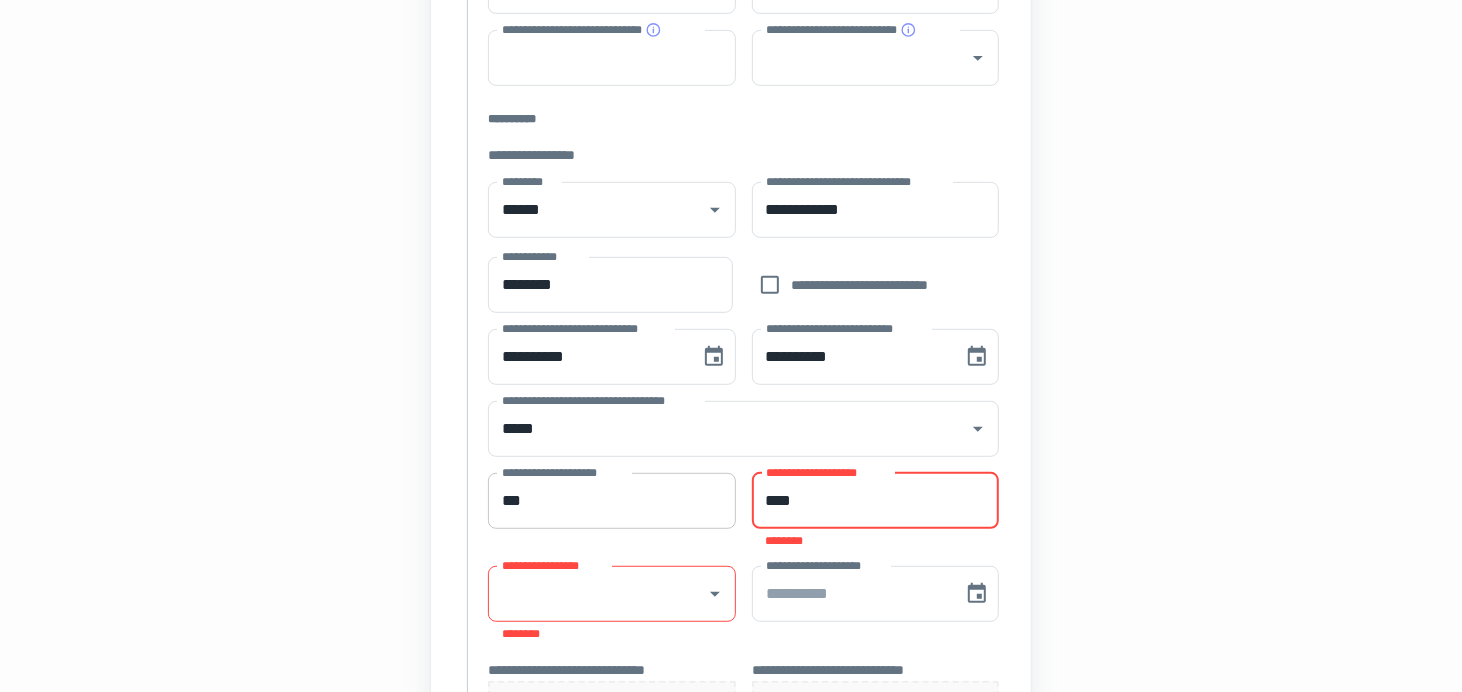 type on "****" 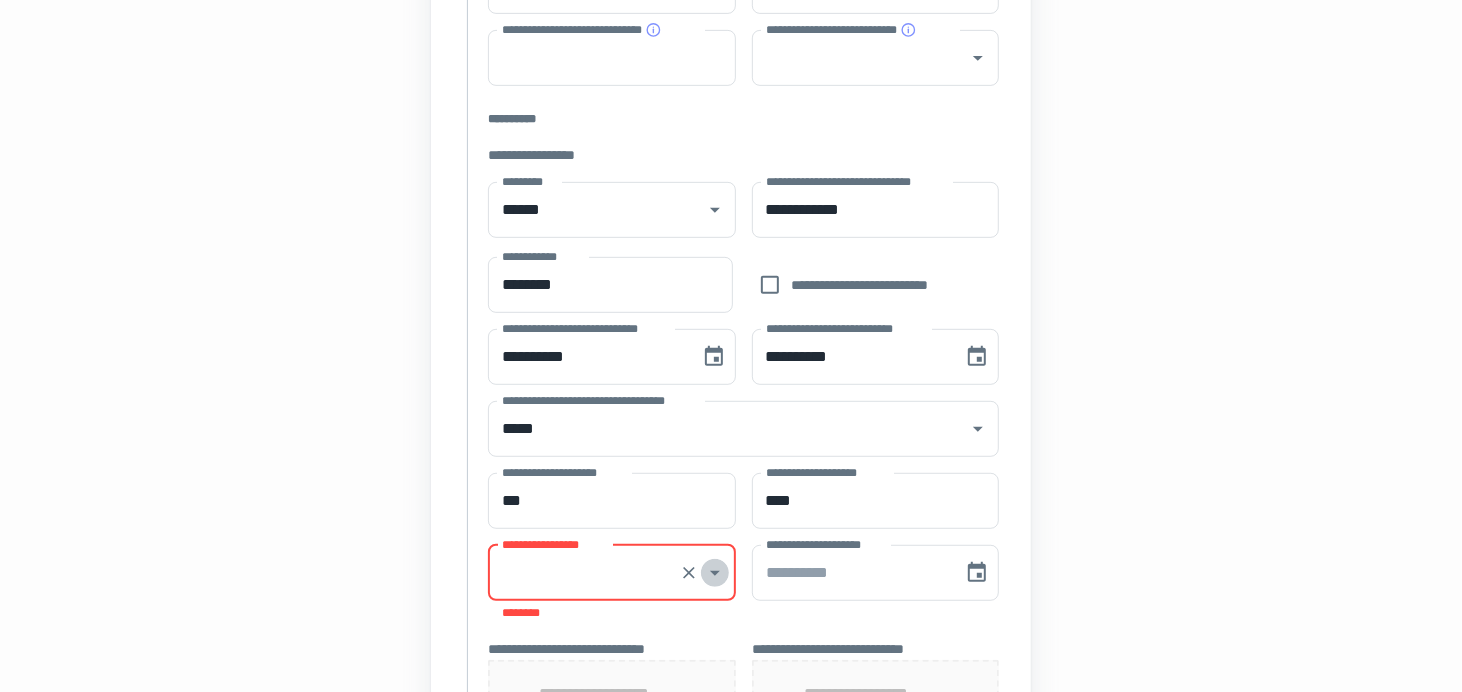 click 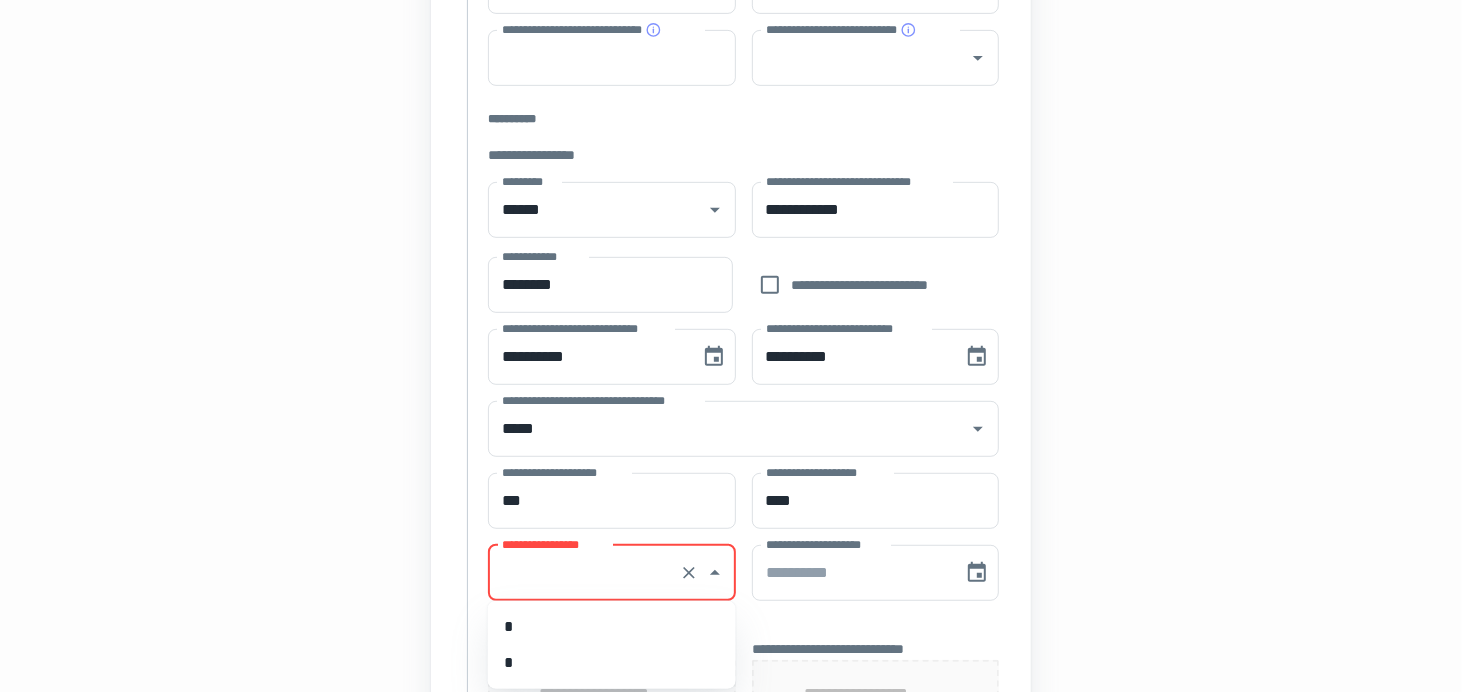 click on "*" at bounding box center (612, 663) 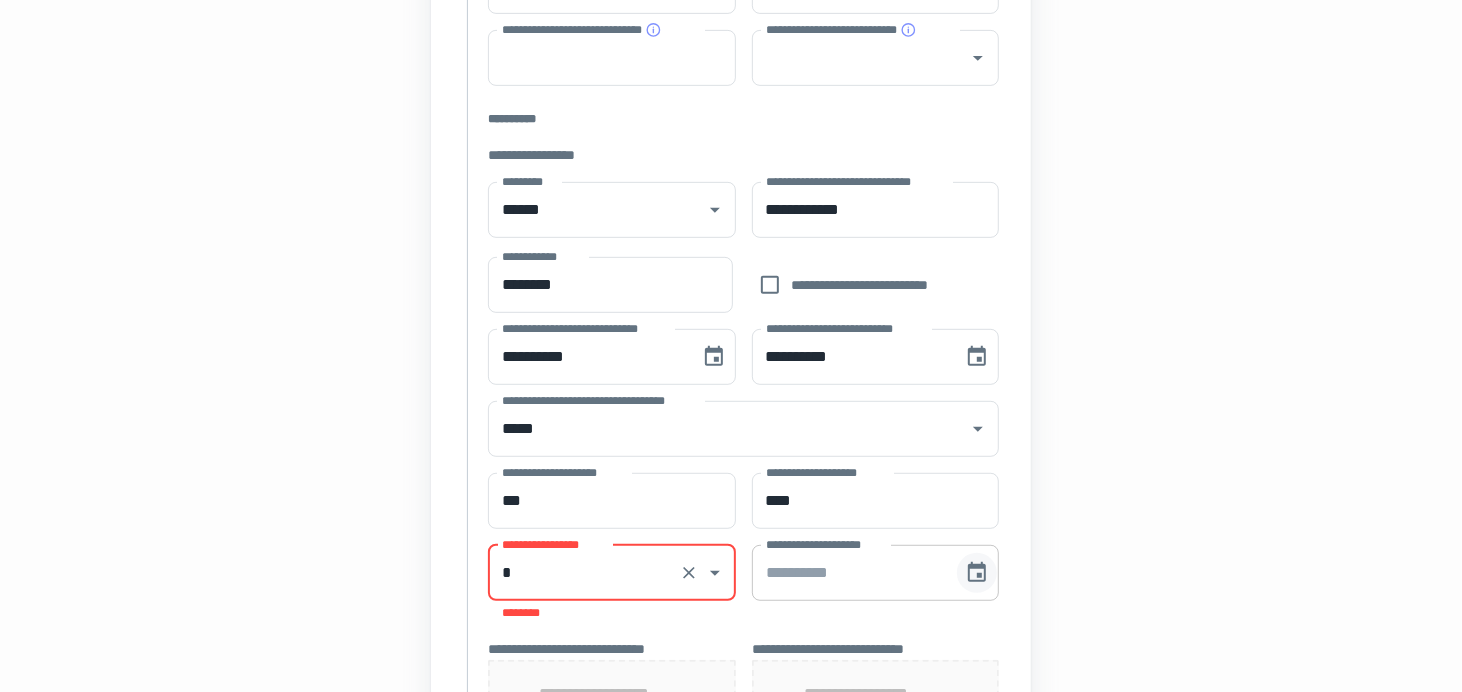 click 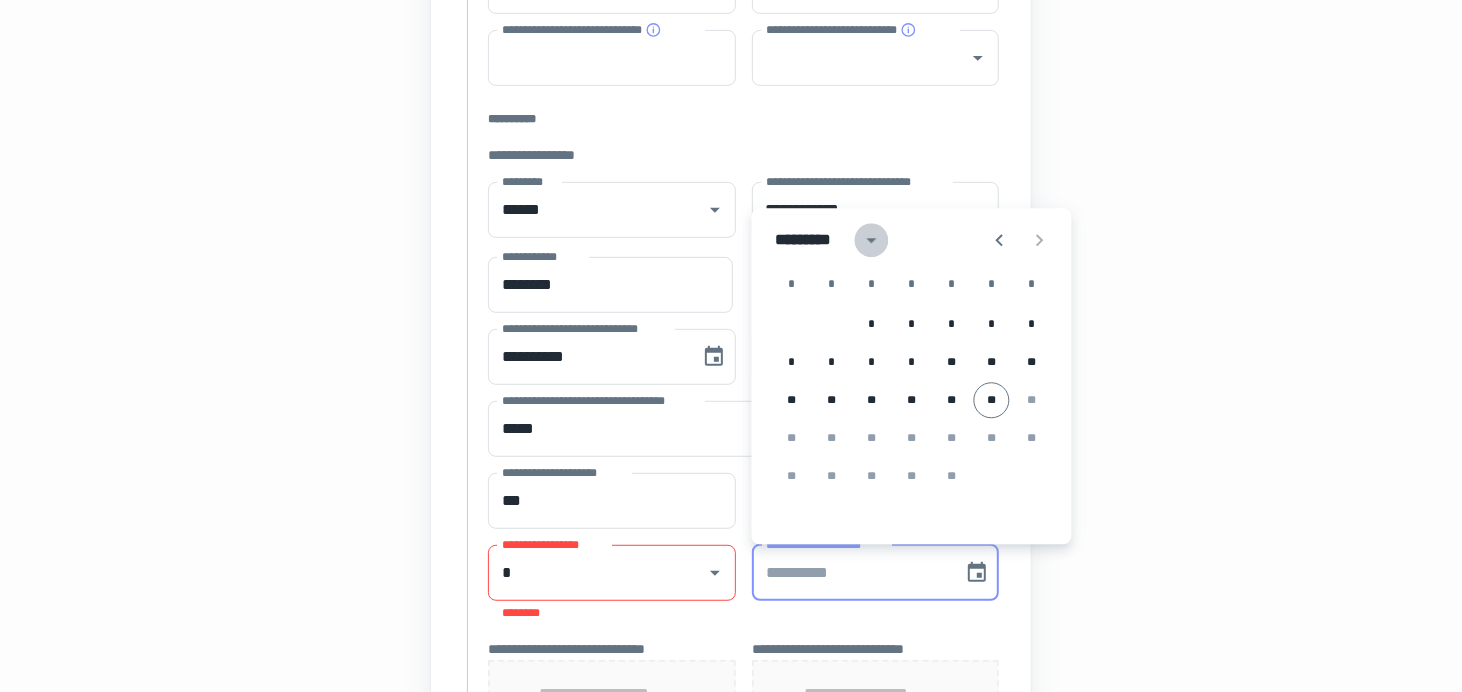 click 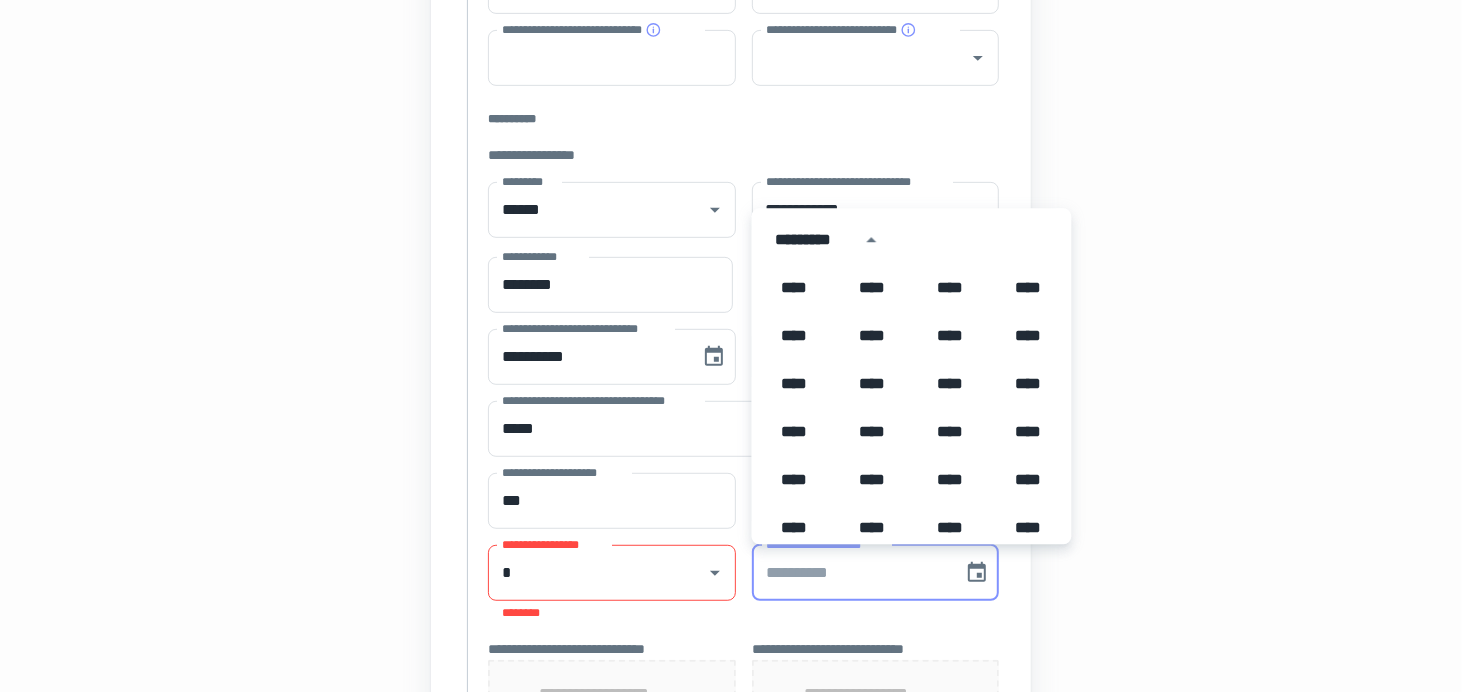scroll, scrollTop: 1256, scrollLeft: 0, axis: vertical 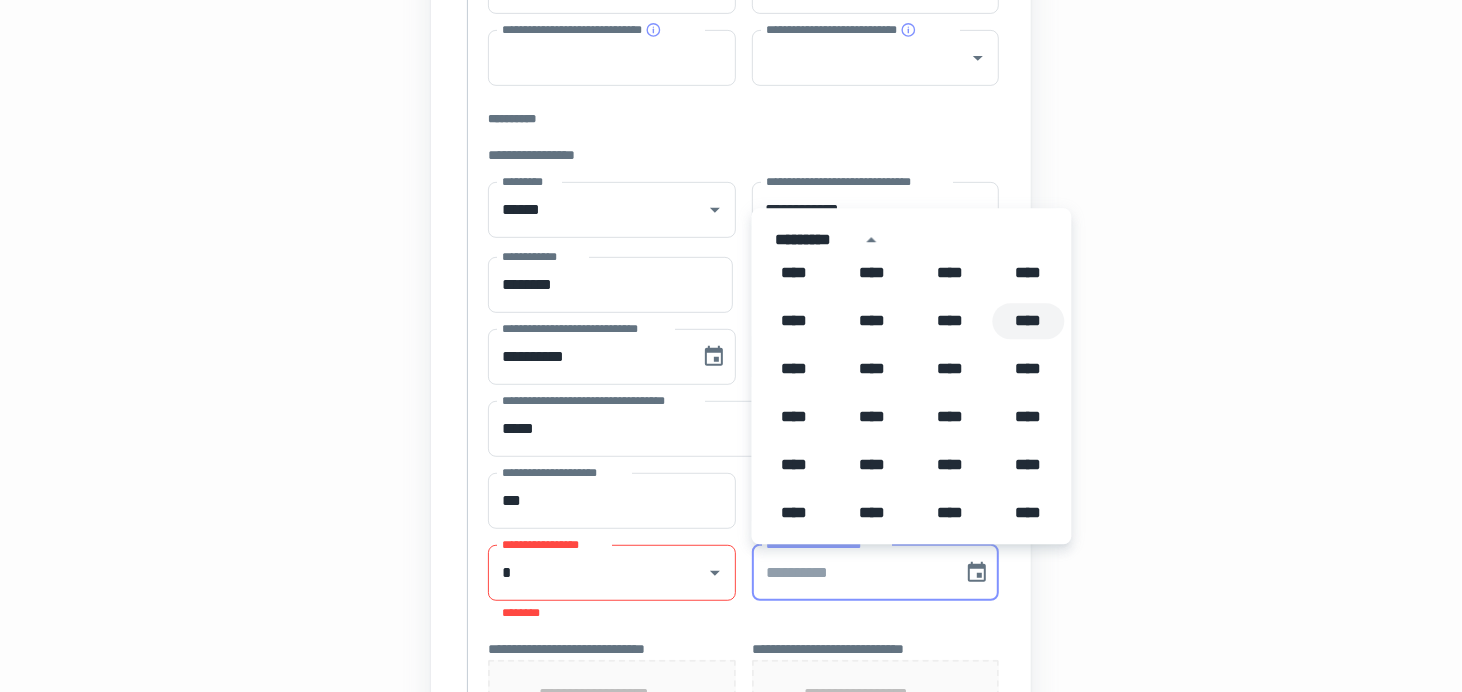 click on "****" at bounding box center [1029, 321] 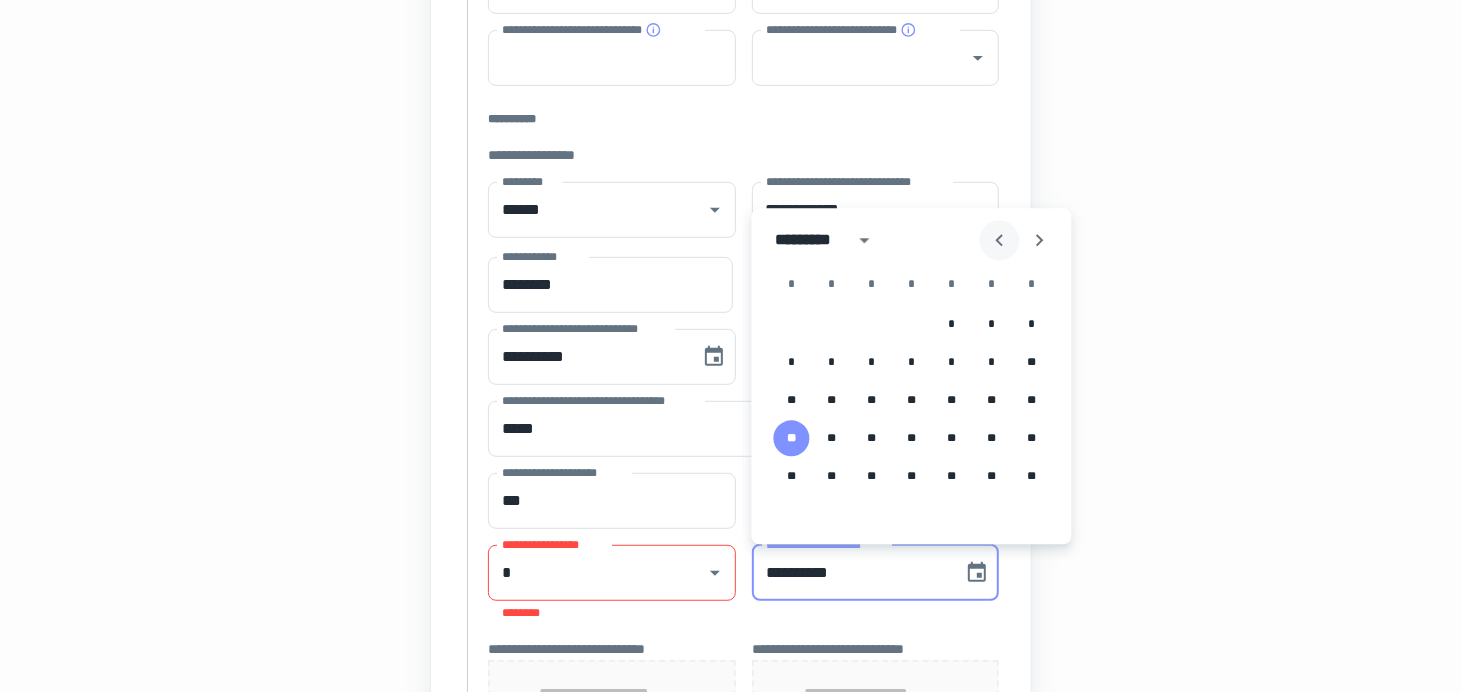click 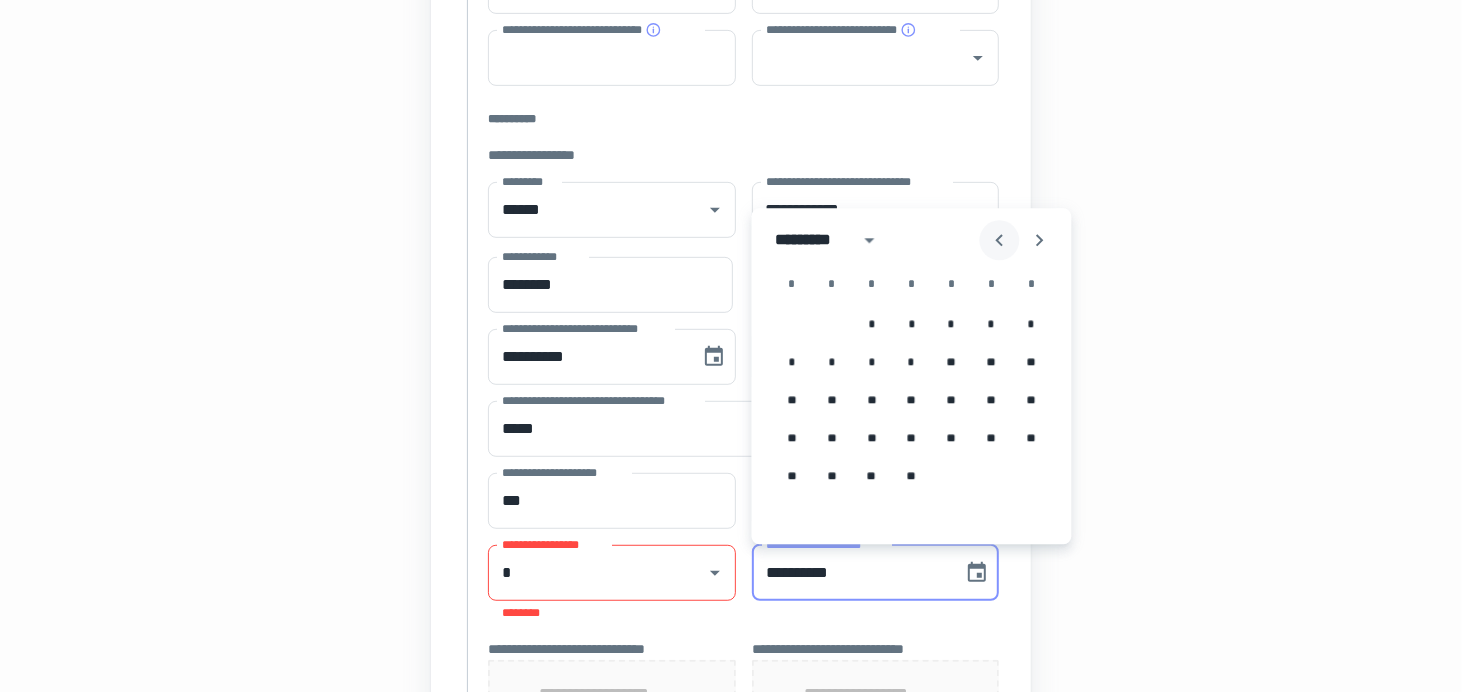 click 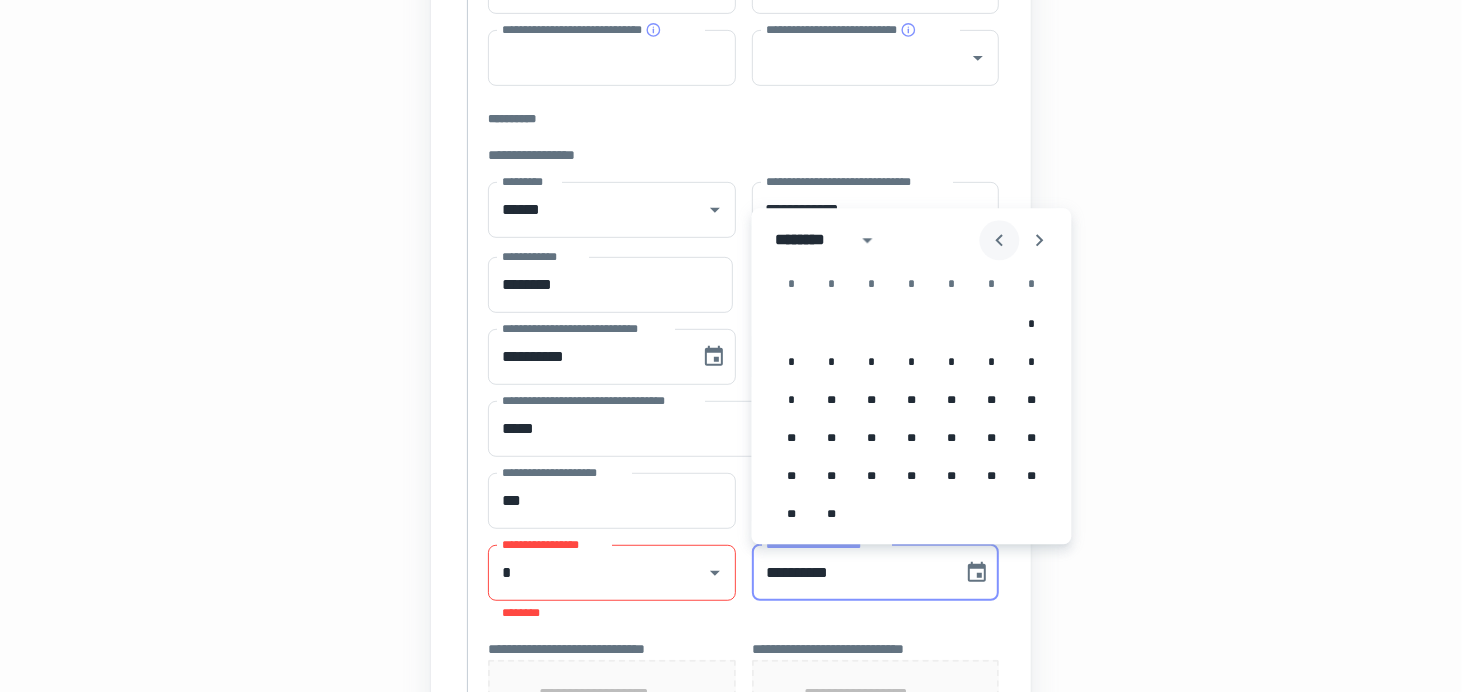 click 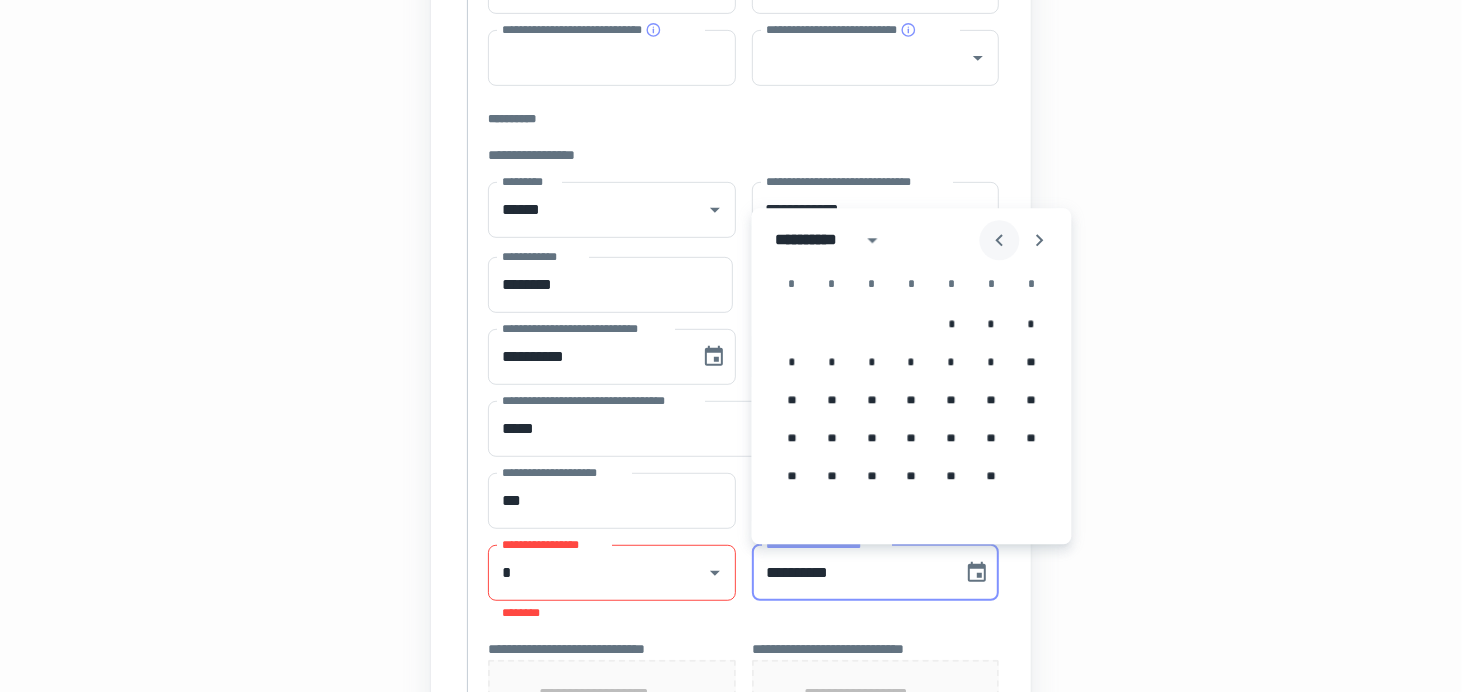 click 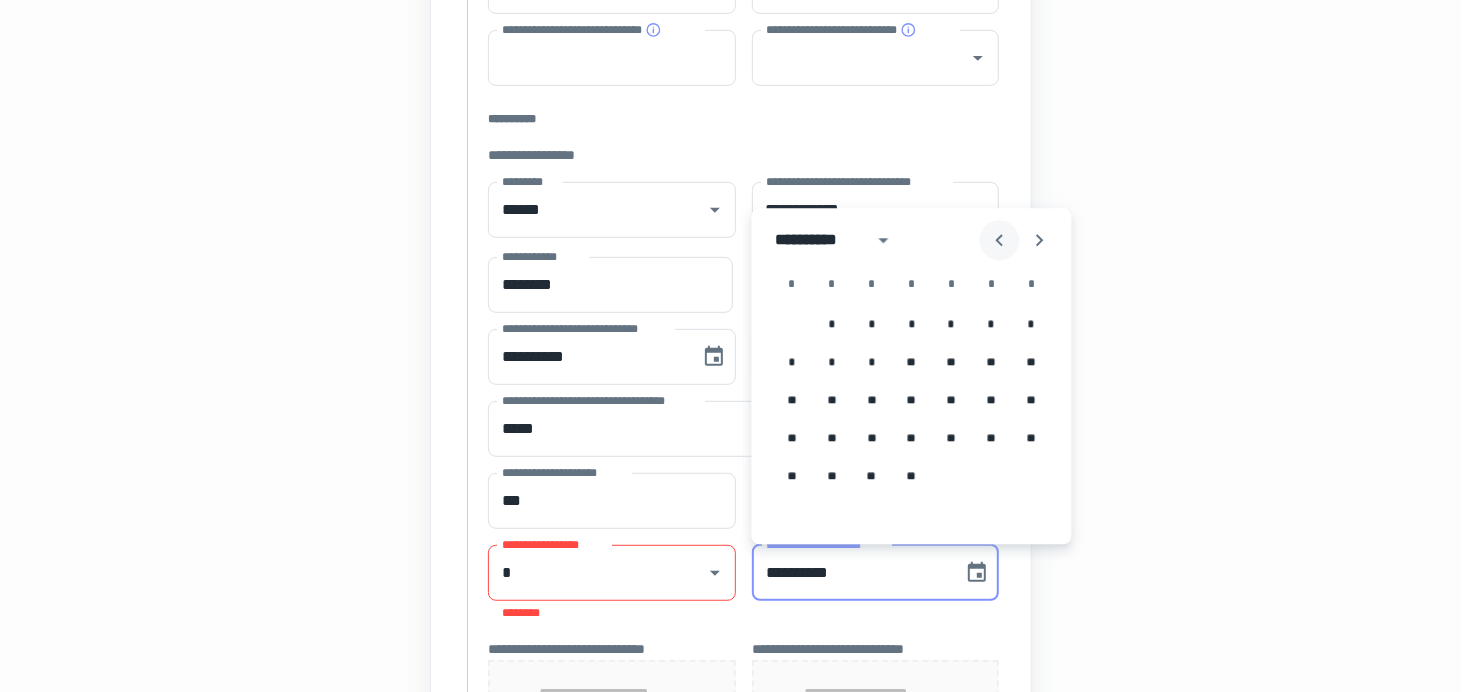 click 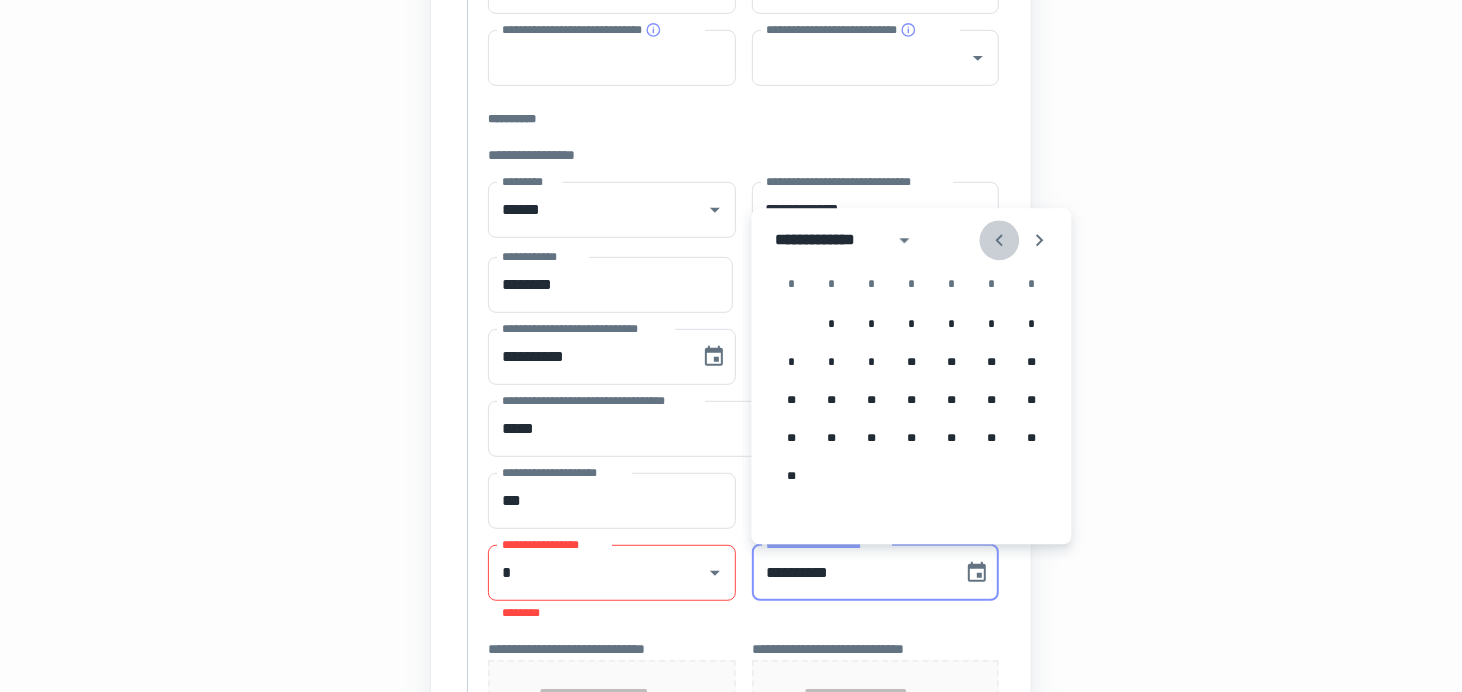 click 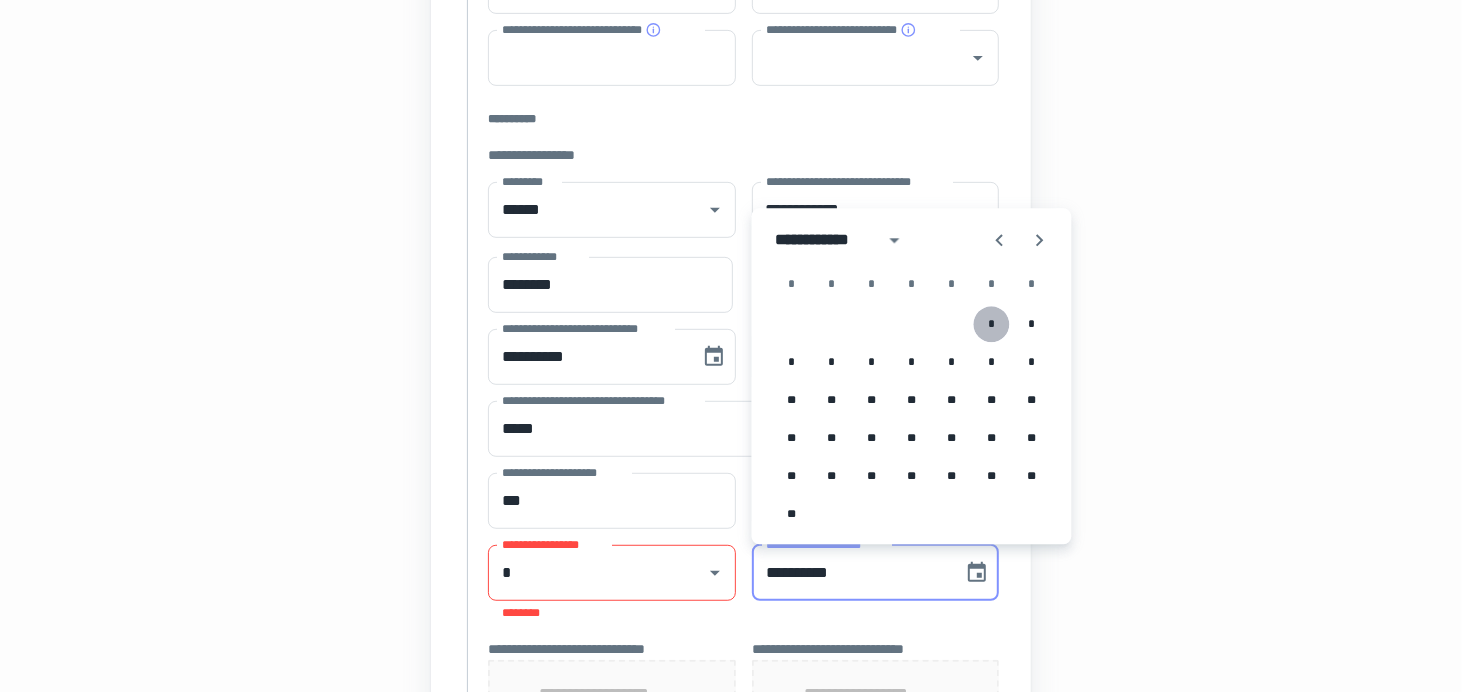 click on "*" at bounding box center (992, 324) 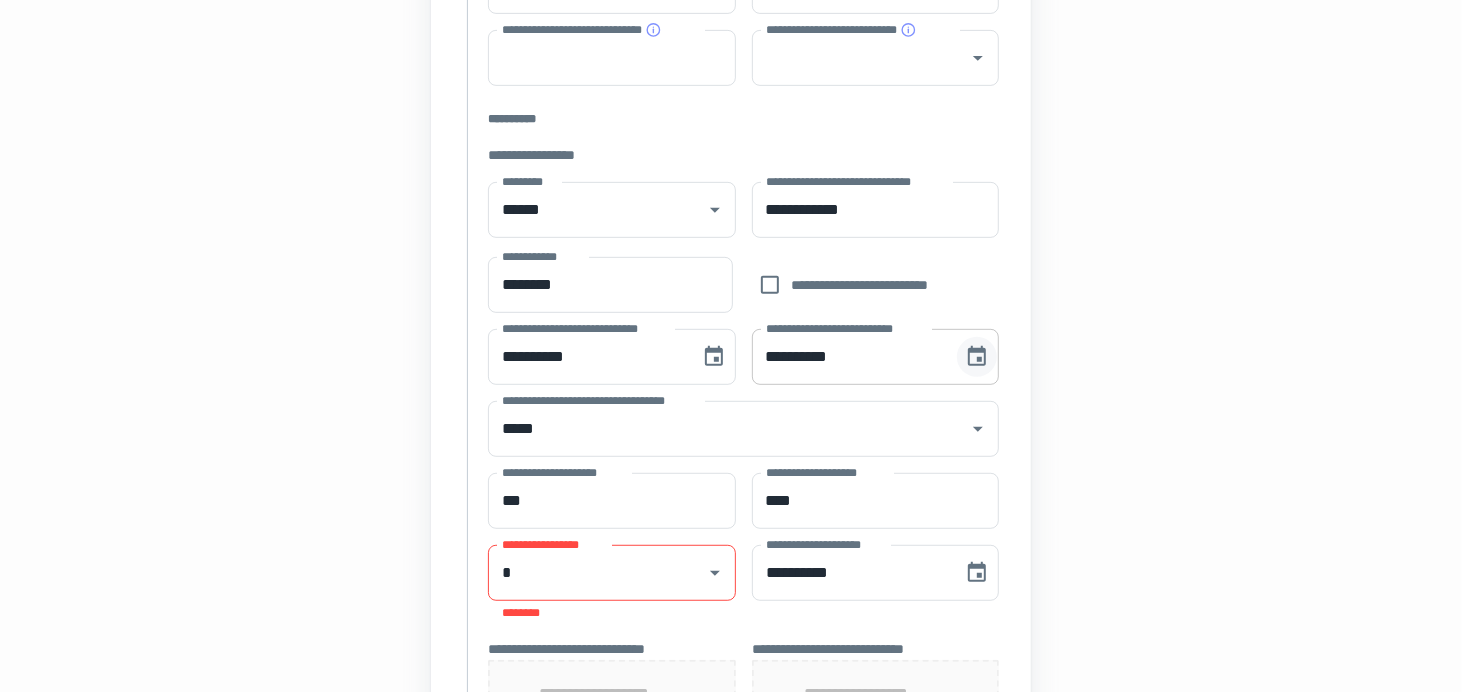 click 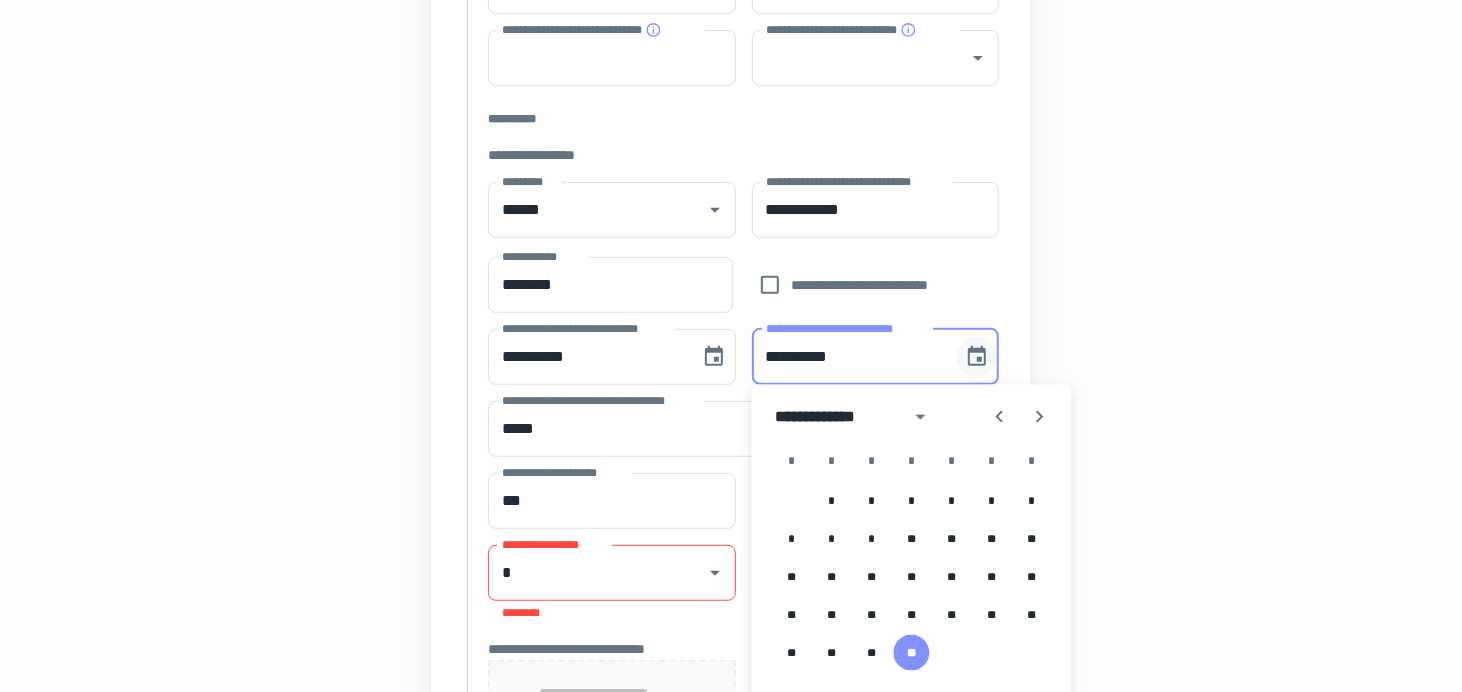 click 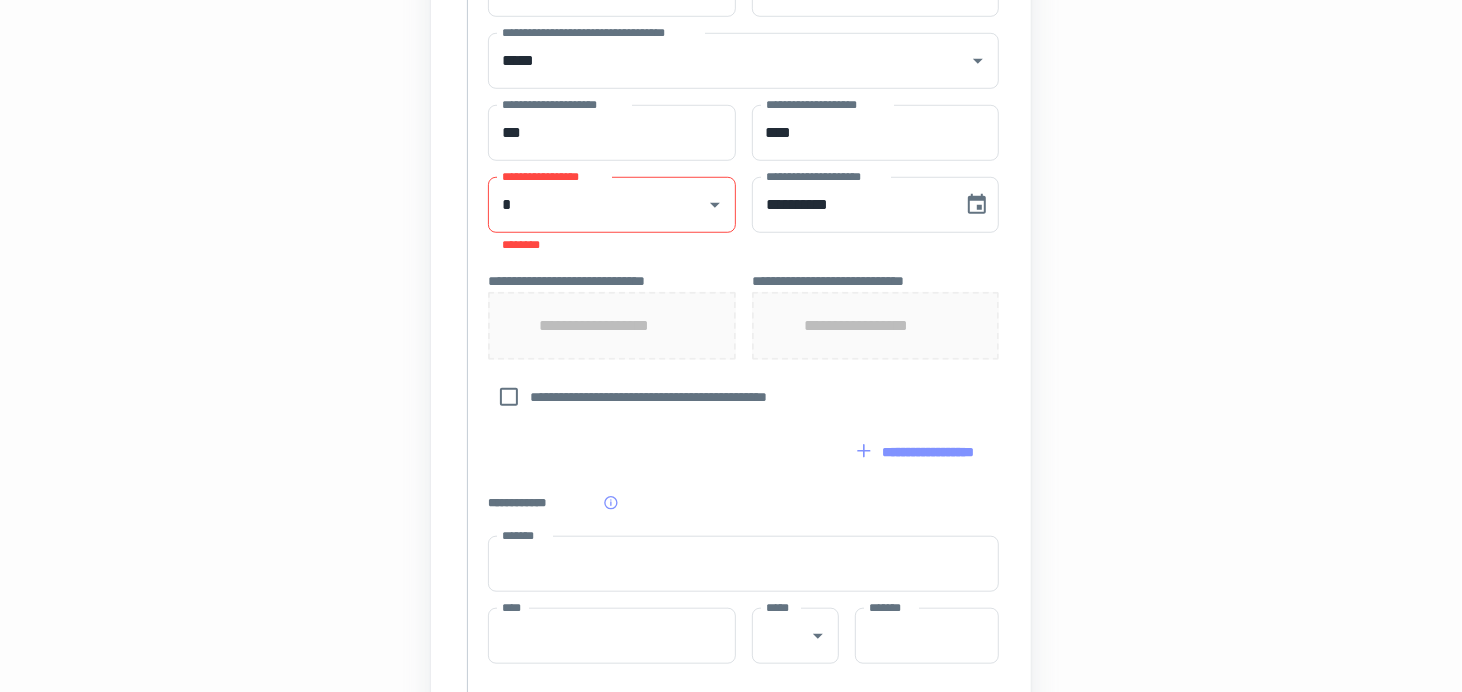 scroll, scrollTop: 906, scrollLeft: 0, axis: vertical 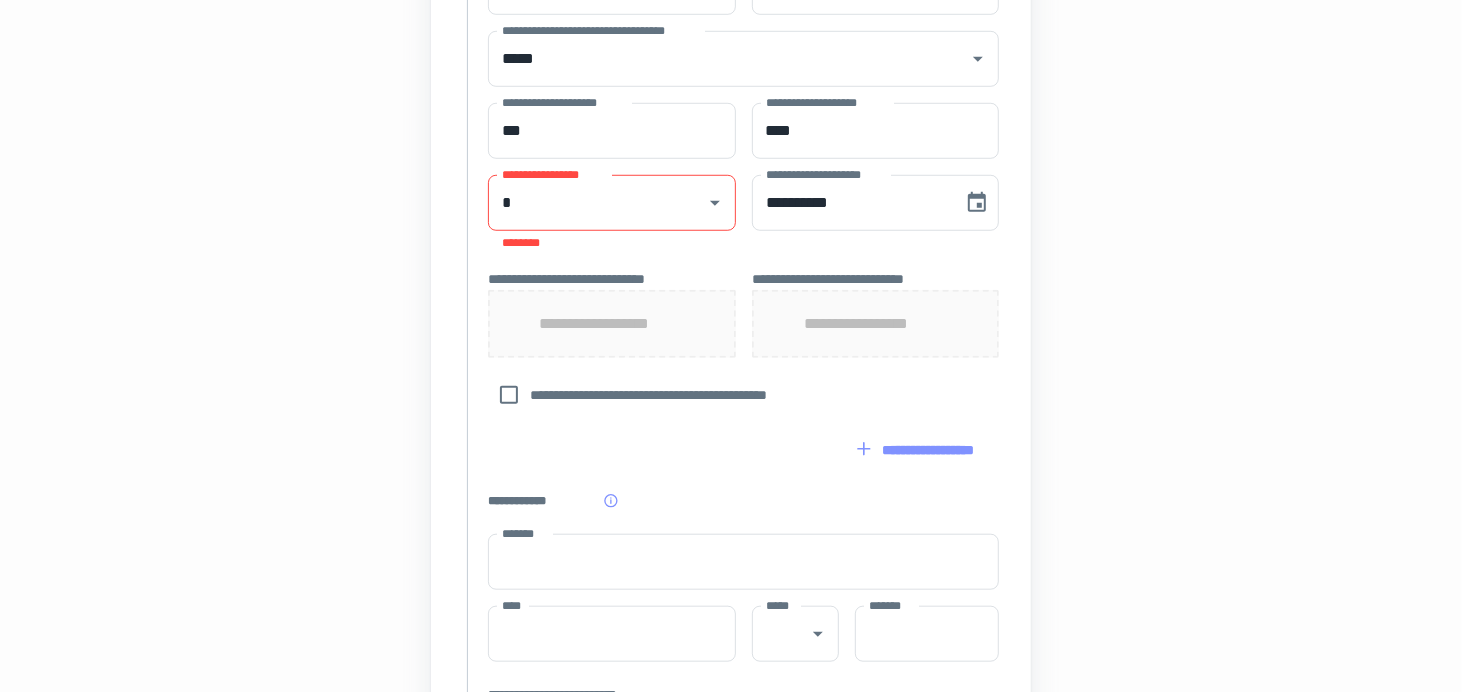 click on "**********" at bounding box center (612, 324) 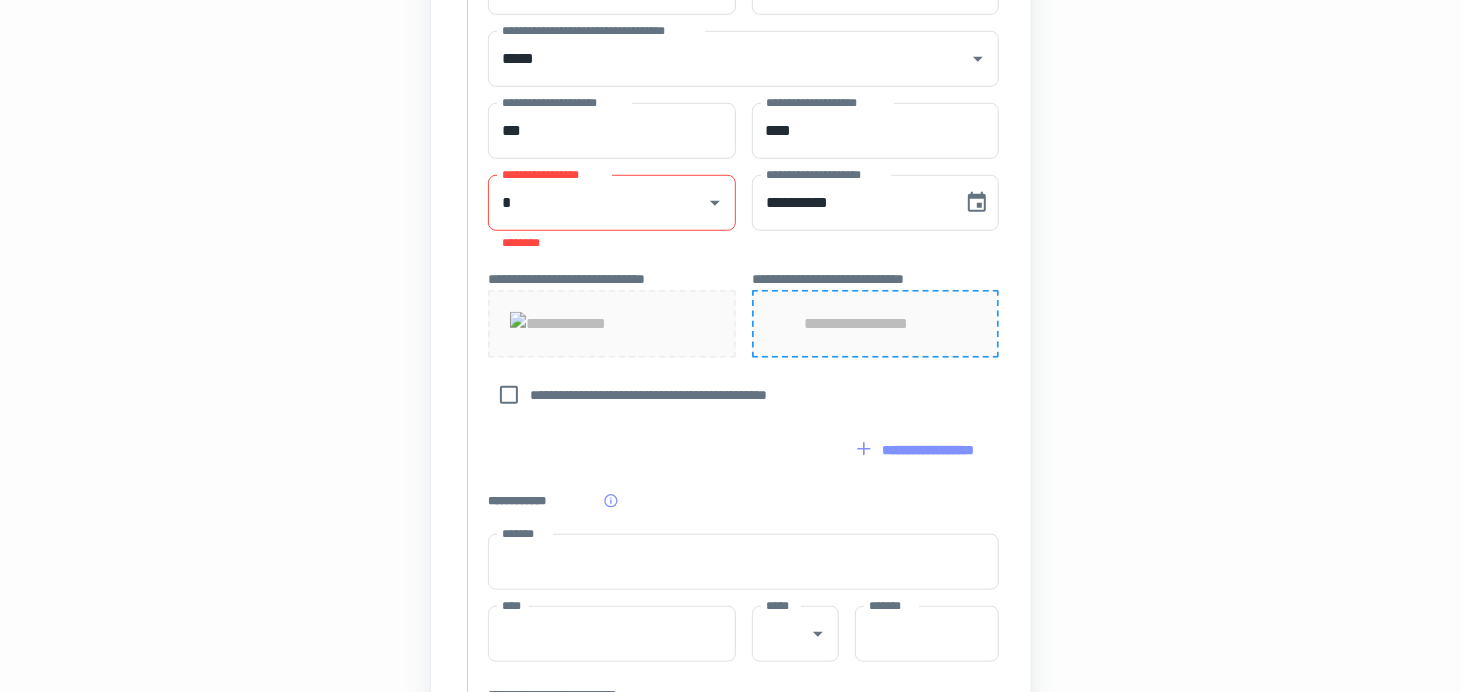 click on "**********" at bounding box center (875, 324) 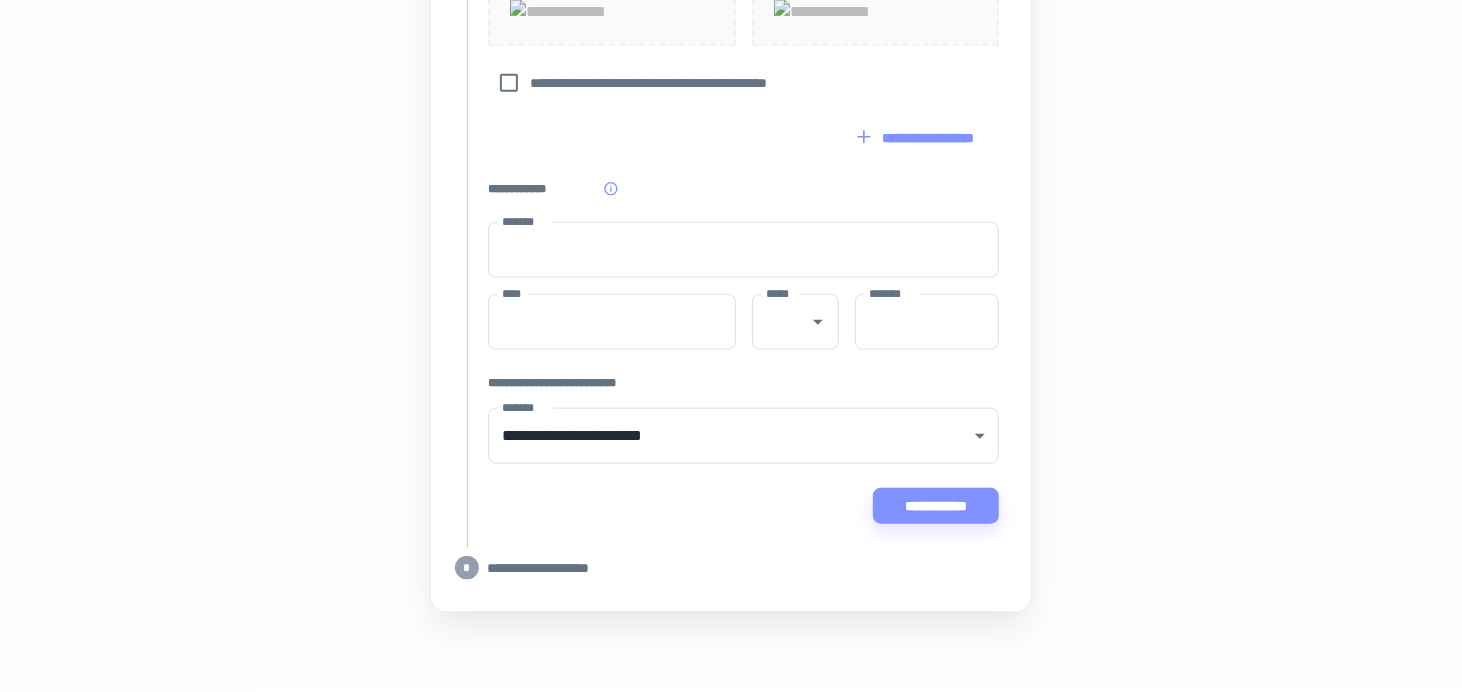 scroll, scrollTop: 1298, scrollLeft: 0, axis: vertical 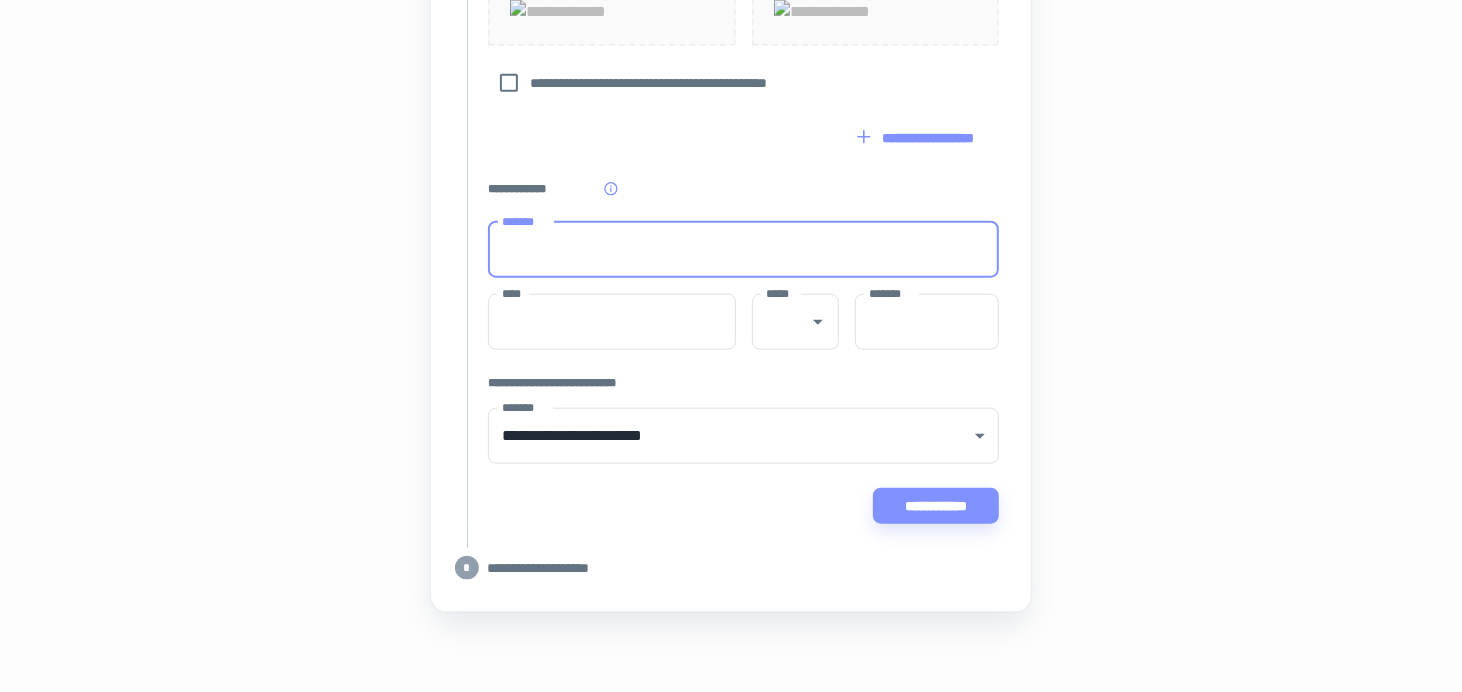 click on "*******" at bounding box center [743, 250] 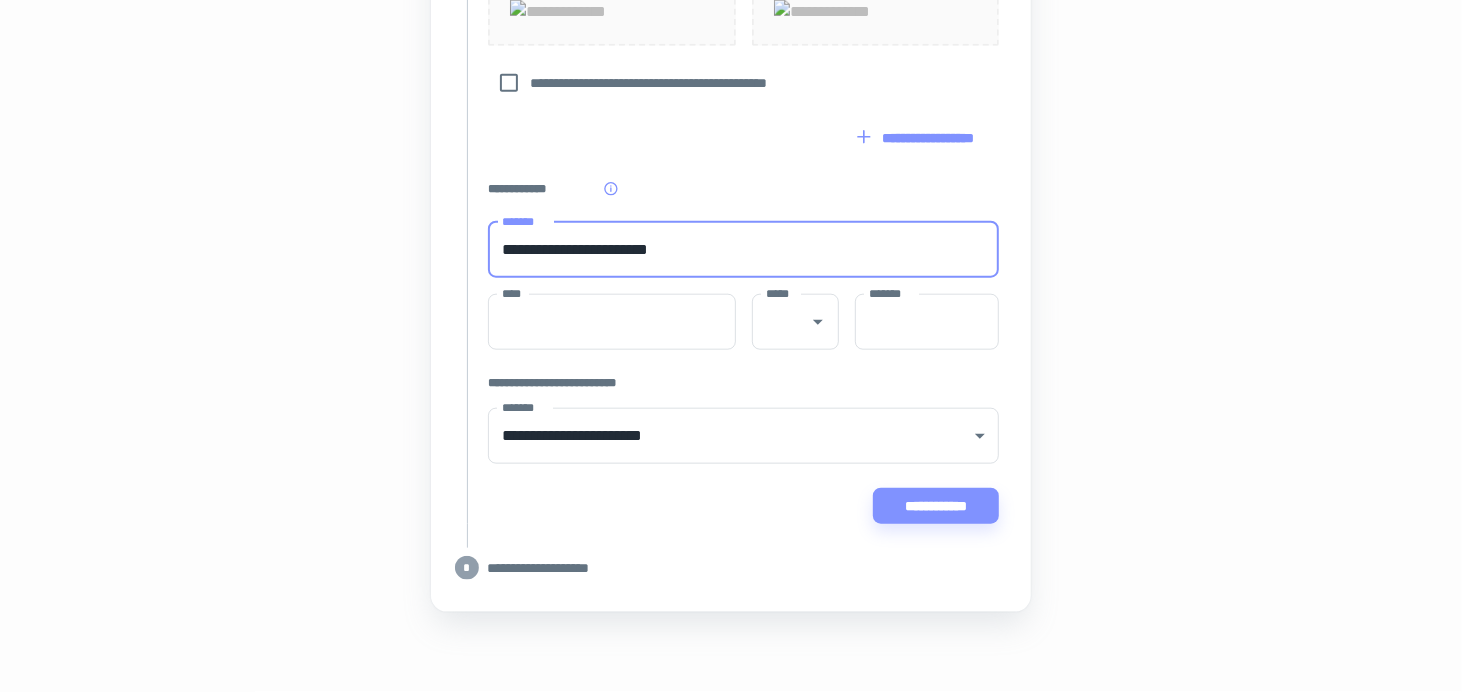 type on "**********" 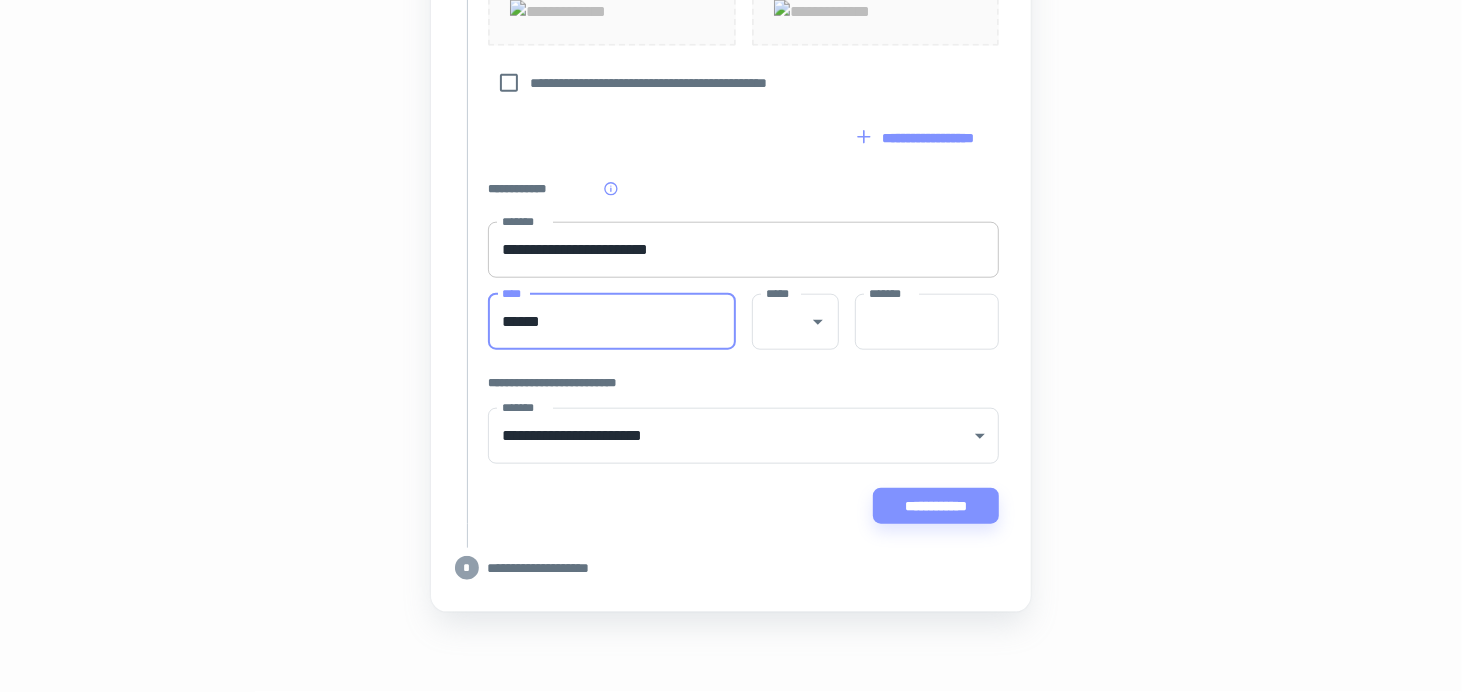 type on "******" 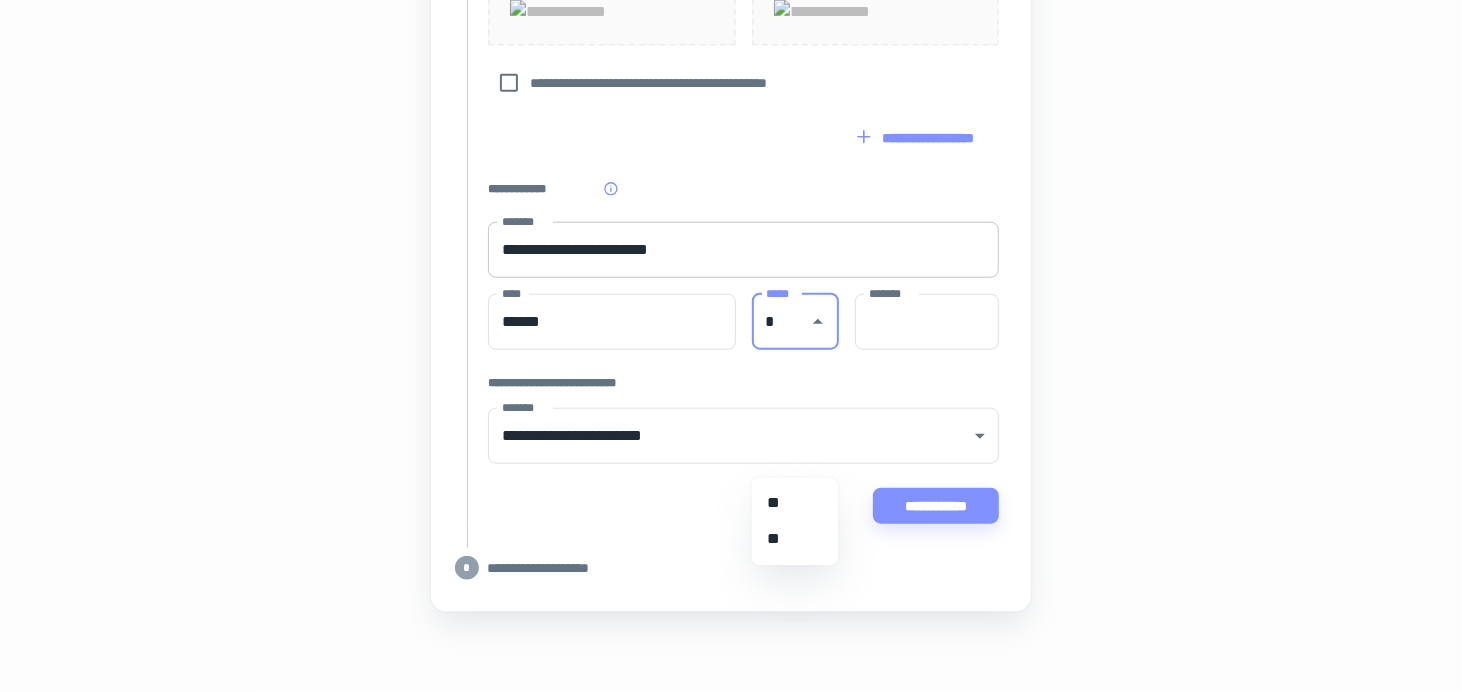 type on "*" 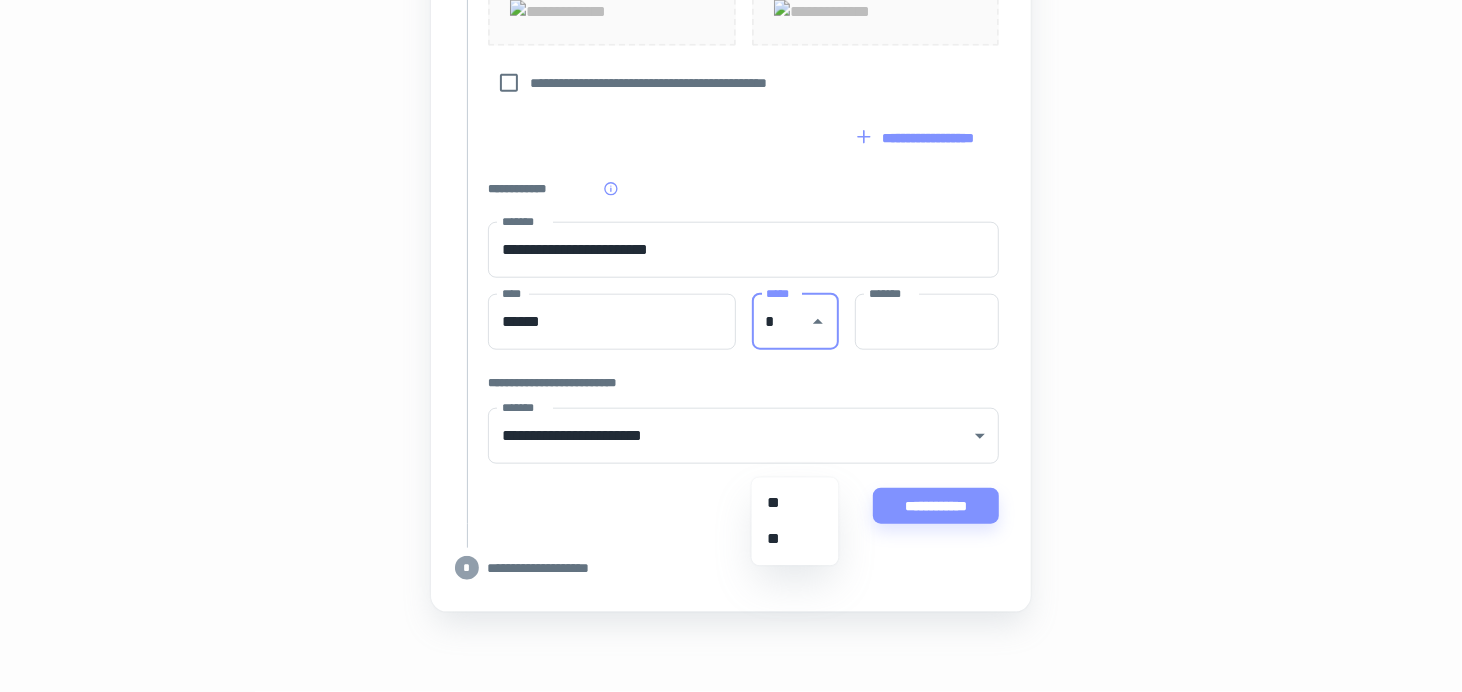 click on "**" at bounding box center [795, 540] 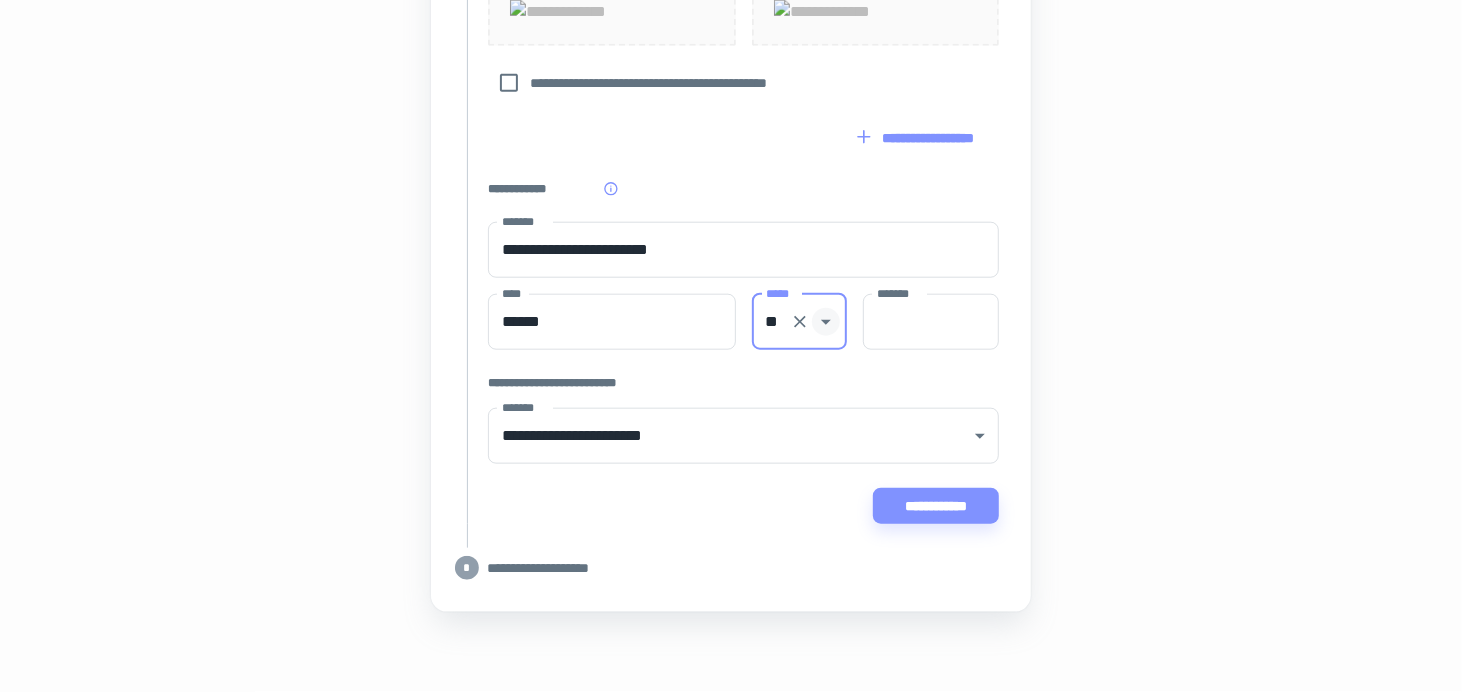 click 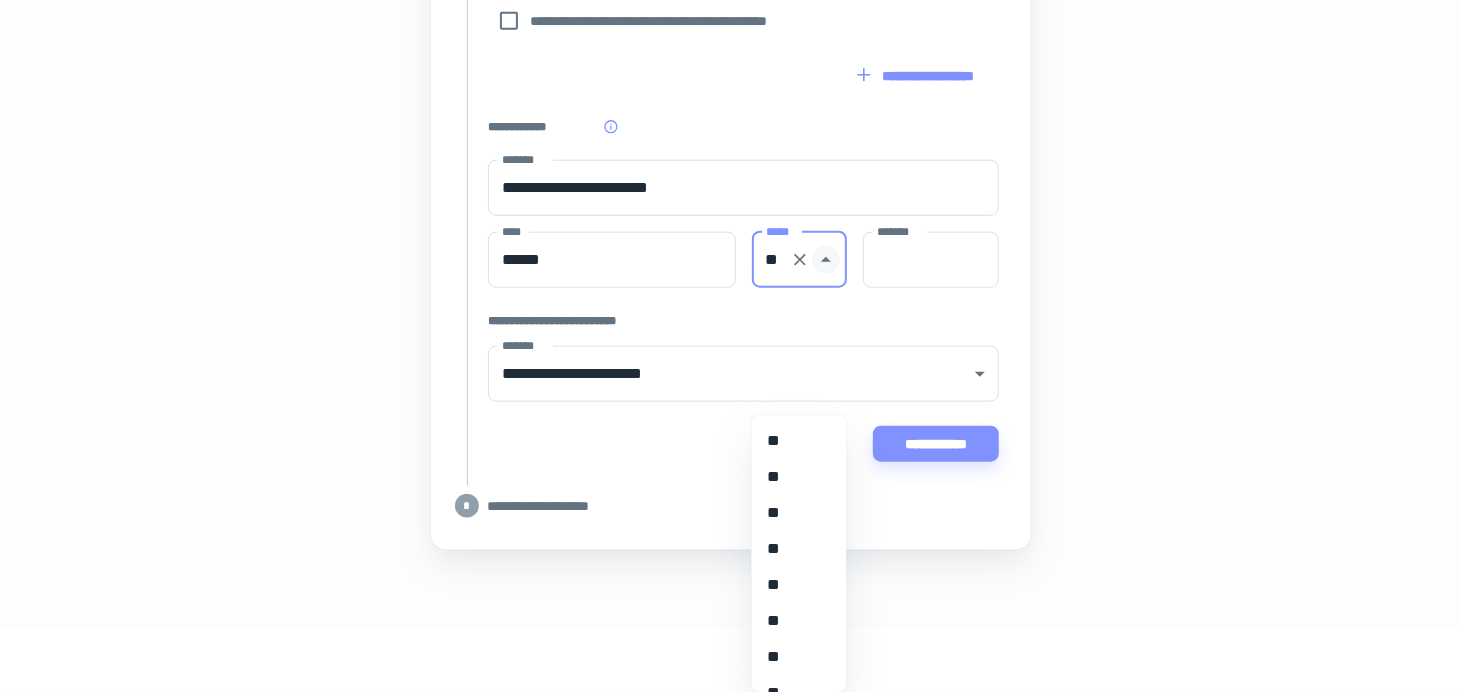 scroll, scrollTop: 229, scrollLeft: 0, axis: vertical 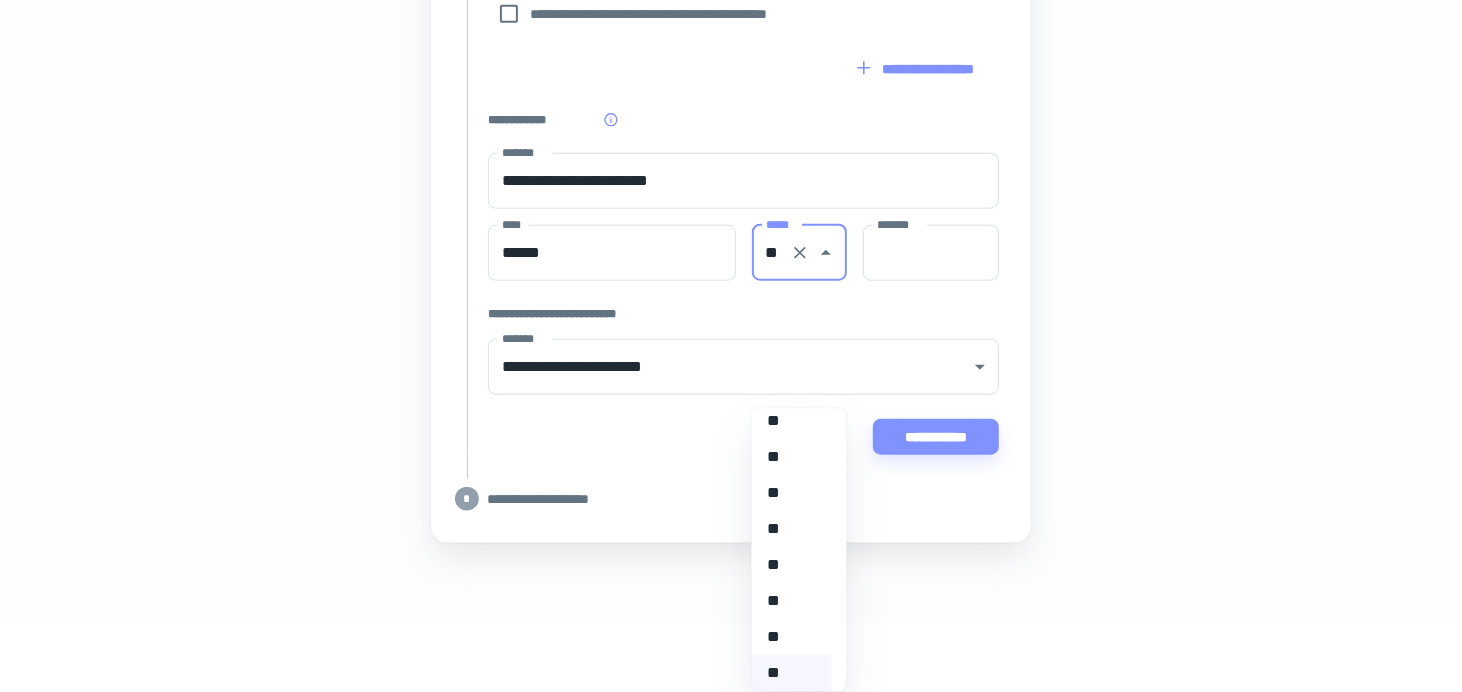 click on "**" at bounding box center (792, 637) 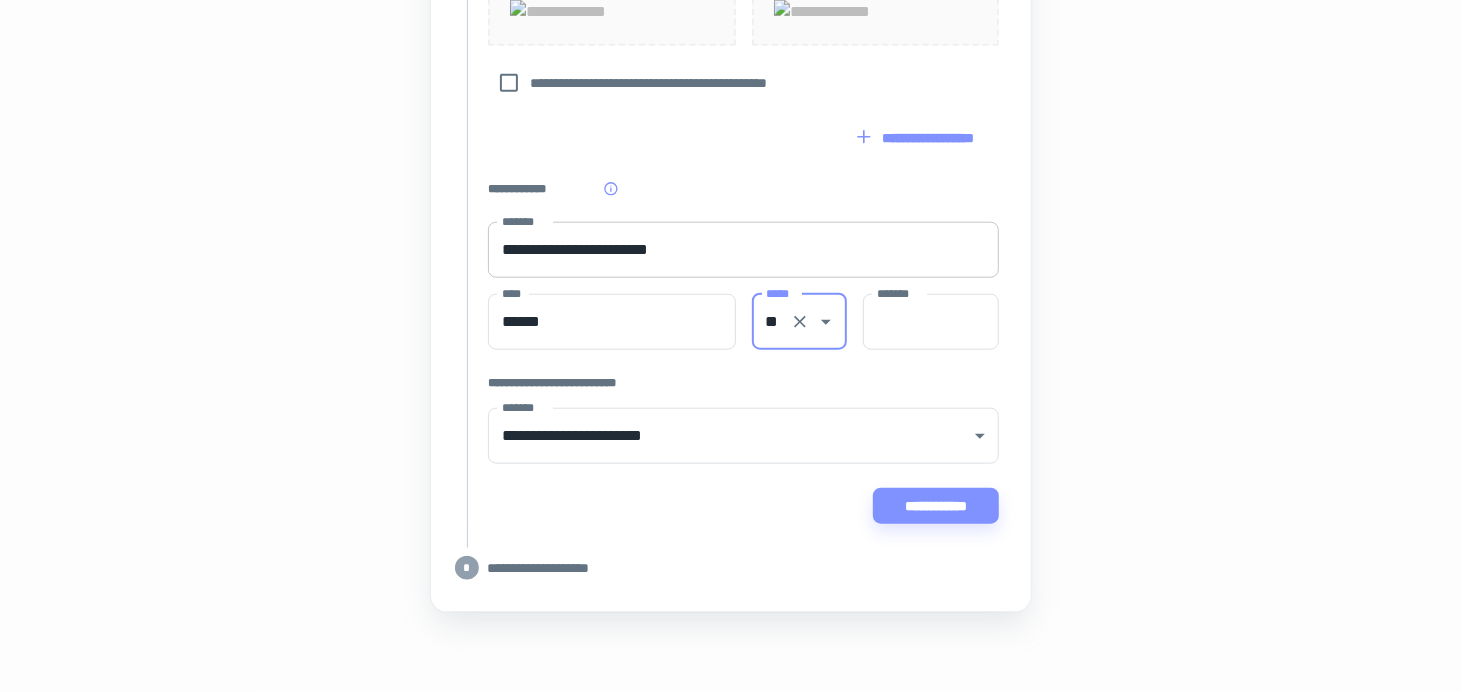 type on "**" 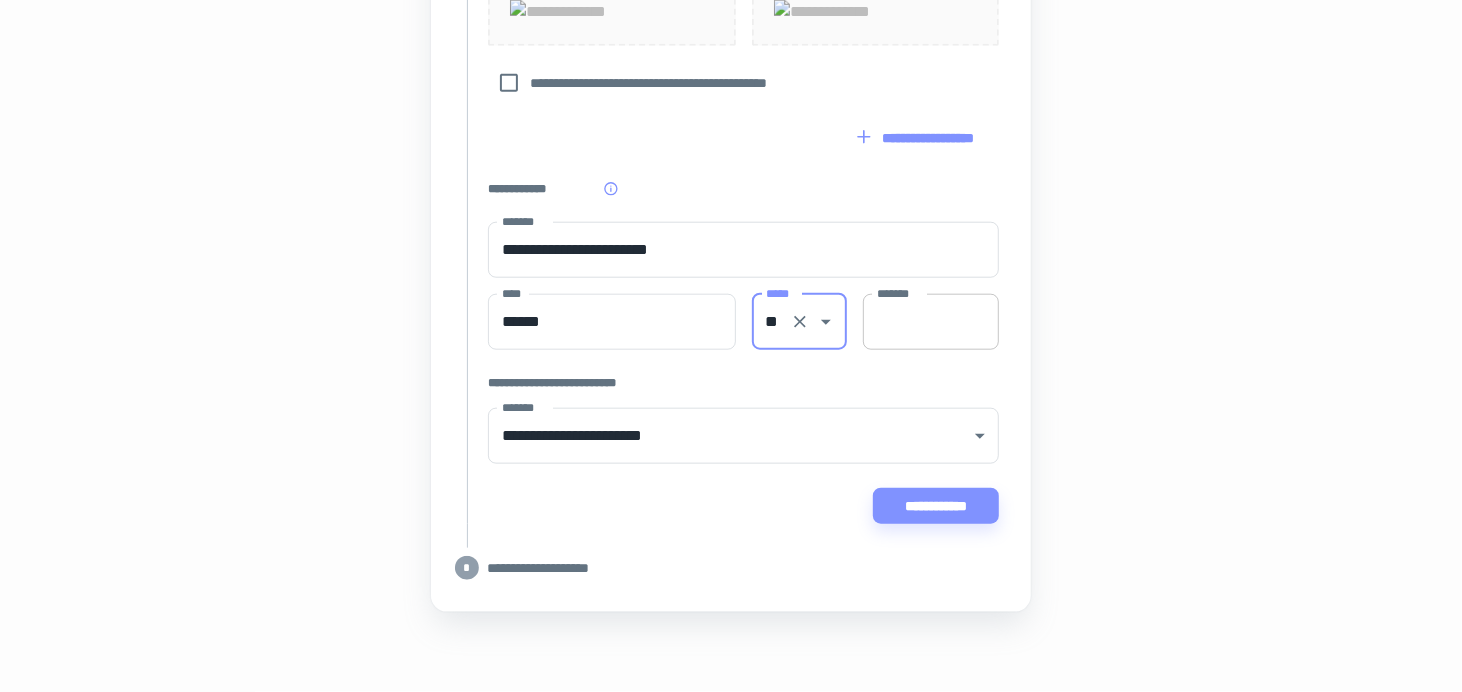 click on "*******" at bounding box center (931, 322) 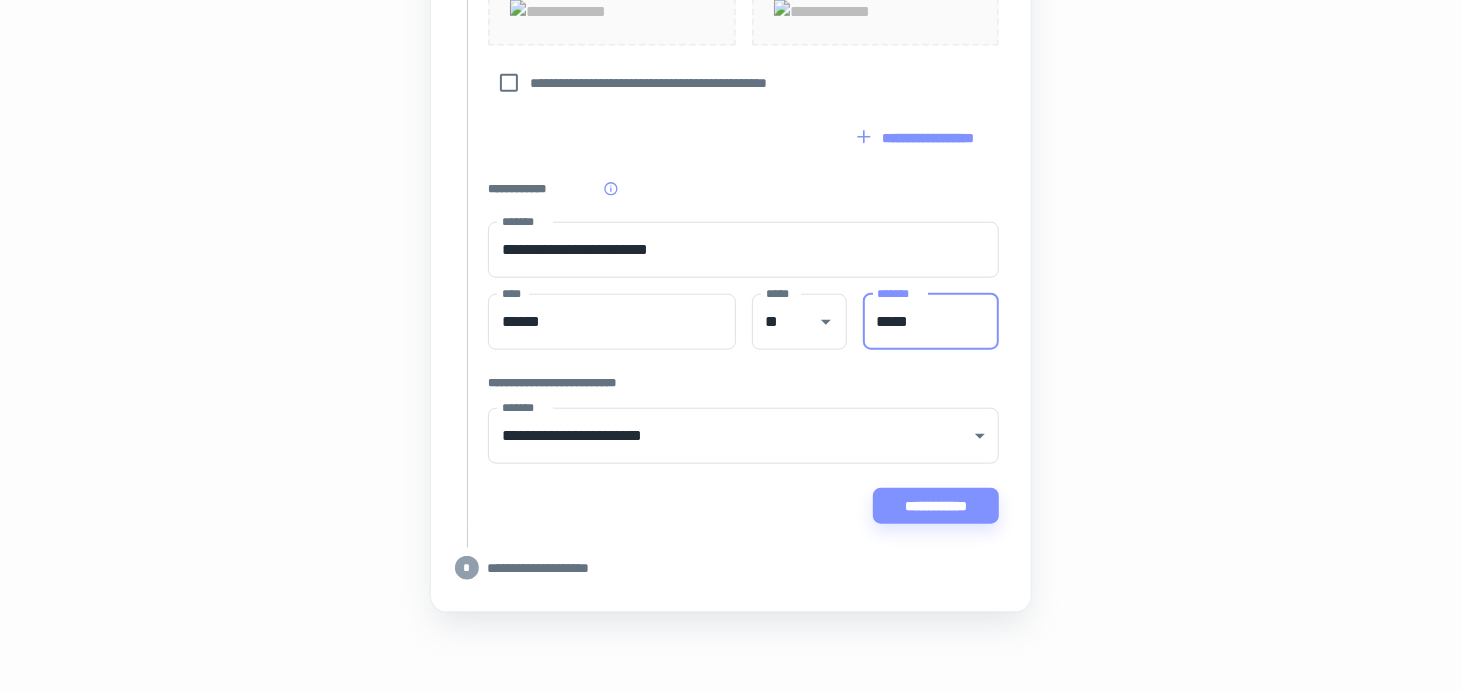 type on "*****" 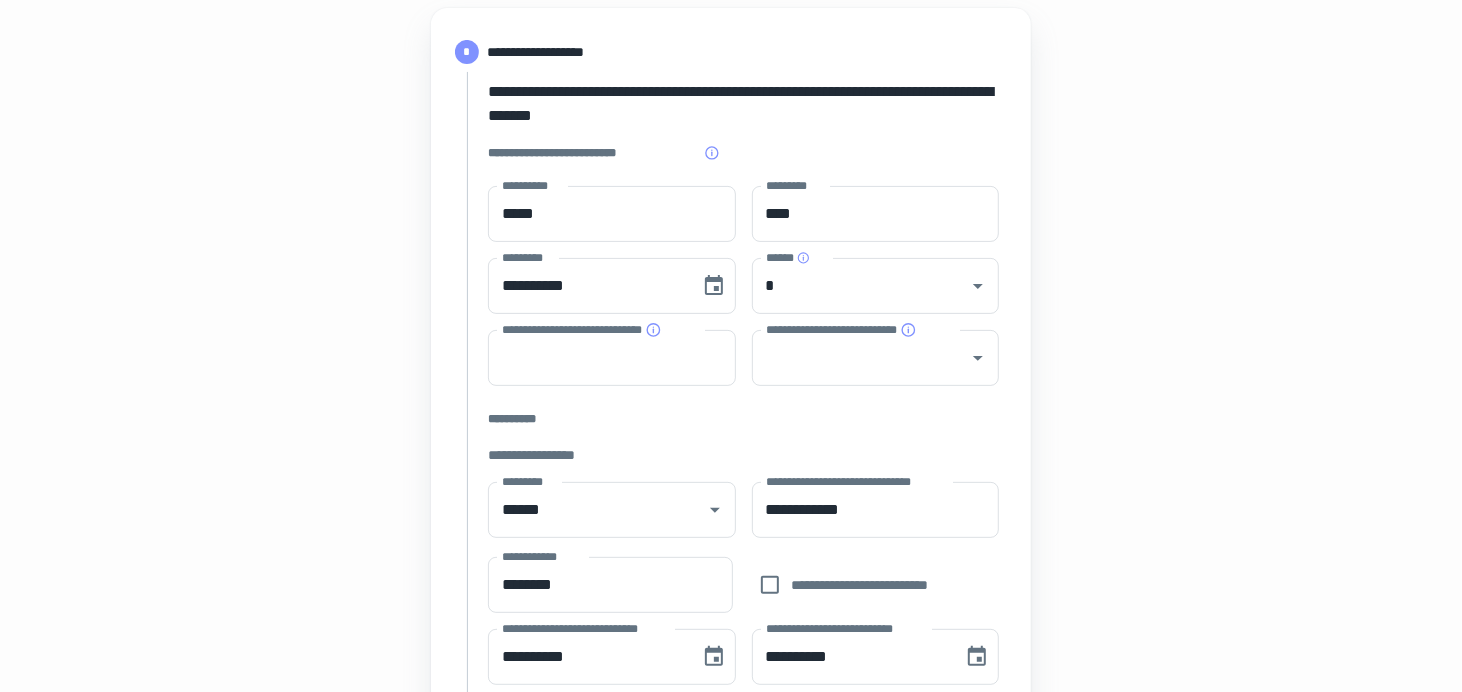 scroll, scrollTop: 248, scrollLeft: 0, axis: vertical 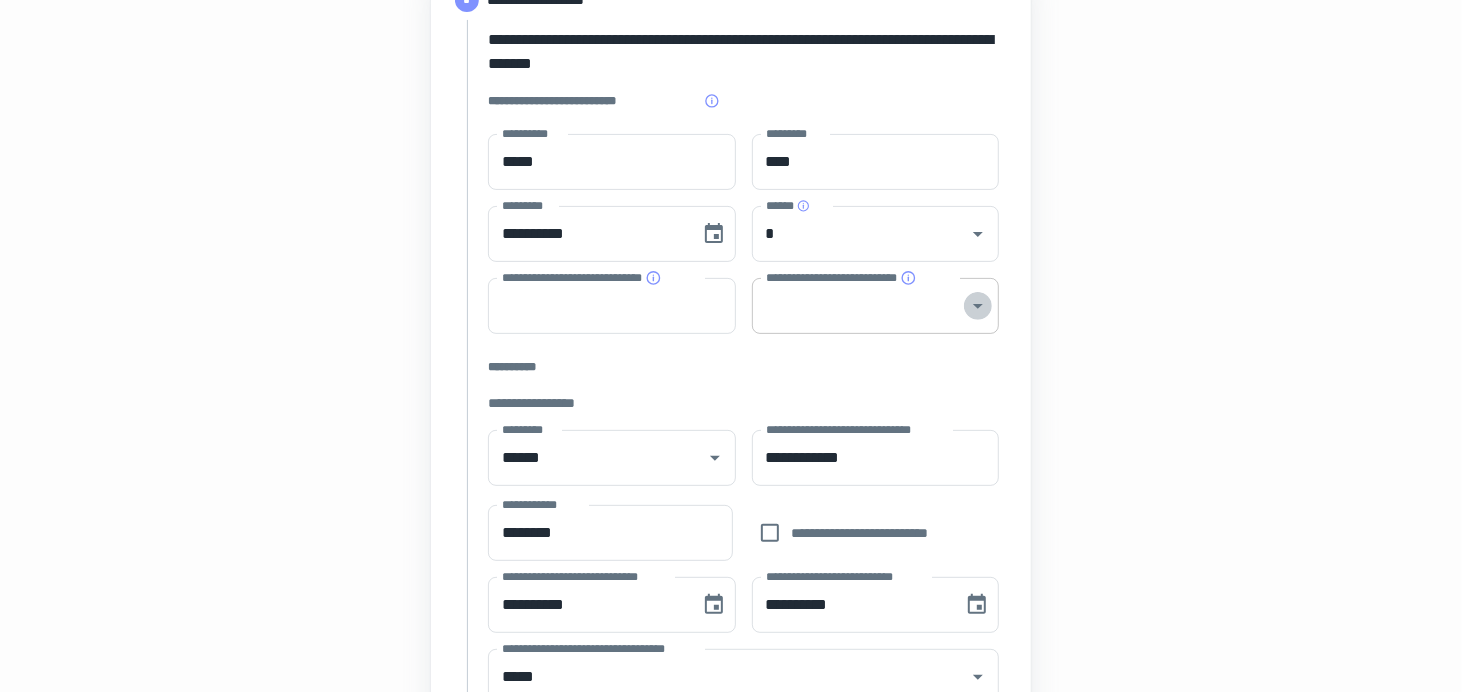 click 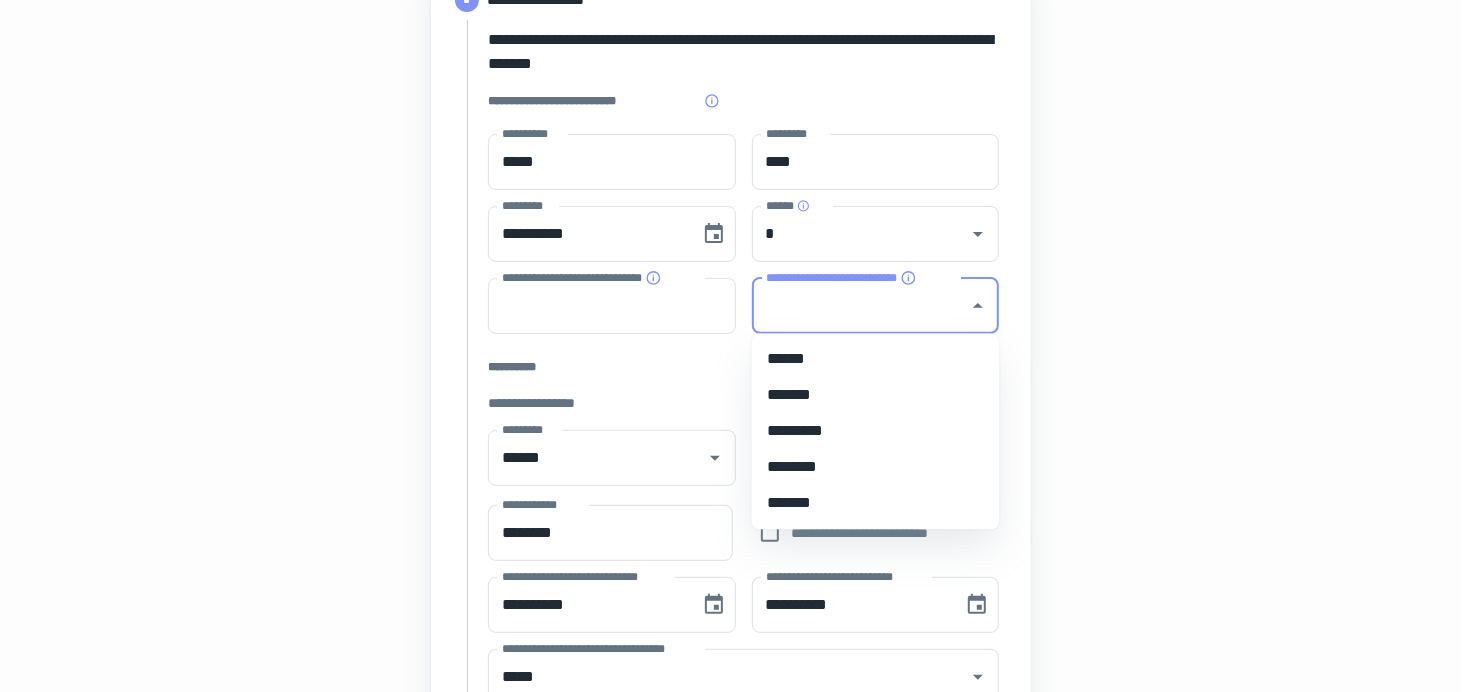 click on "******" at bounding box center (876, 360) 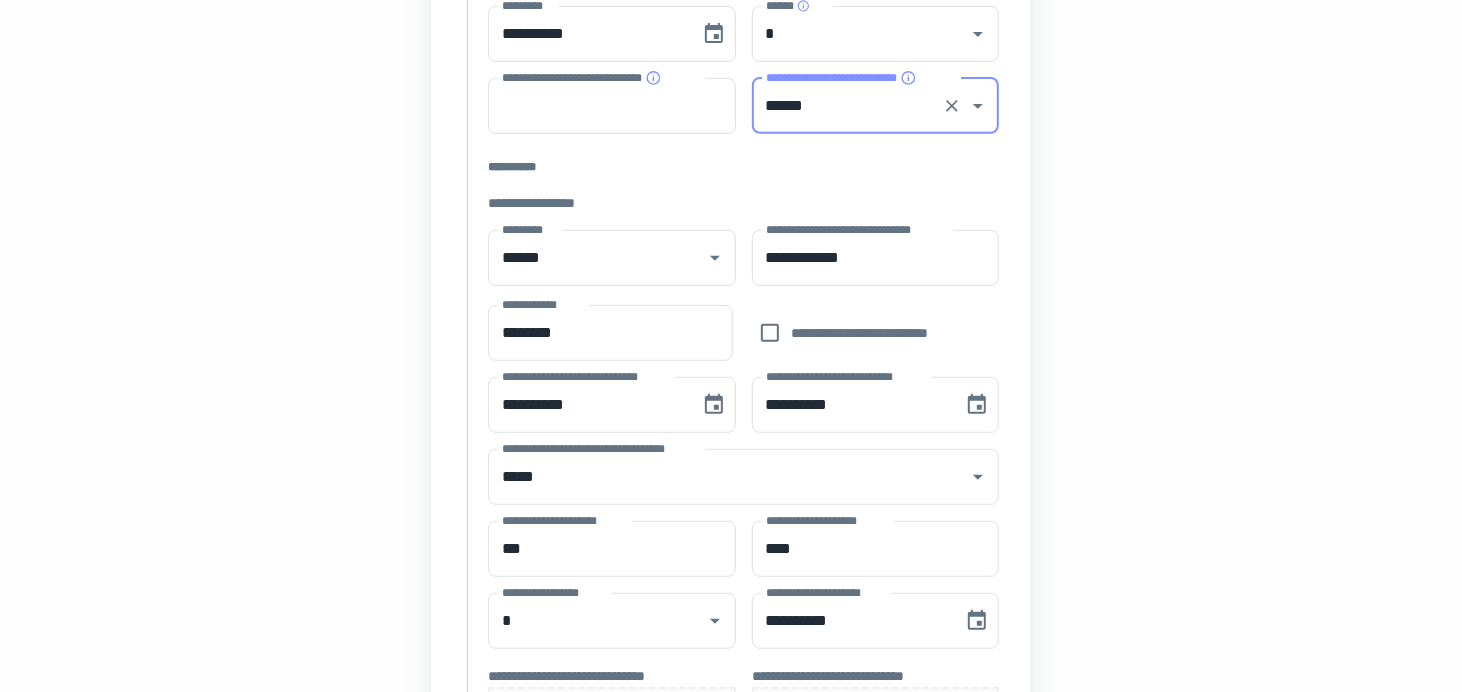 scroll, scrollTop: 528, scrollLeft: 0, axis: vertical 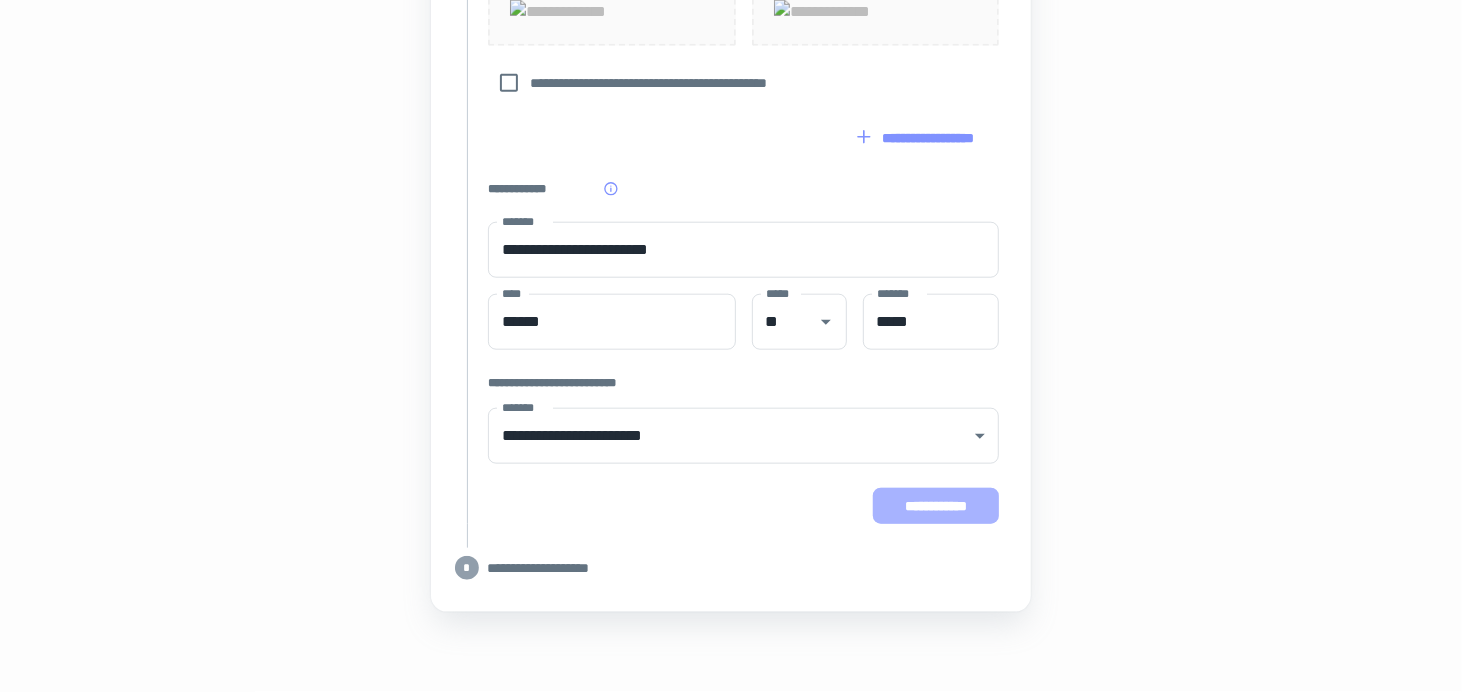 click on "**********" at bounding box center (936, 506) 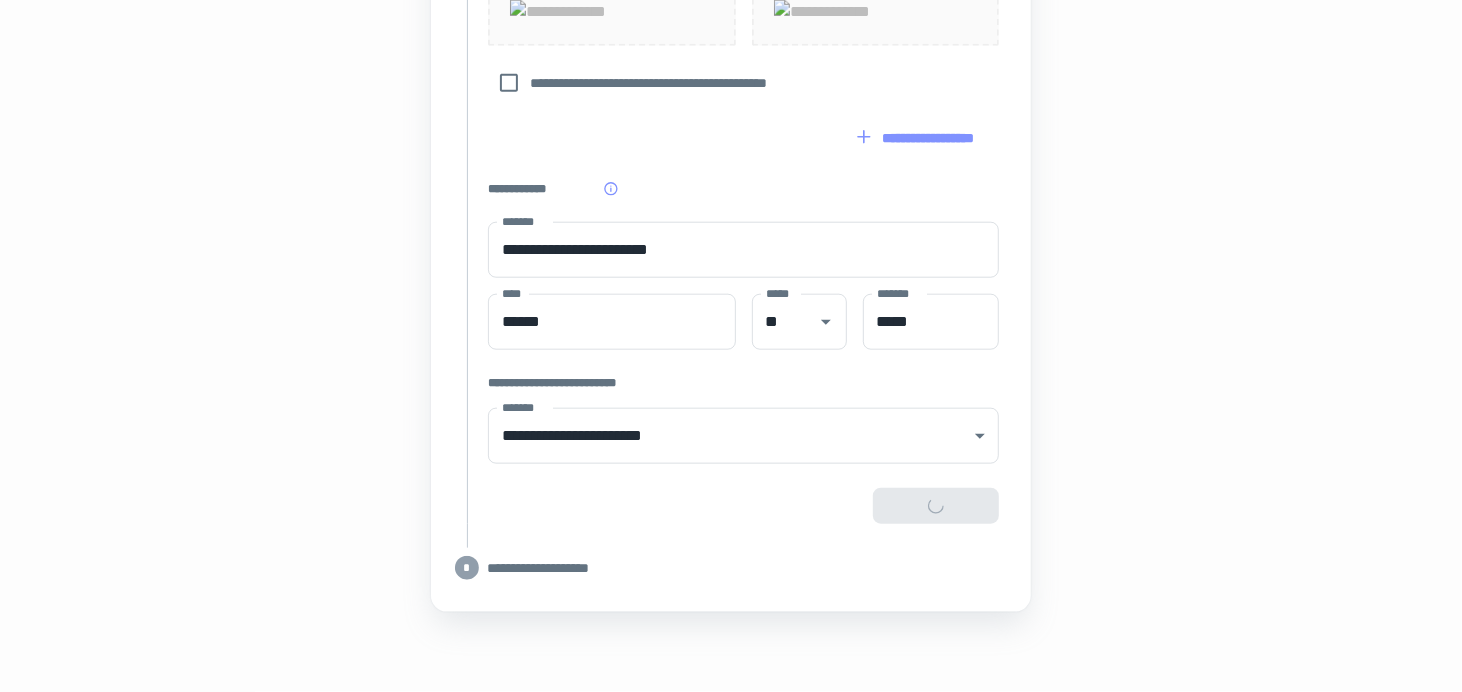 type on "**********" 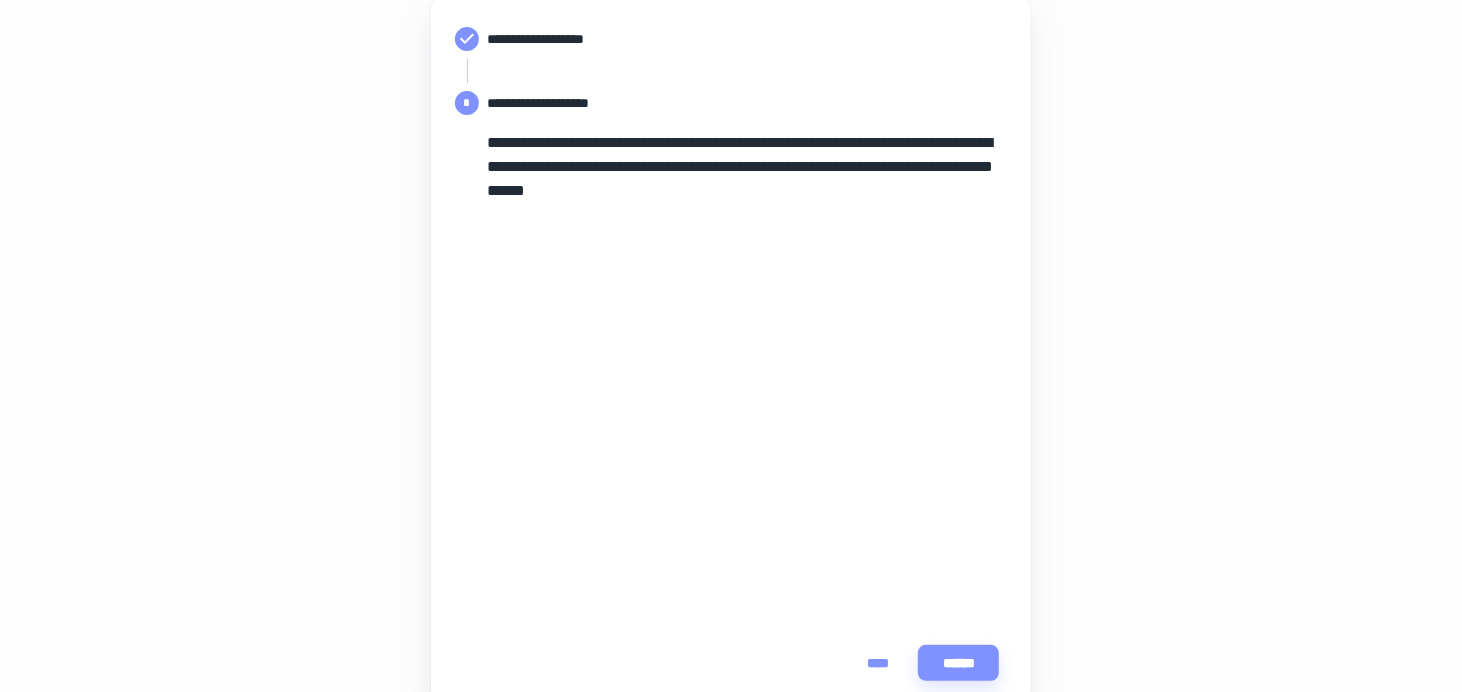 scroll, scrollTop: 248, scrollLeft: 0, axis: vertical 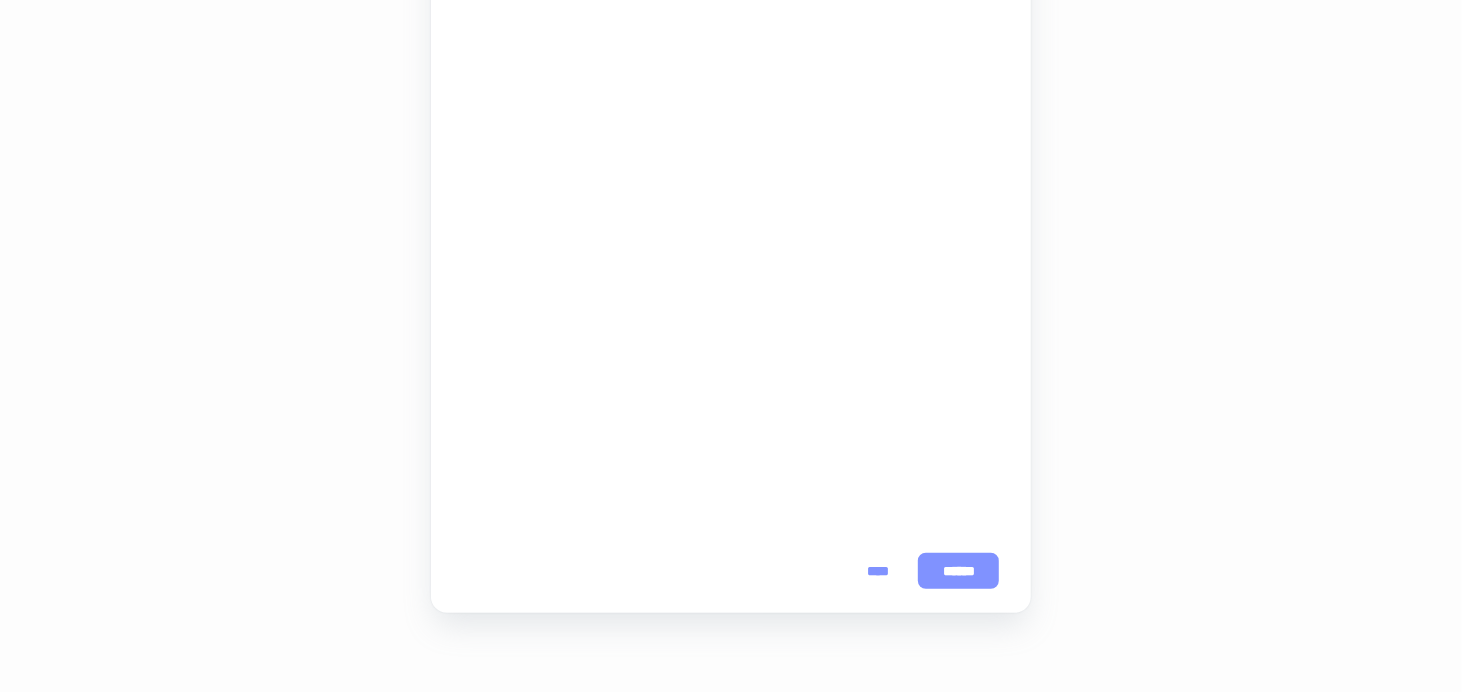 click on "******" at bounding box center (958, 571) 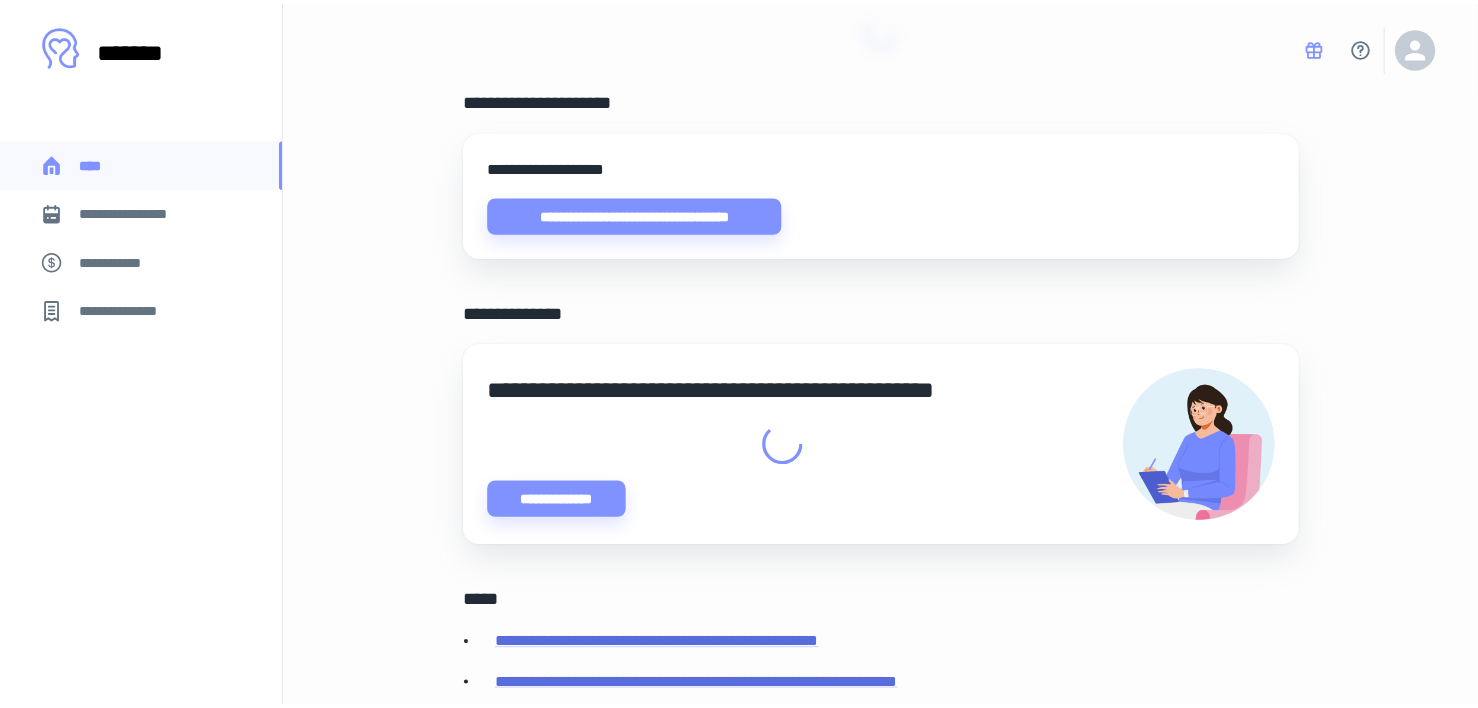 scroll, scrollTop: 0, scrollLeft: 0, axis: both 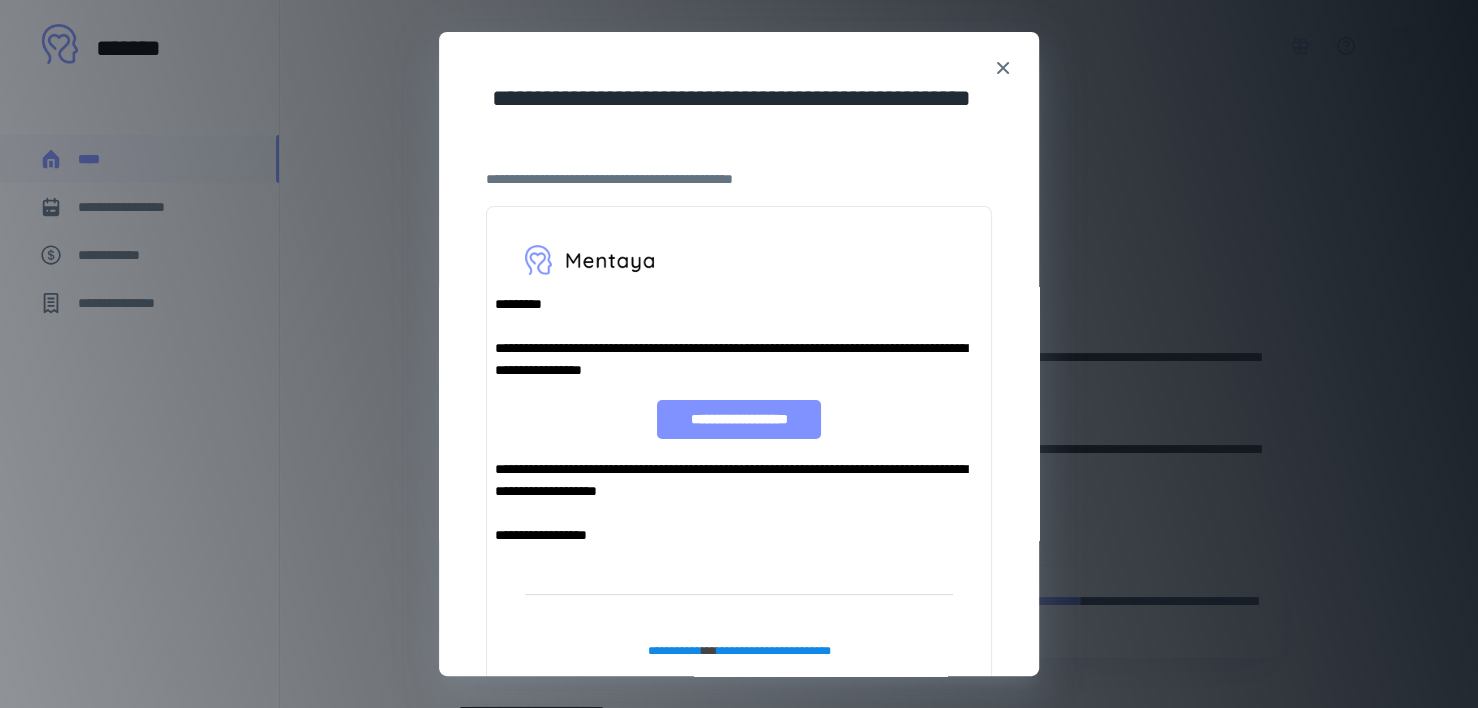 click on "**********" at bounding box center (739, 420) 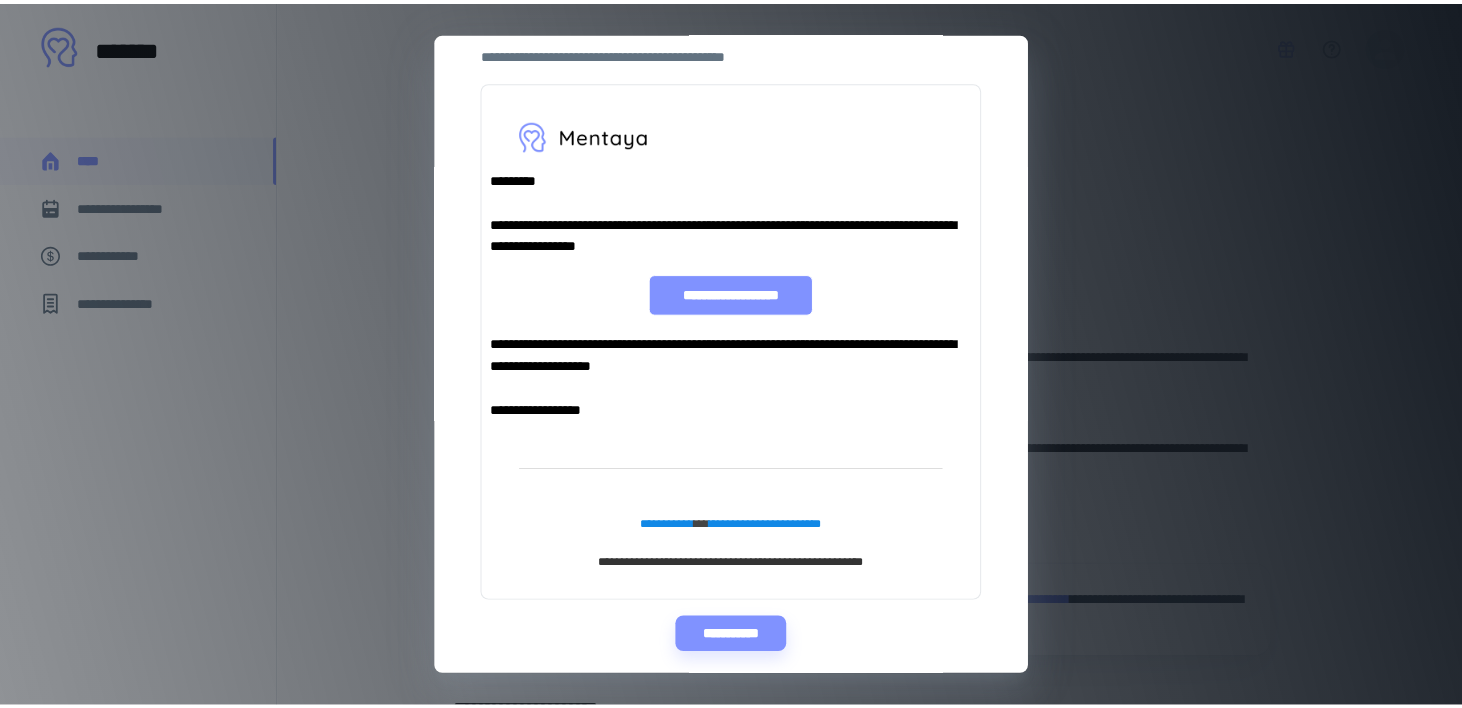 scroll, scrollTop: 138, scrollLeft: 0, axis: vertical 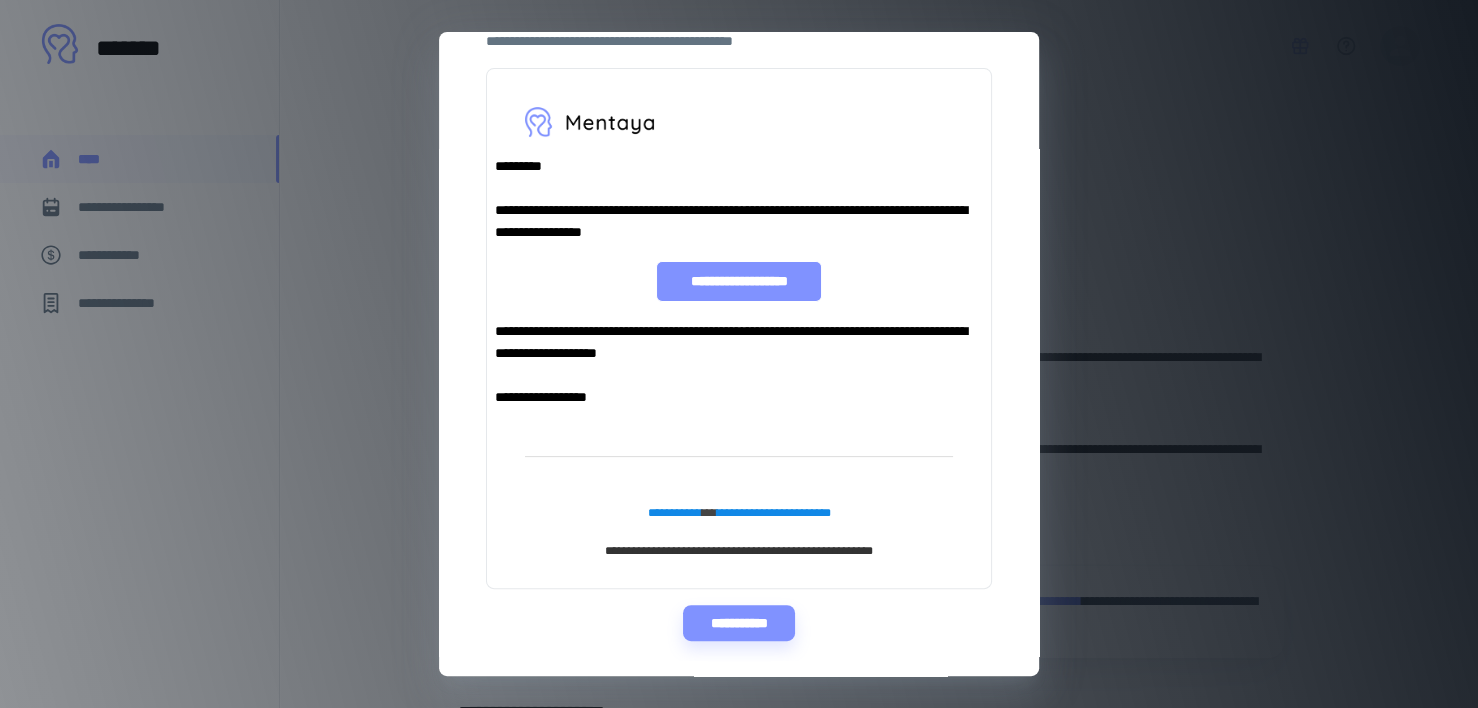 click on "**********" at bounding box center (739, 282) 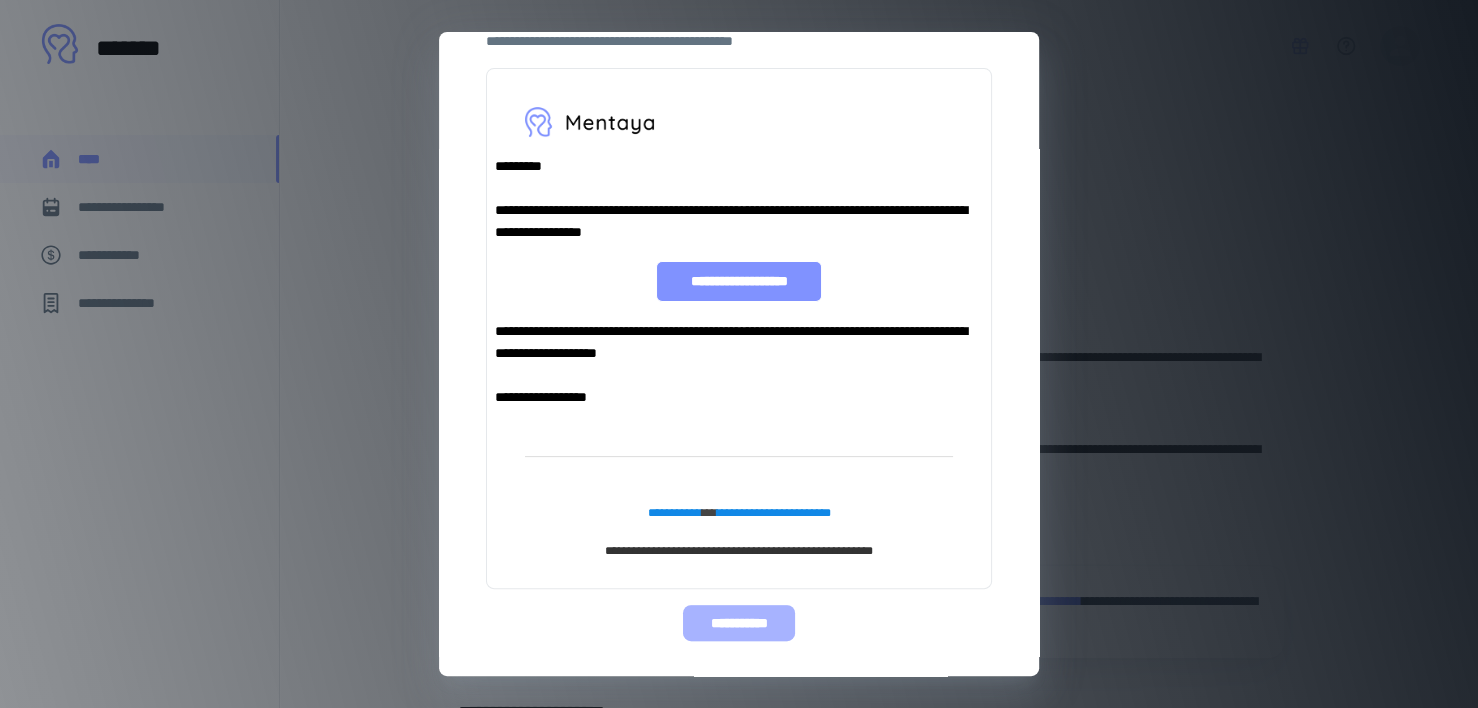click on "**********" at bounding box center (738, 623) 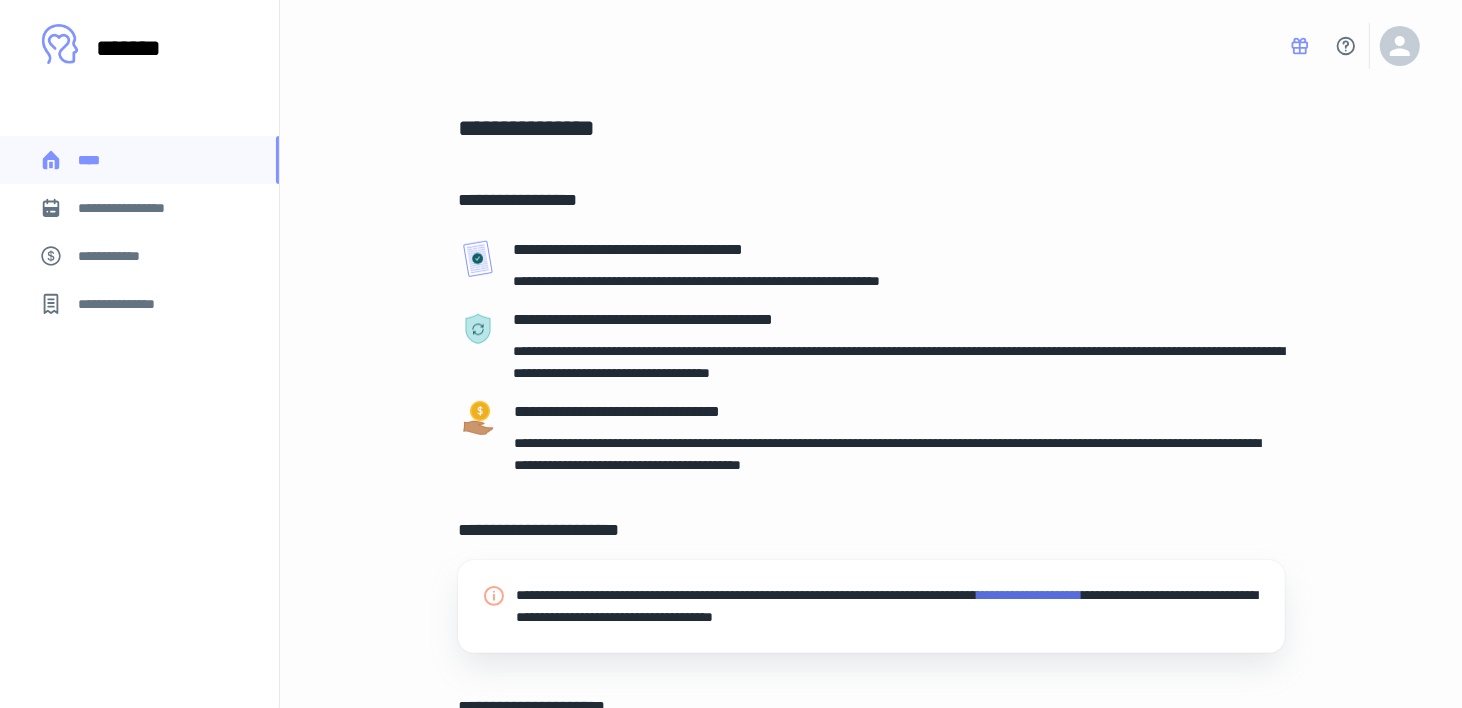 scroll, scrollTop: 0, scrollLeft: 0, axis: both 